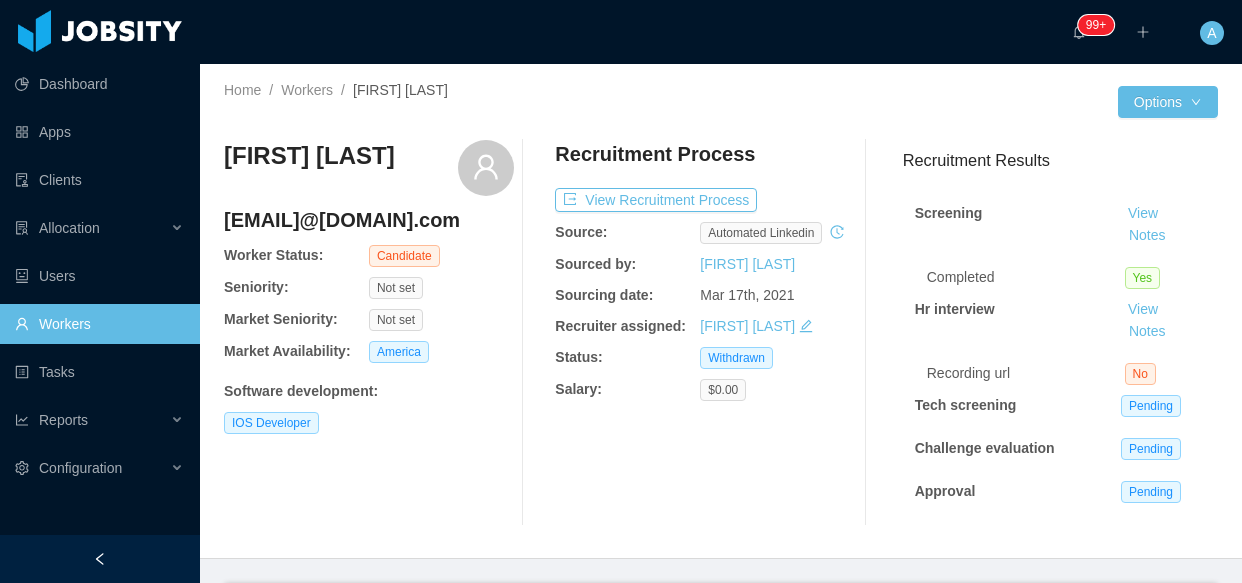 scroll, scrollTop: 0, scrollLeft: 0, axis: both 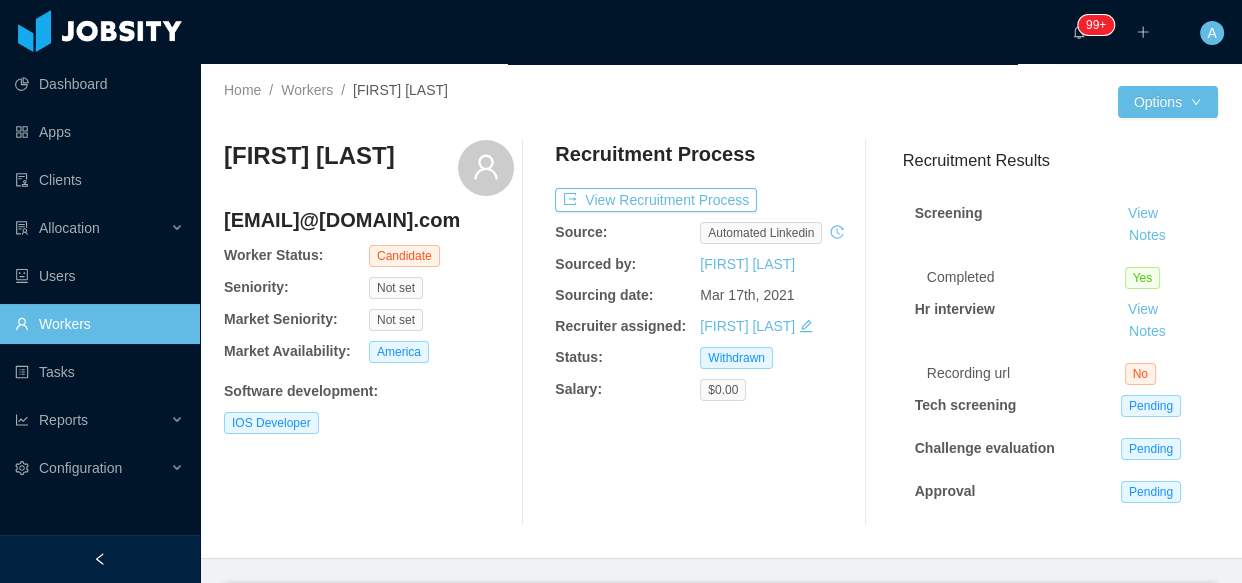 click 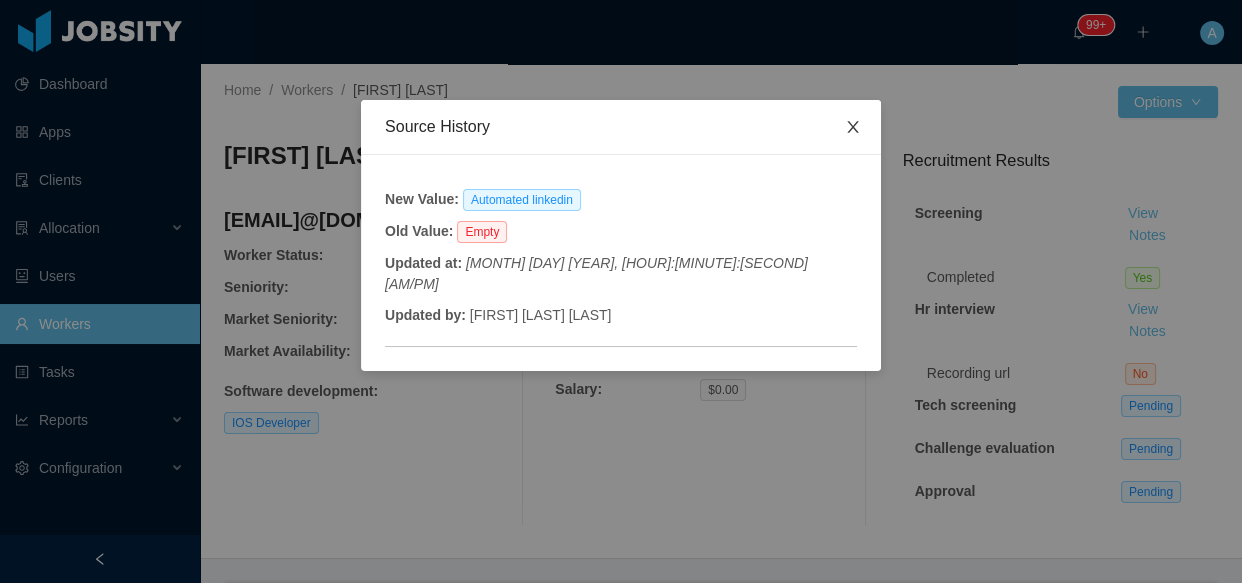 click 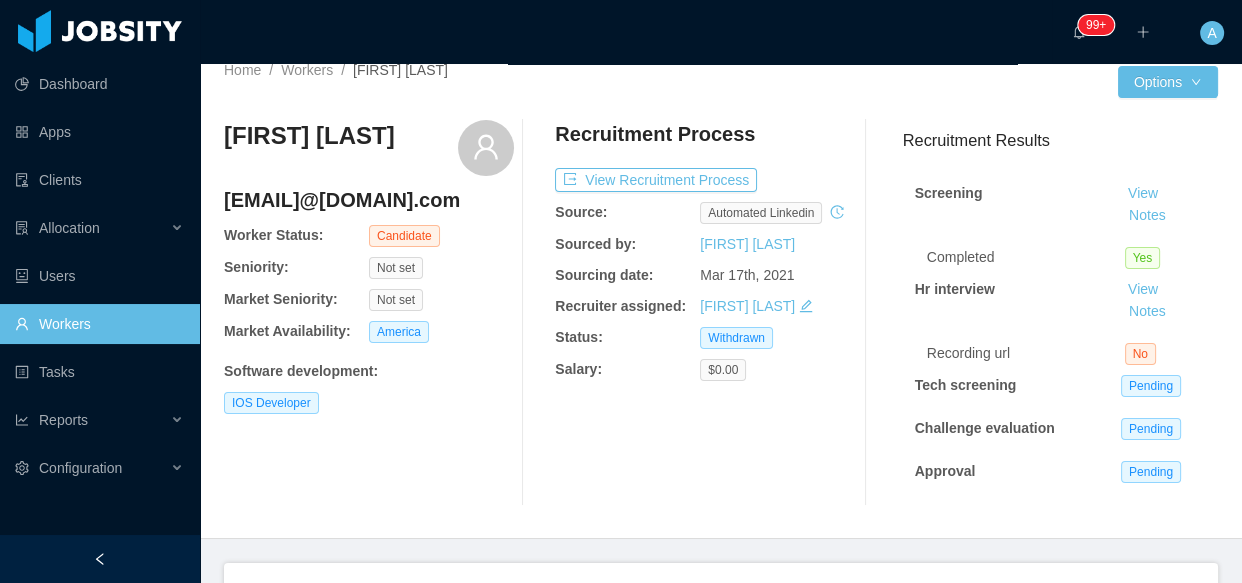 scroll, scrollTop: 0, scrollLeft: 0, axis: both 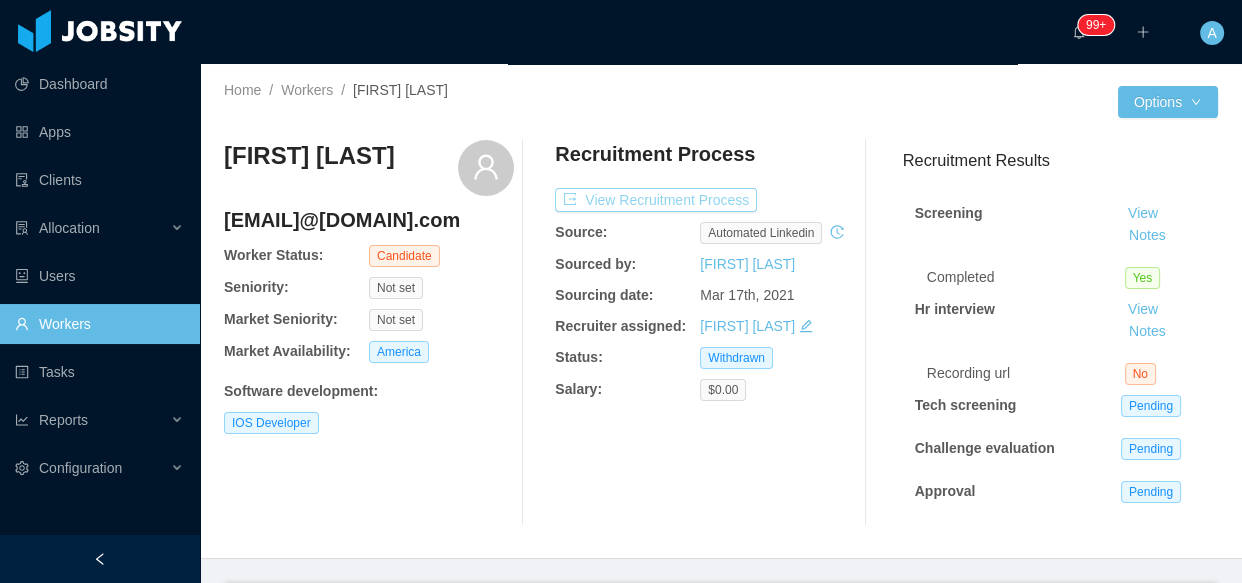 click on "View Recruitment Process" at bounding box center [656, 200] 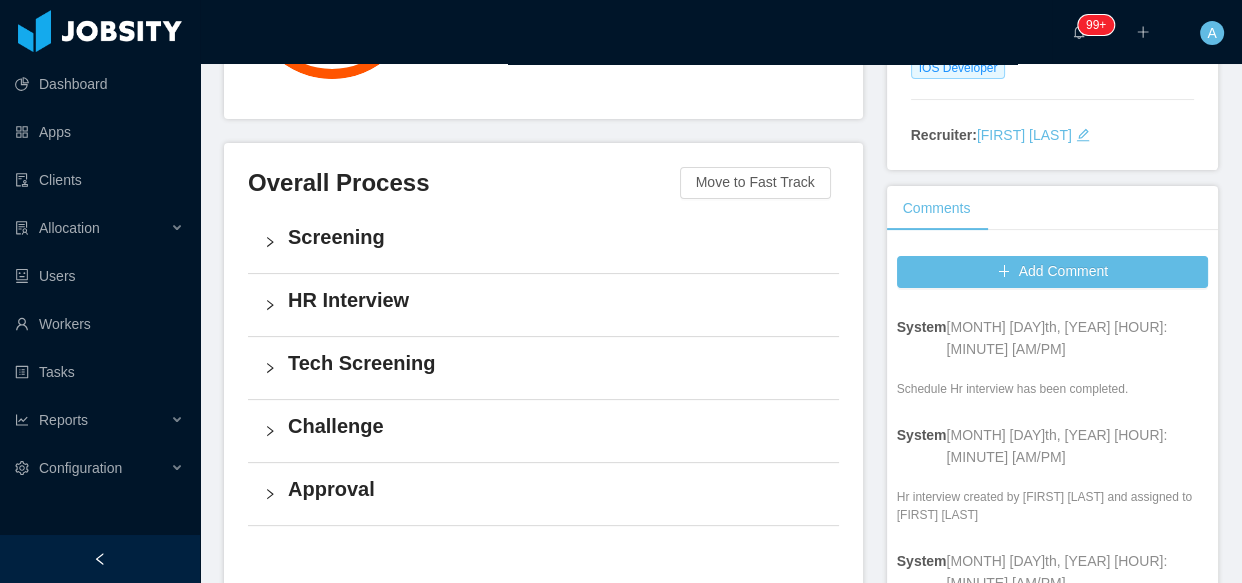 scroll, scrollTop: 272, scrollLeft: 0, axis: vertical 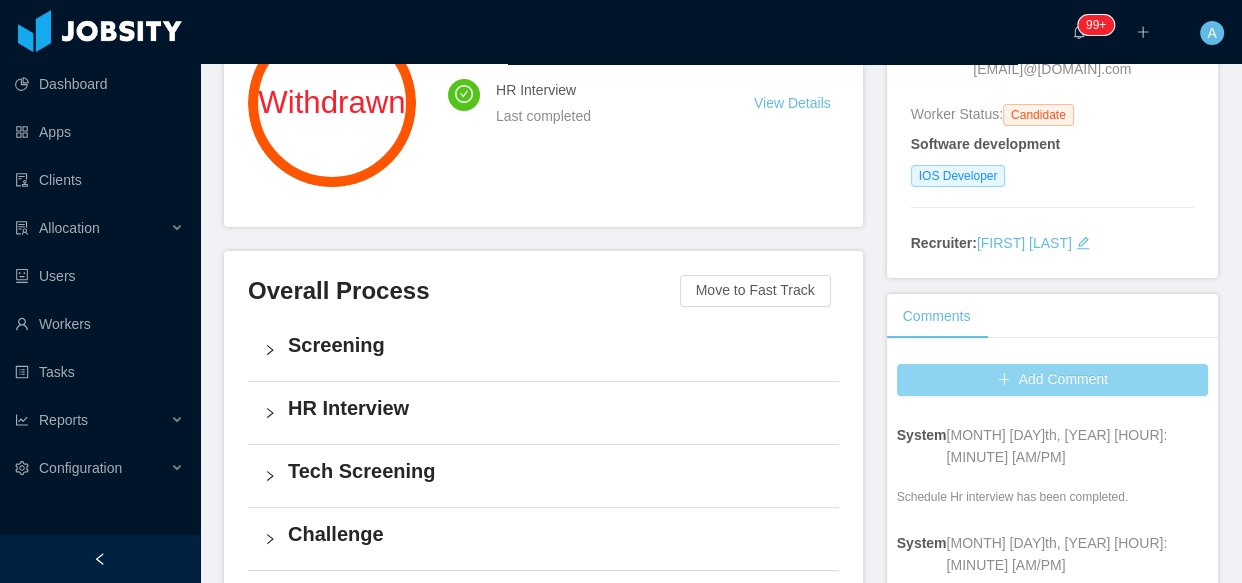 click on "Add Comment" at bounding box center (1052, 380) 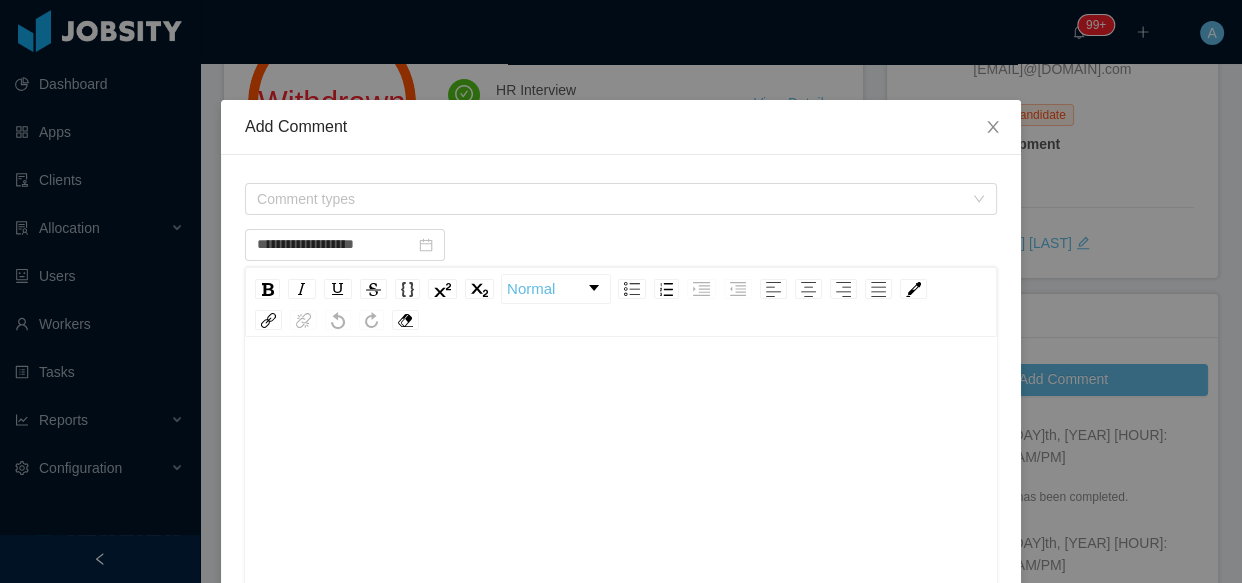 scroll, scrollTop: 43, scrollLeft: 0, axis: vertical 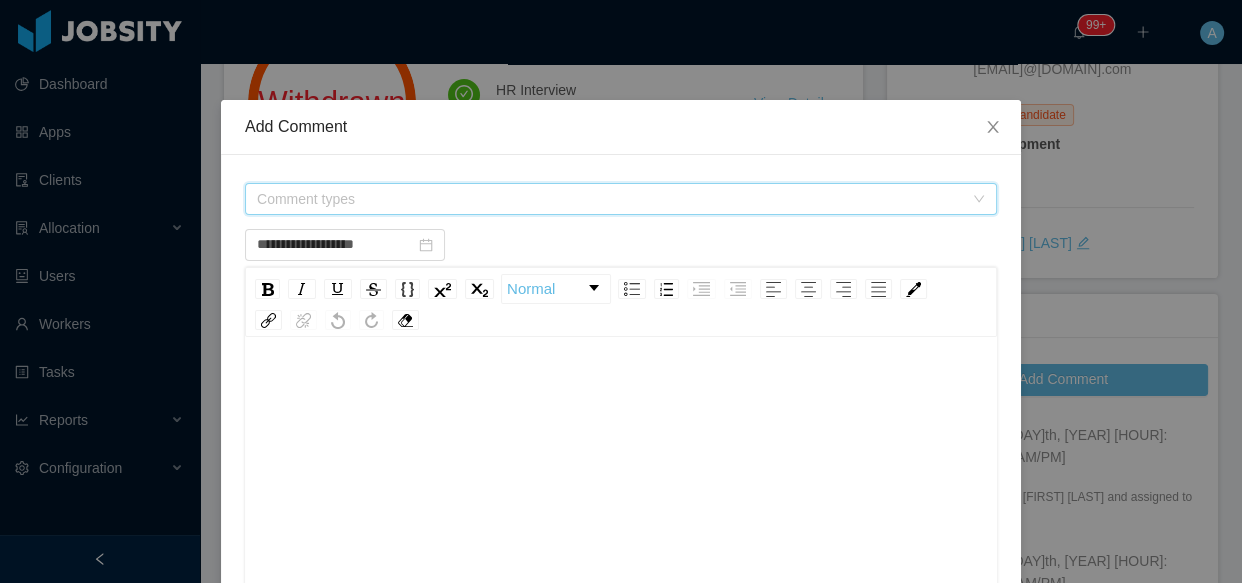 click on "Comment types" at bounding box center [610, 199] 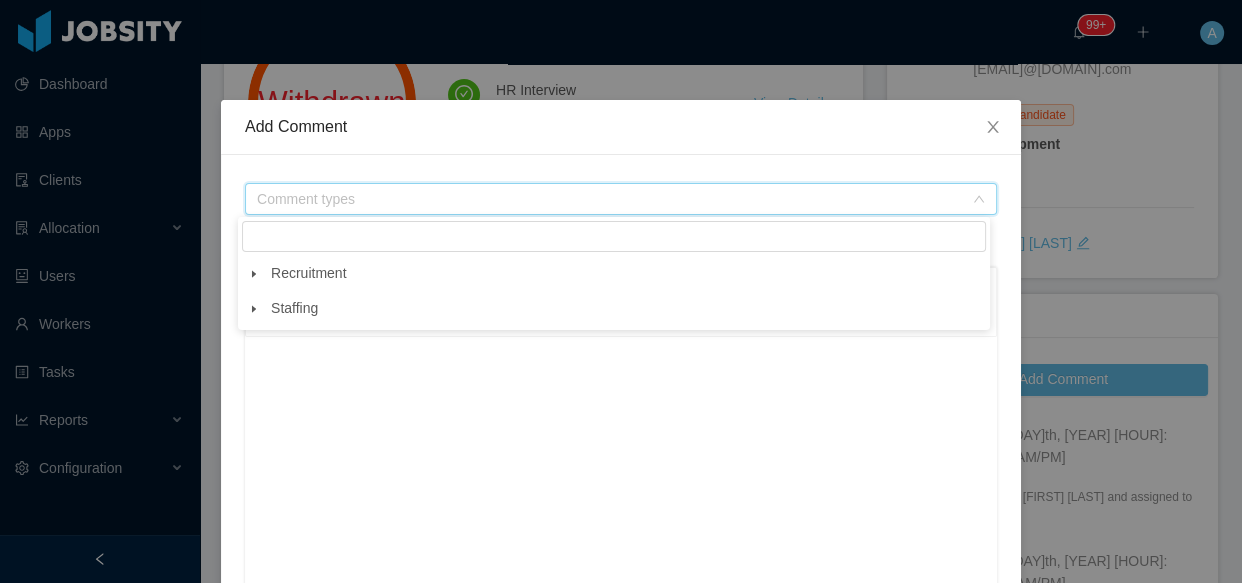 click at bounding box center [614, 236] 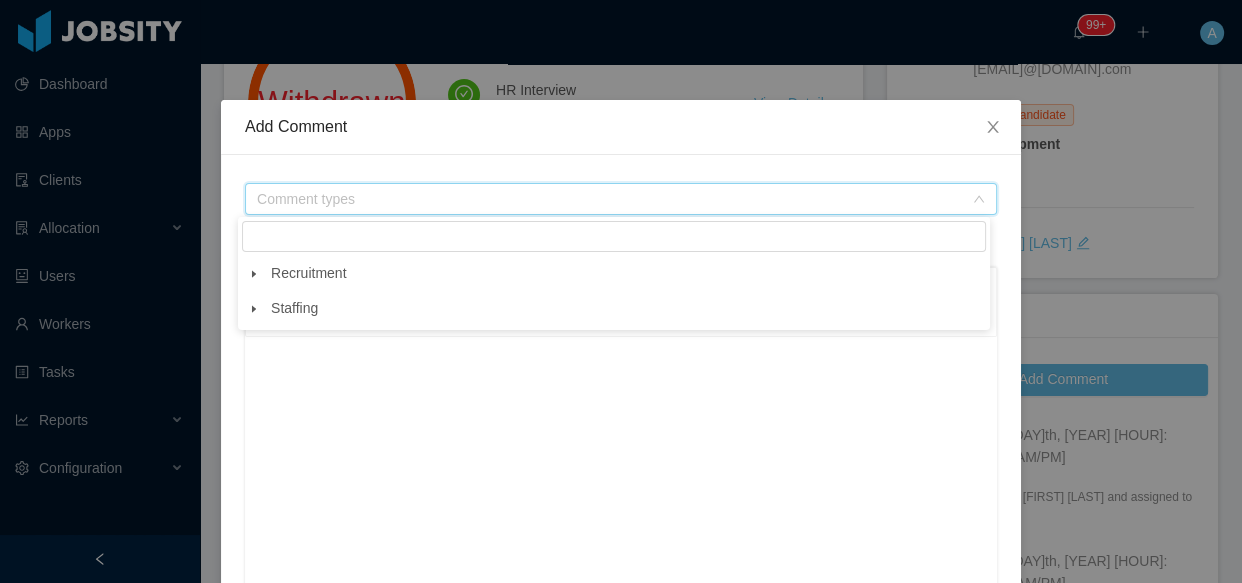 drag, startPoint x: 355, startPoint y: 252, endPoint x: 352, endPoint y: 239, distance: 13.341664 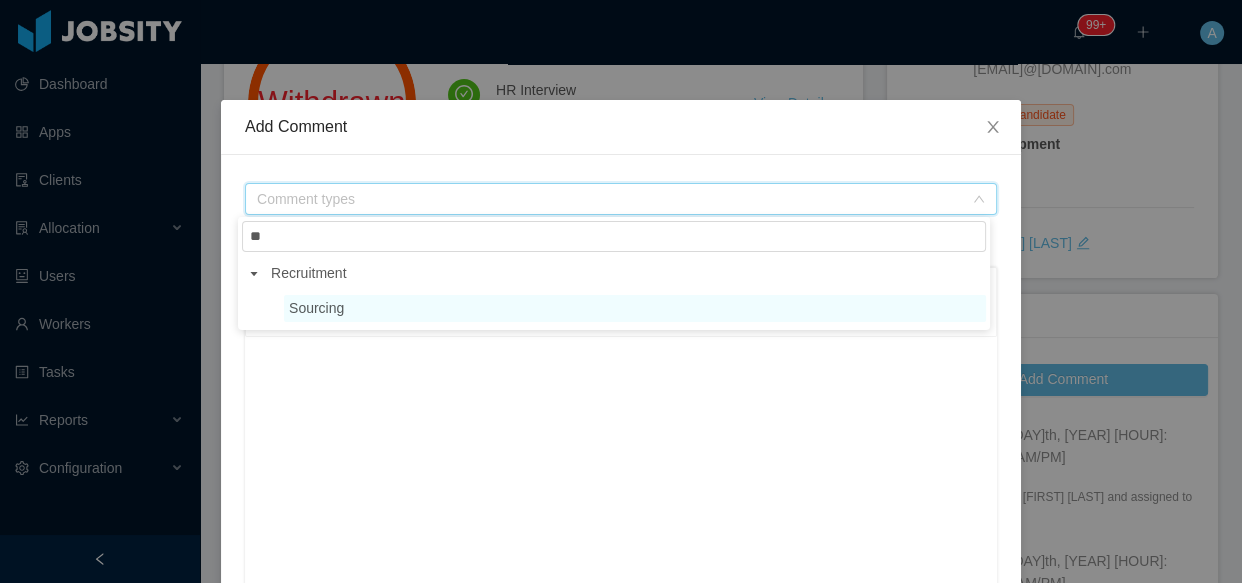 type on "**" 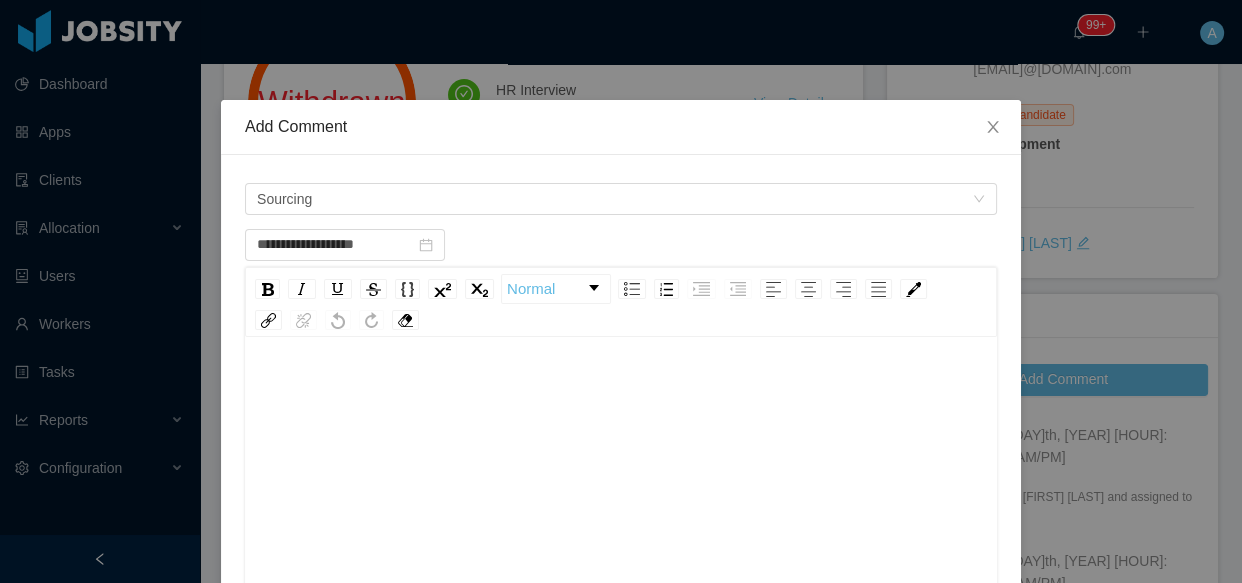 click at bounding box center [621, 503] 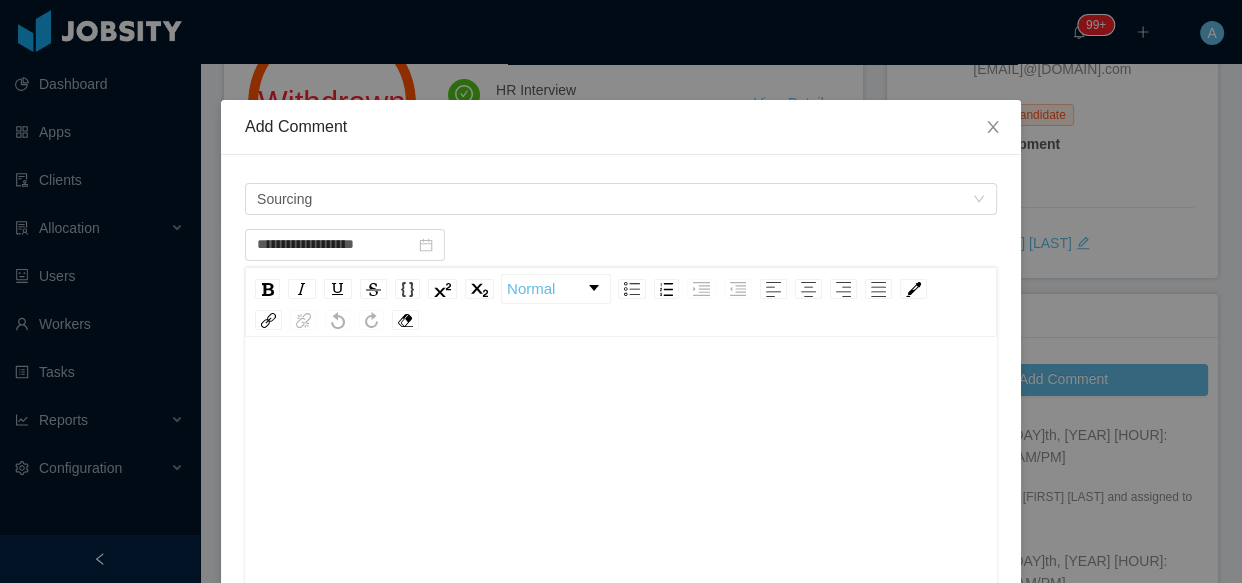 scroll, scrollTop: 43, scrollLeft: 0, axis: vertical 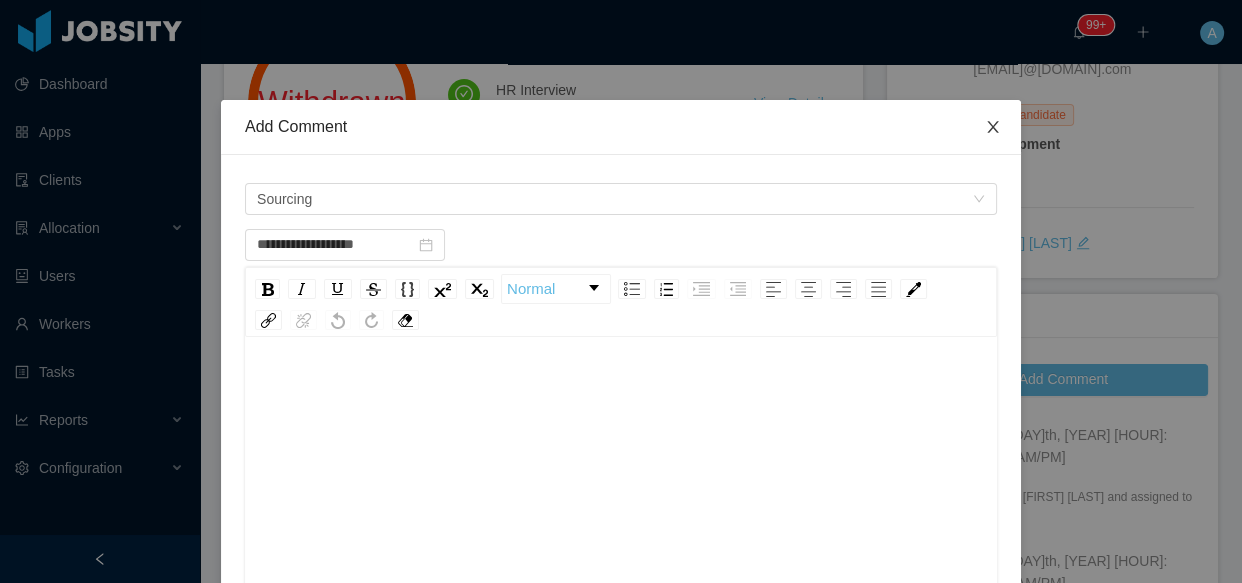 click at bounding box center (993, 128) 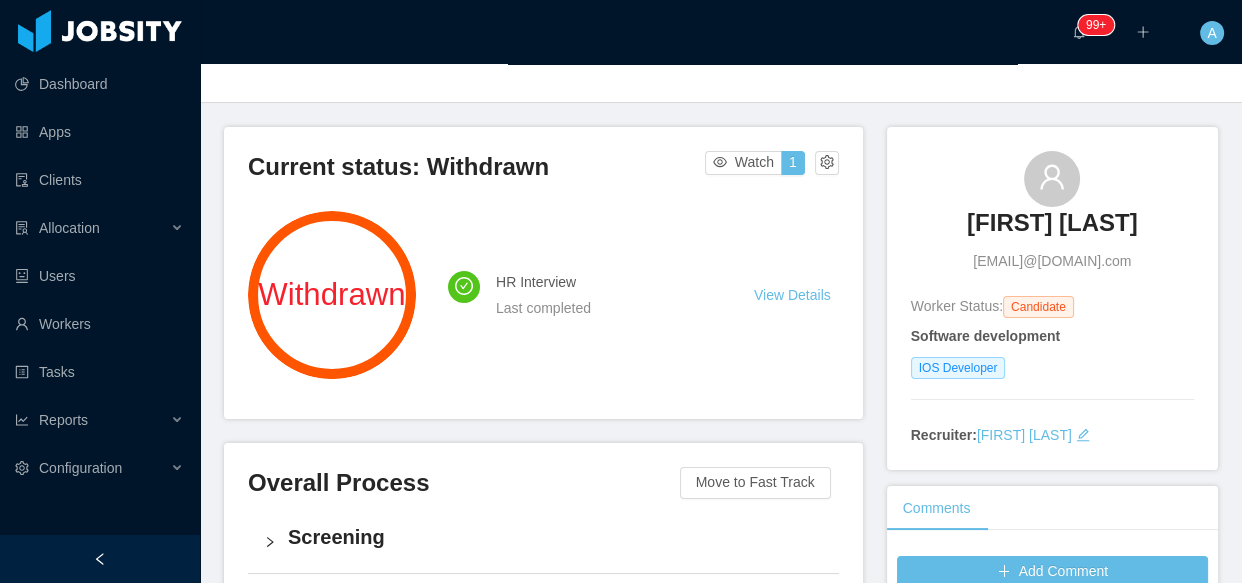 scroll, scrollTop: 0, scrollLeft: 0, axis: both 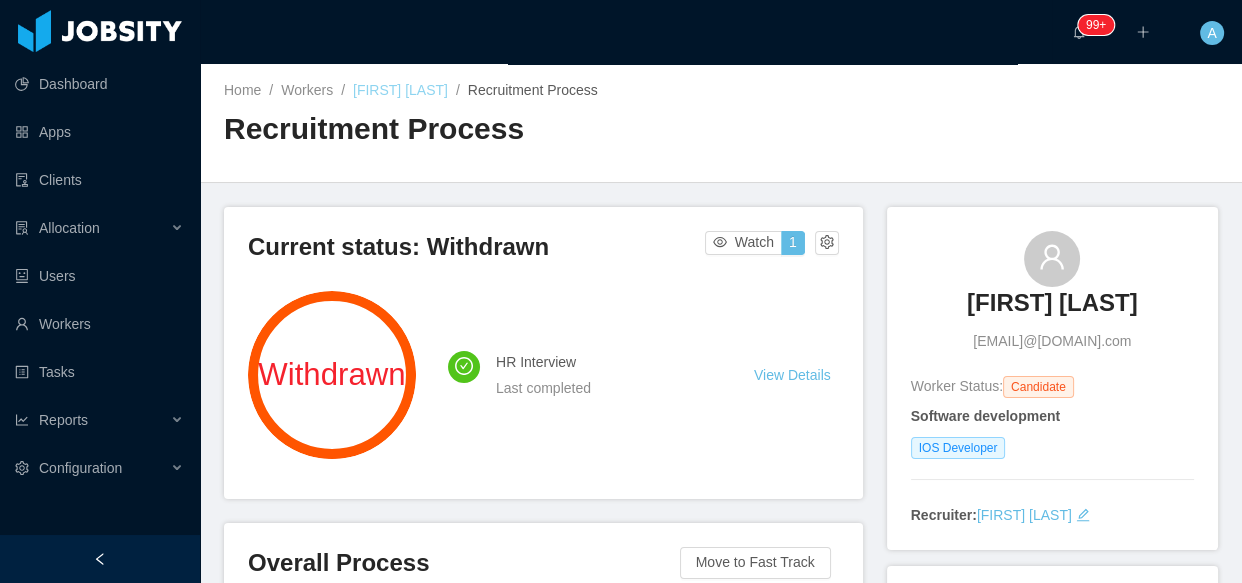 click on "Caio Berkley" at bounding box center (400, 90) 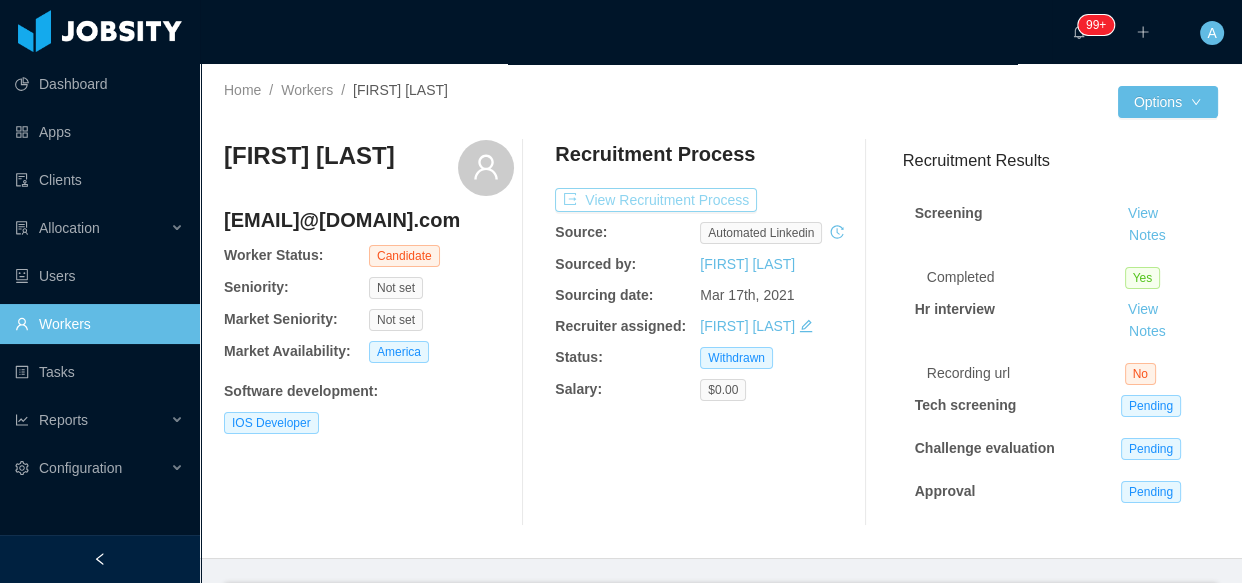 click on "View Recruitment Process" at bounding box center (656, 200) 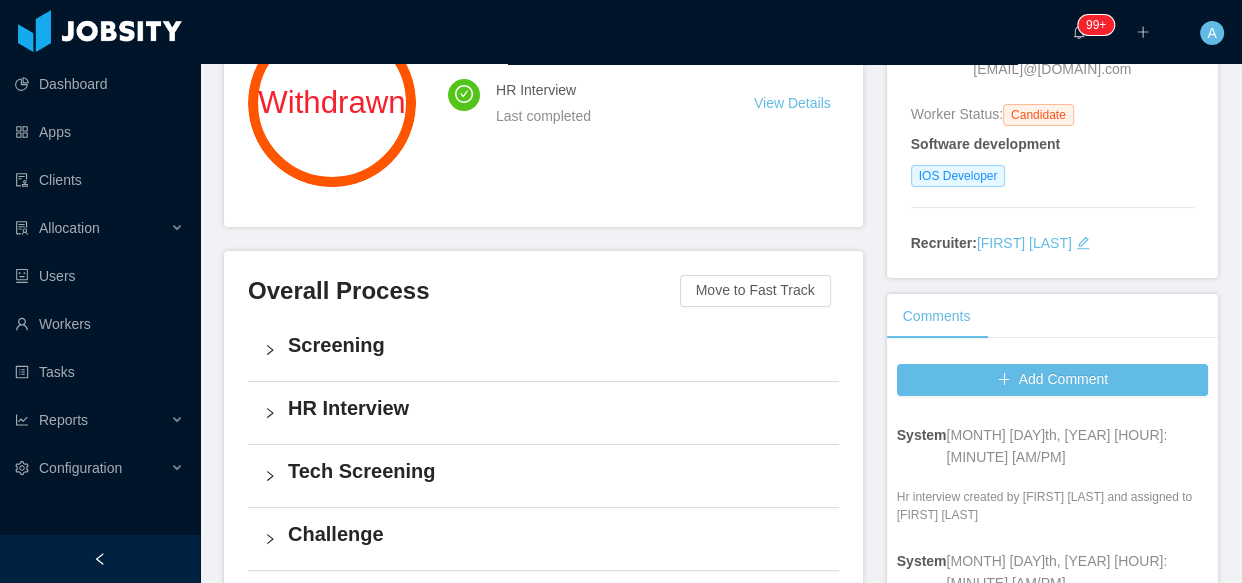 scroll, scrollTop: 363, scrollLeft: 0, axis: vertical 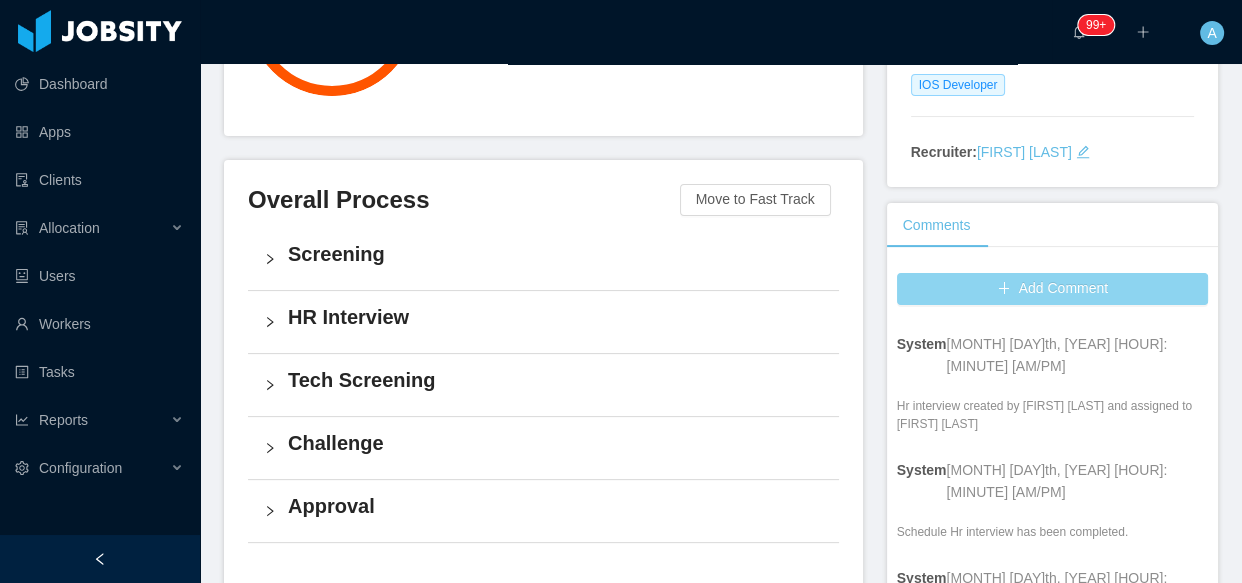 click on "Add Comment" at bounding box center [1052, 289] 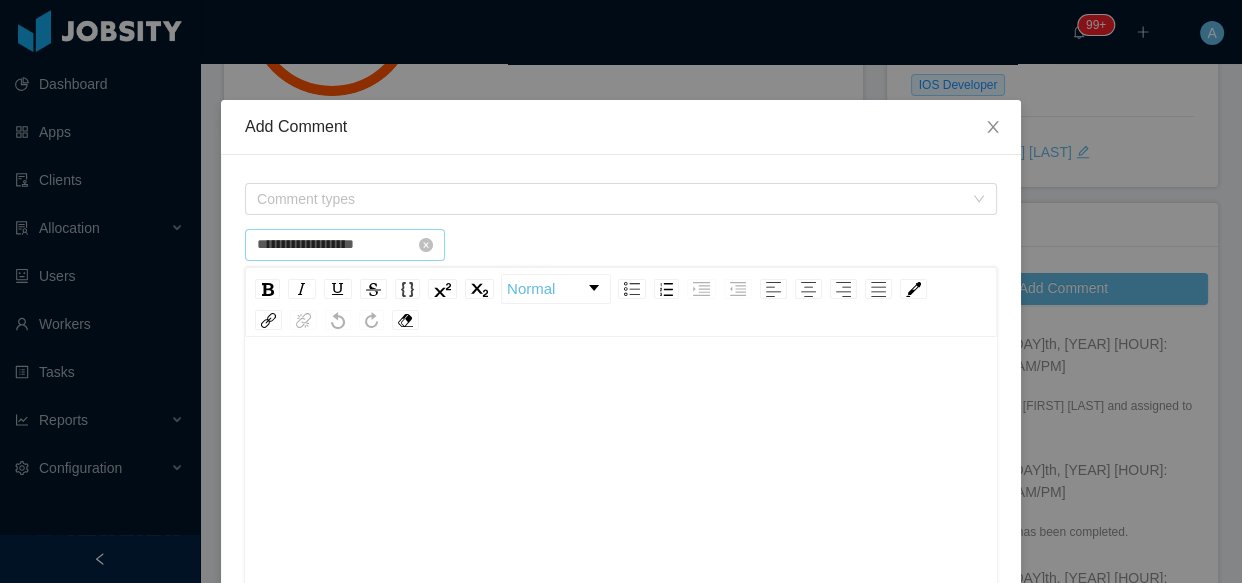 type on "**********" 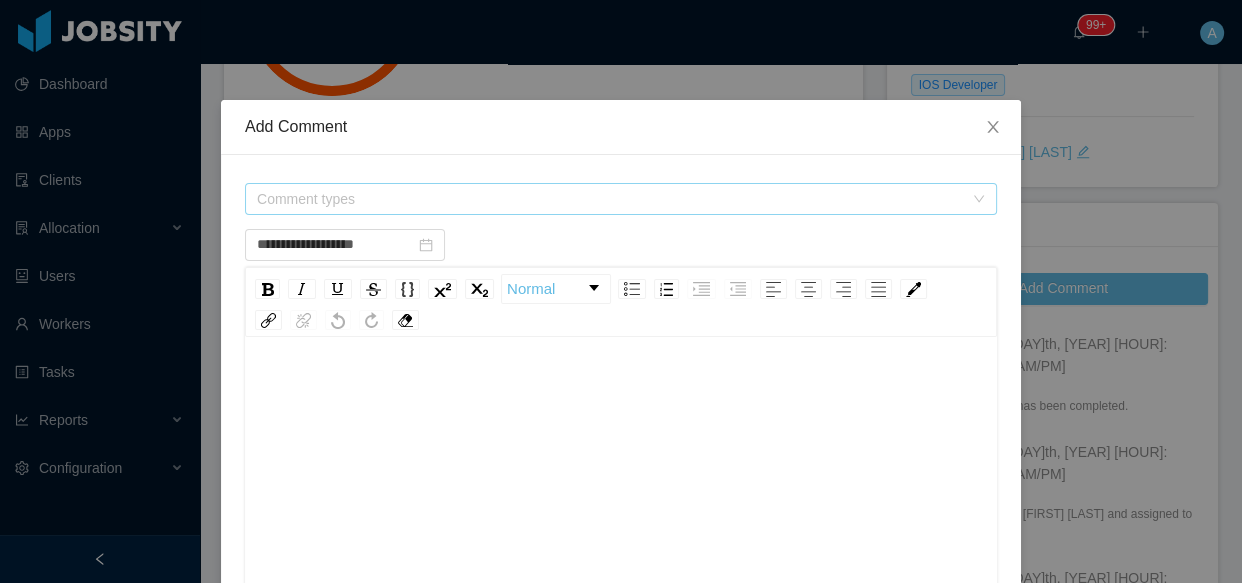 click on "Comment types" at bounding box center (610, 199) 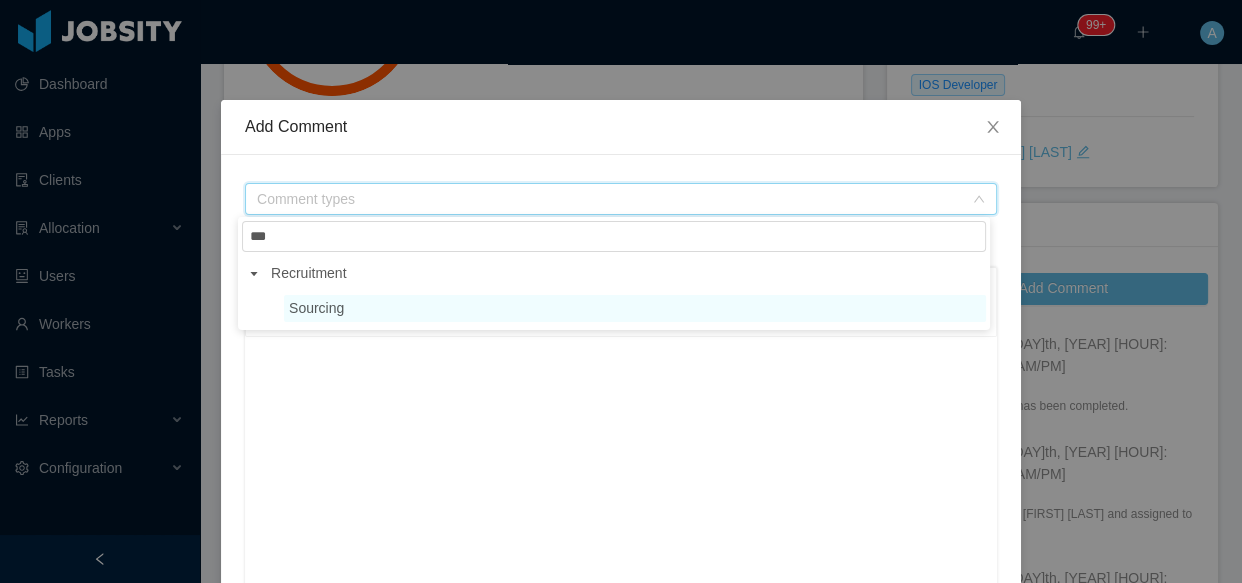 type on "***" 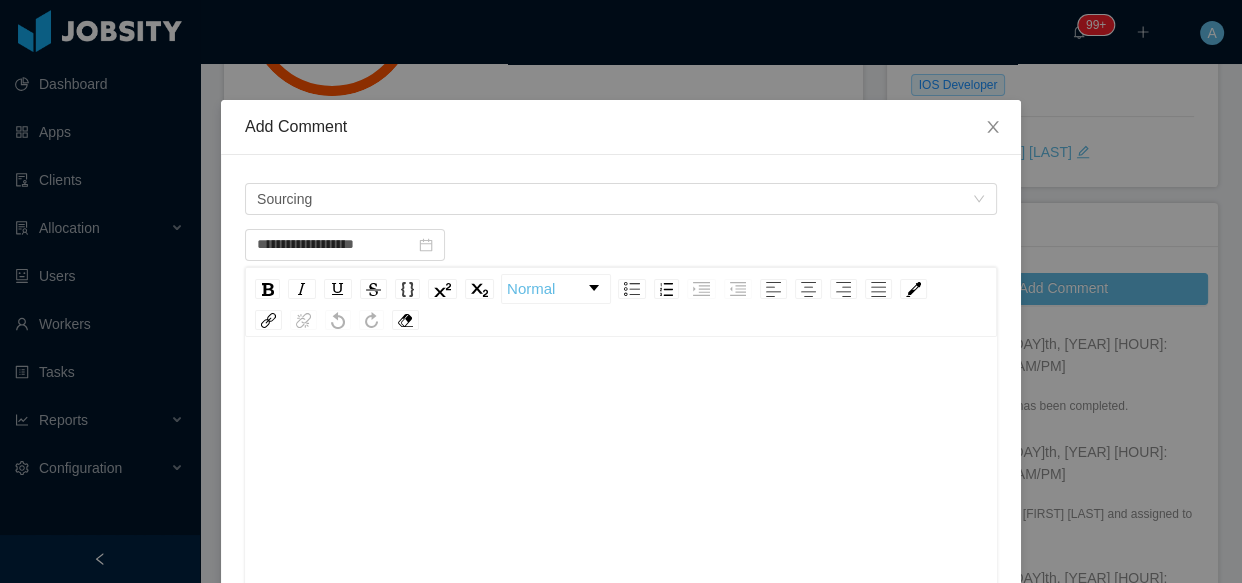 click at bounding box center [621, 391] 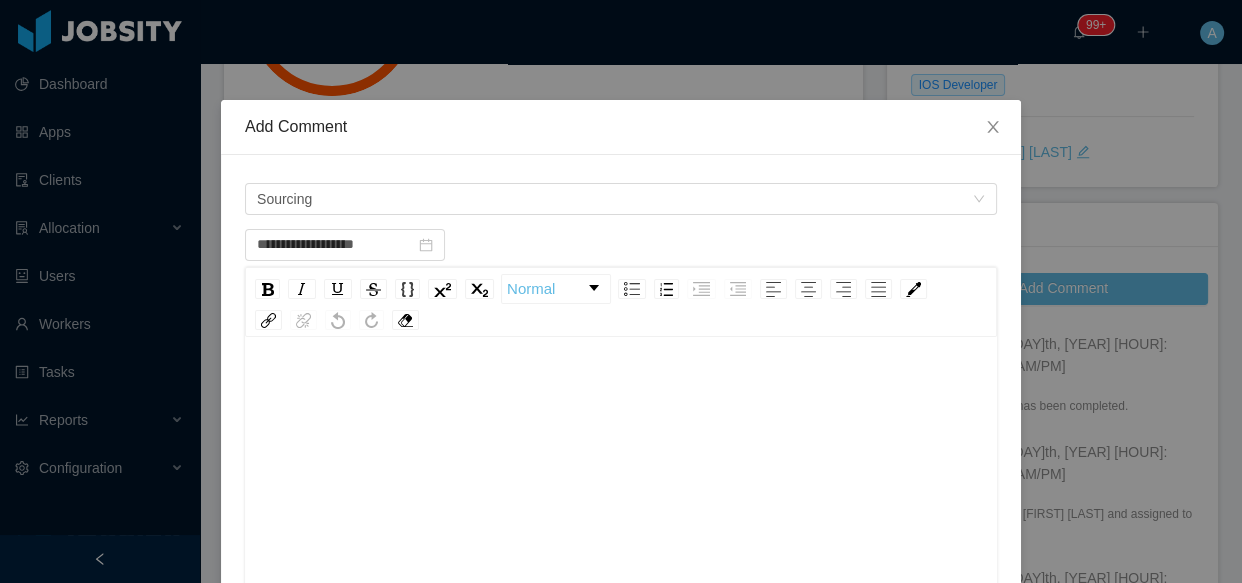 scroll, scrollTop: 43, scrollLeft: 0, axis: vertical 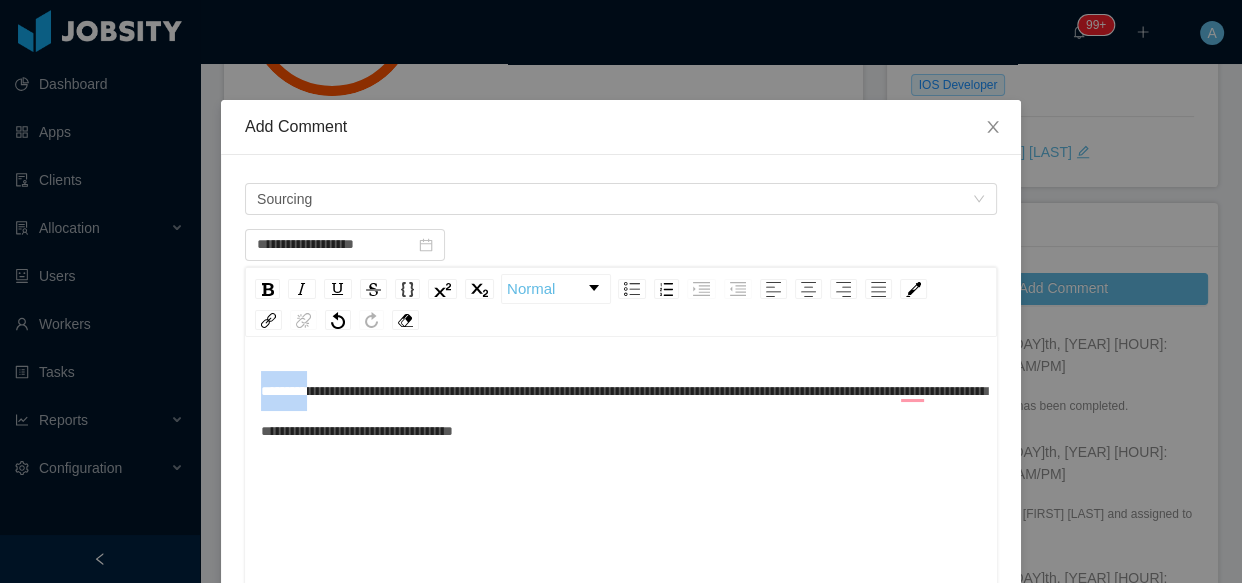 drag, startPoint x: 253, startPoint y: 392, endPoint x: 320, endPoint y: 392, distance: 67 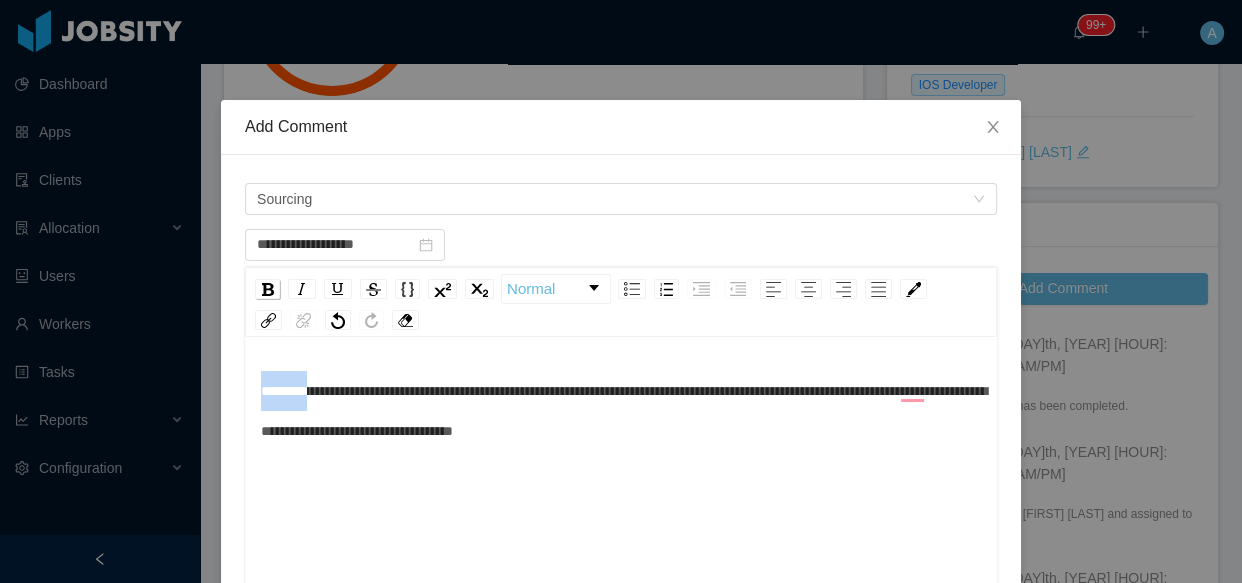 click at bounding box center (267, 289) 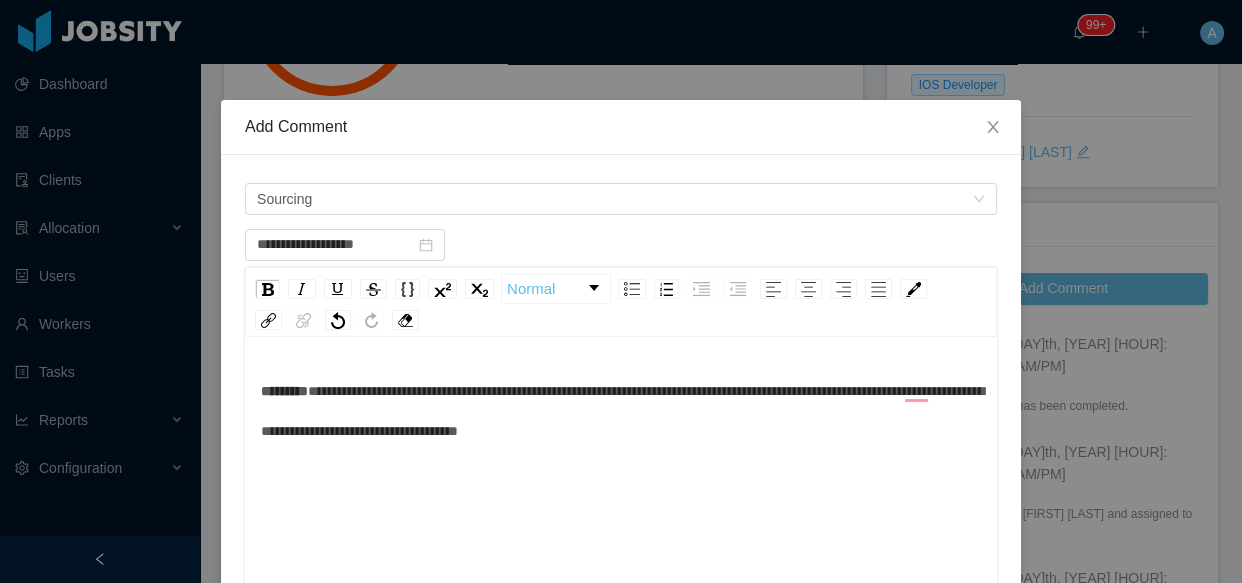 click on "**********" at bounding box center [621, 411] 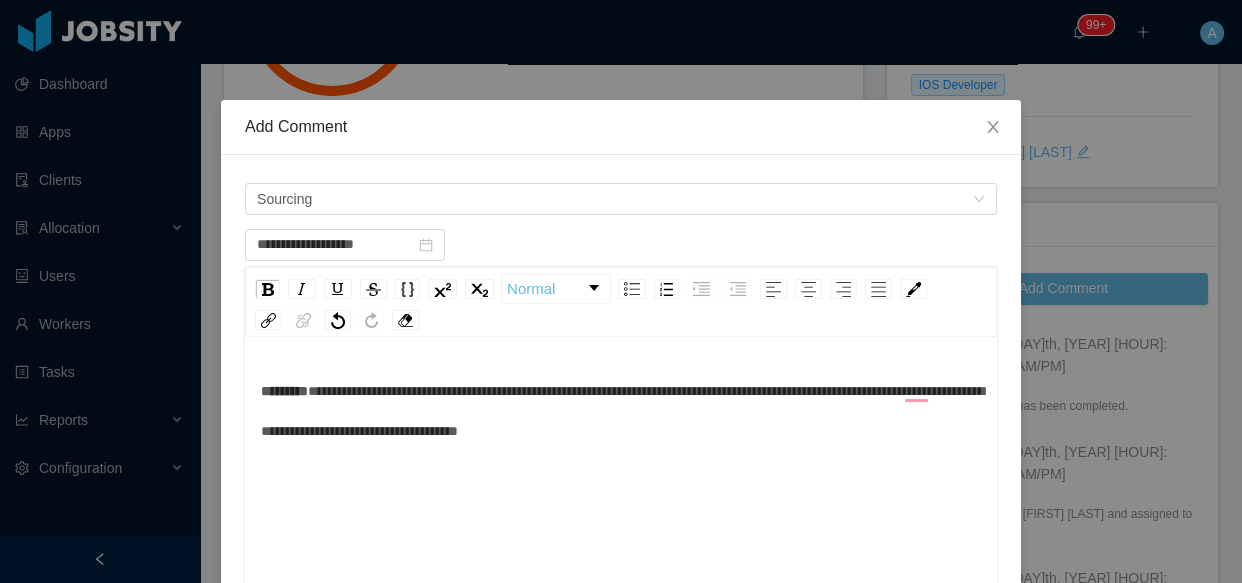 click on "**********" at bounding box center [622, 411] 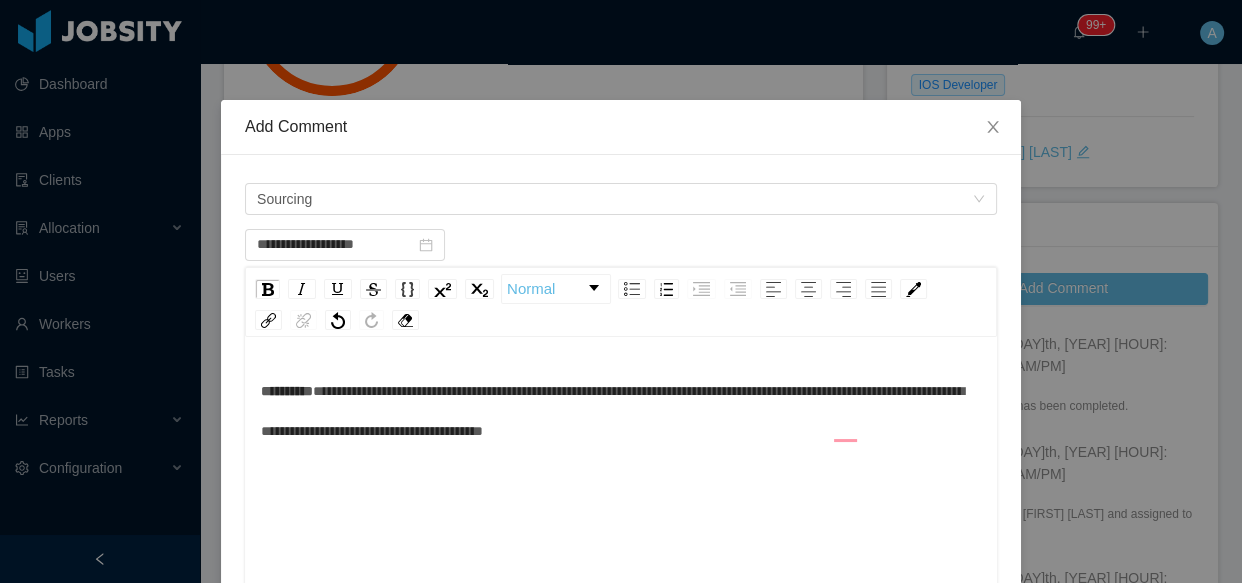 drag, startPoint x: 278, startPoint y: 429, endPoint x: 291, endPoint y: 429, distance: 13 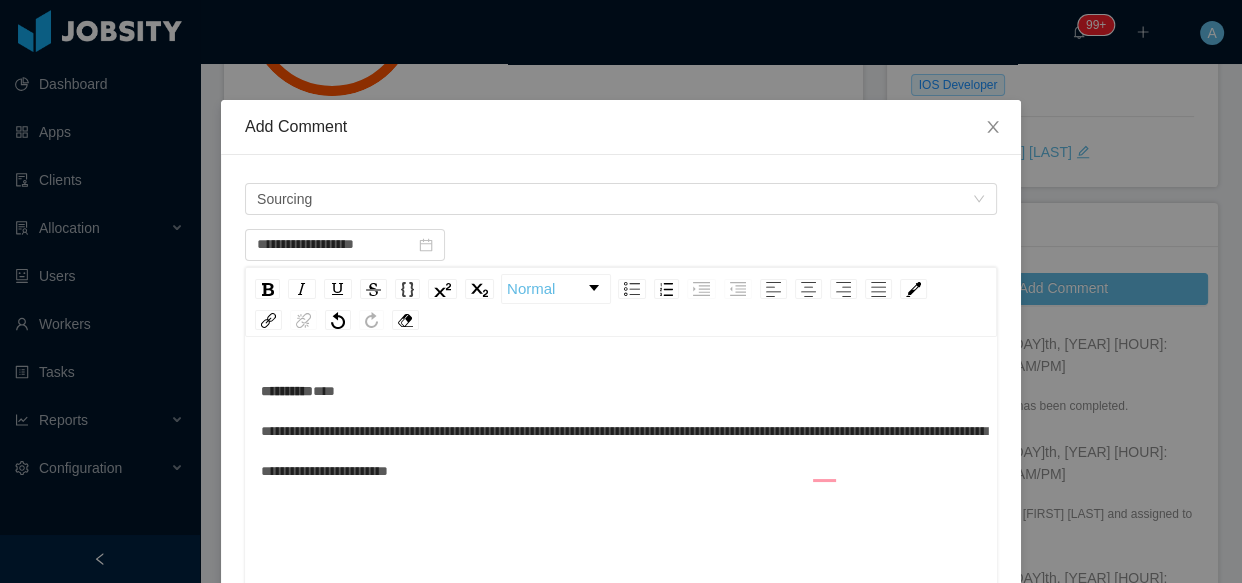click on "**********" at bounding box center [624, 431] 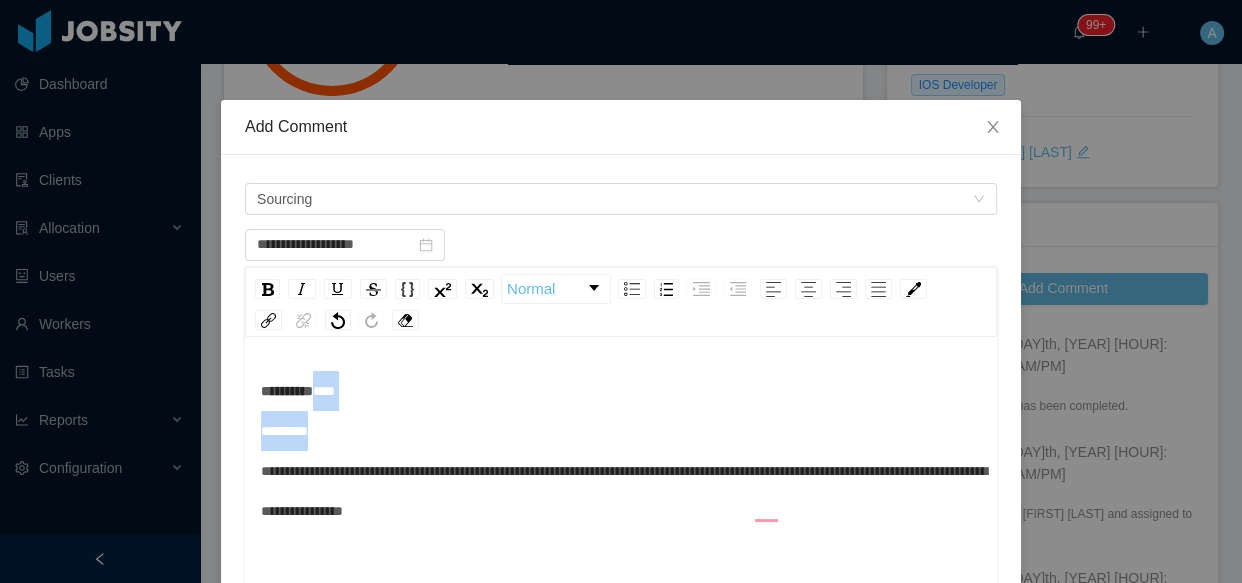 click on "**********" at bounding box center [621, 550] 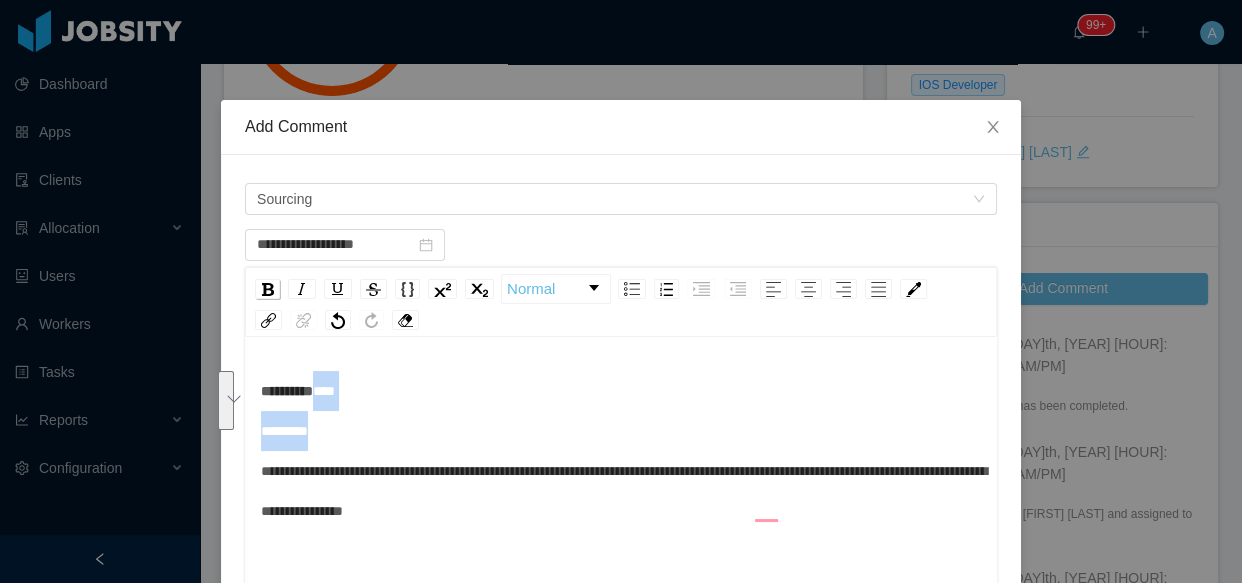 click at bounding box center [268, 289] 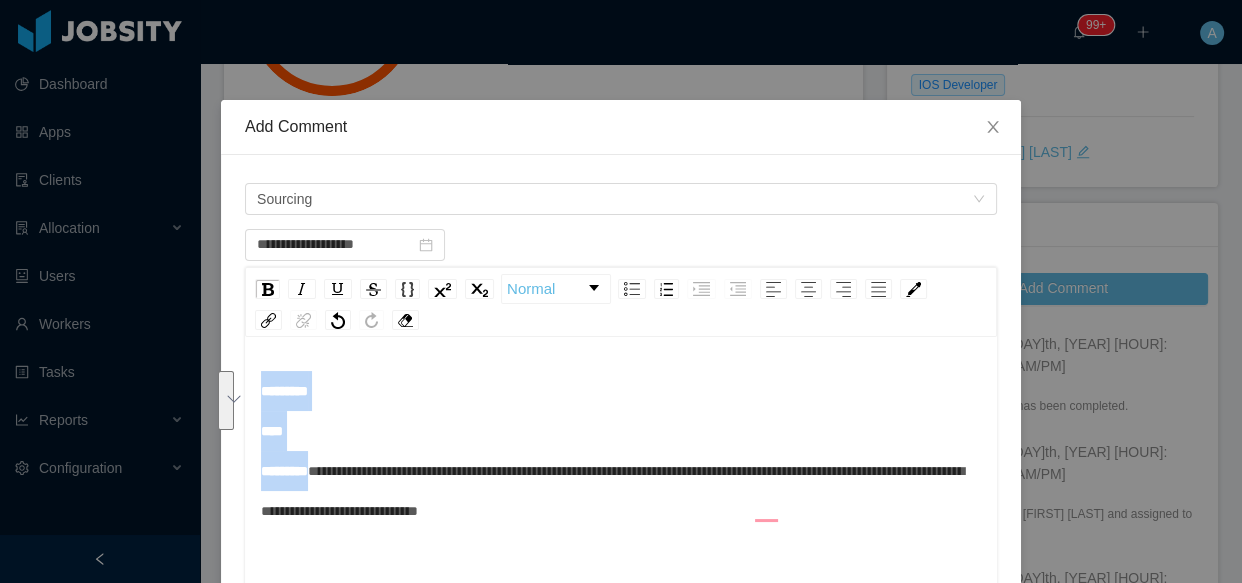 drag, startPoint x: 337, startPoint y: 448, endPoint x: 335, endPoint y: 435, distance: 13.152946 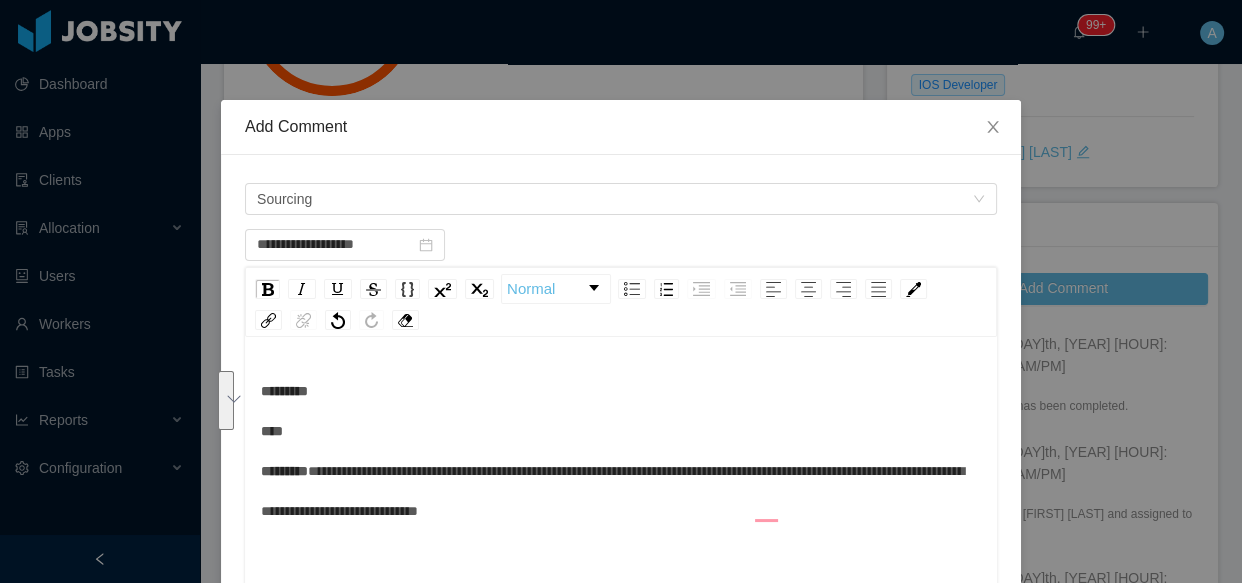 click on "**********" at bounding box center [621, 451] 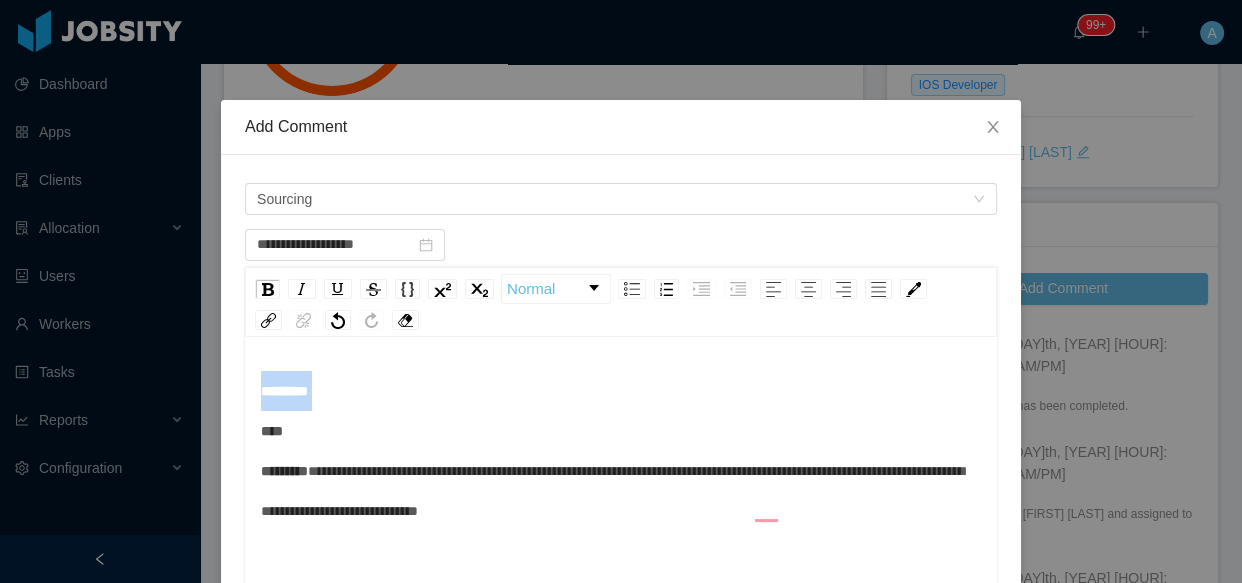 drag, startPoint x: 339, startPoint y: 391, endPoint x: 731, endPoint y: 330, distance: 396.71777 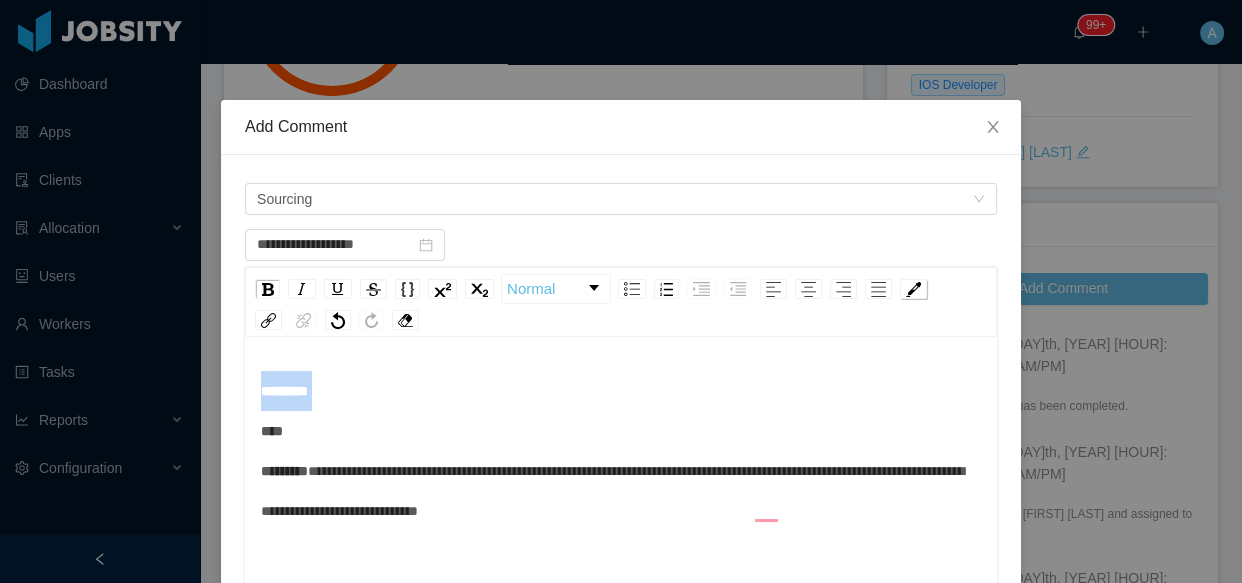 click at bounding box center [913, 289] 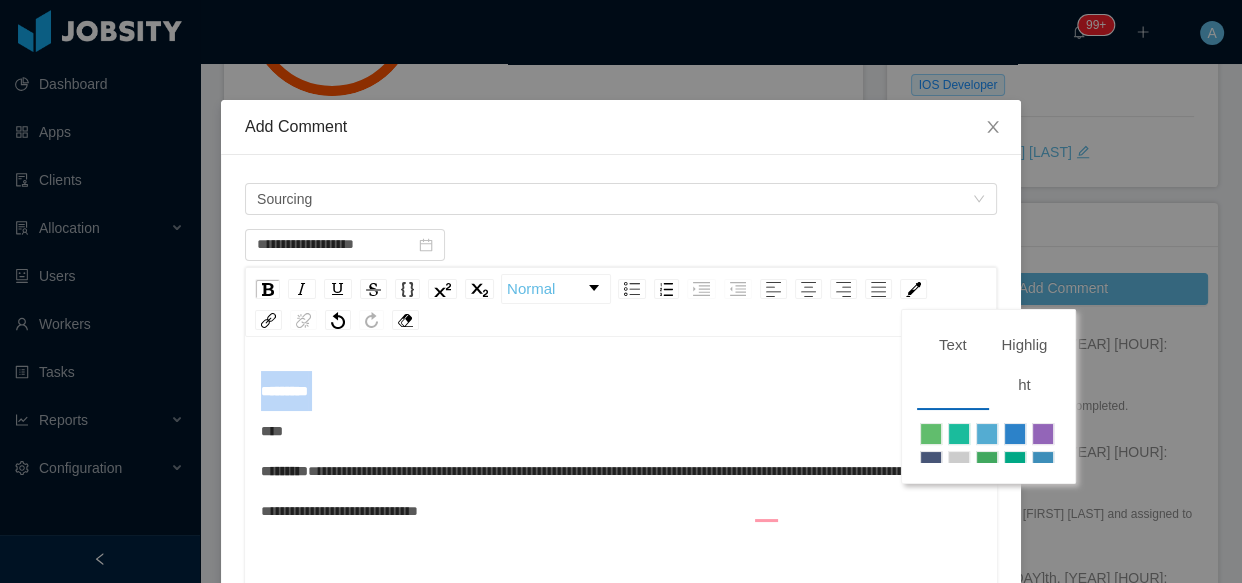 click on "Highlight" at bounding box center [1025, 367] 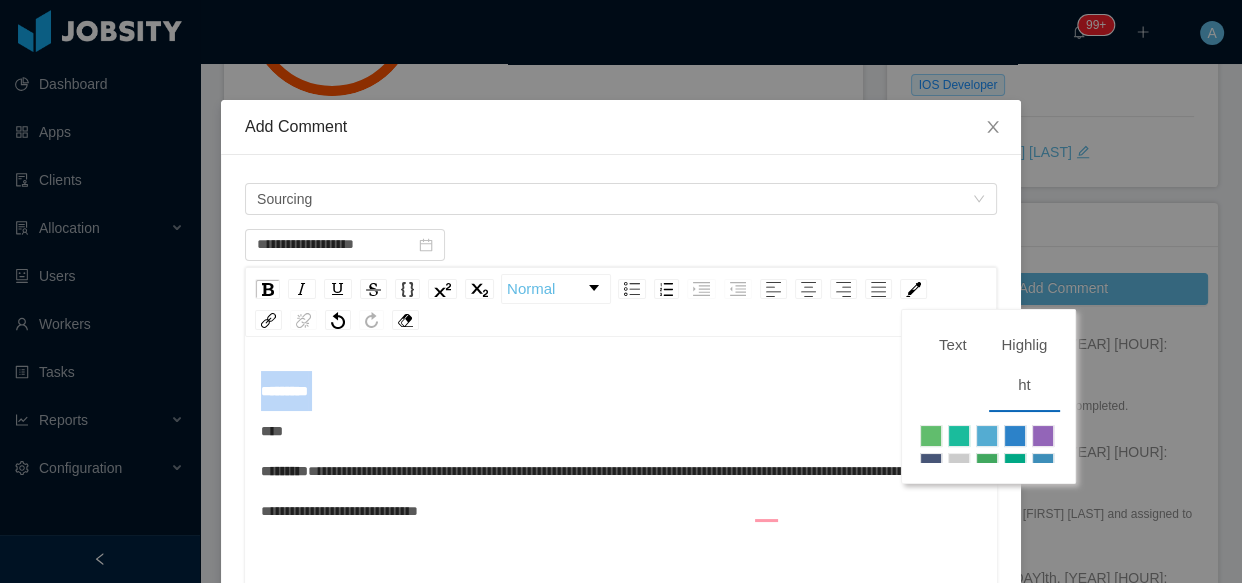 scroll, scrollTop: 28, scrollLeft: 0, axis: vertical 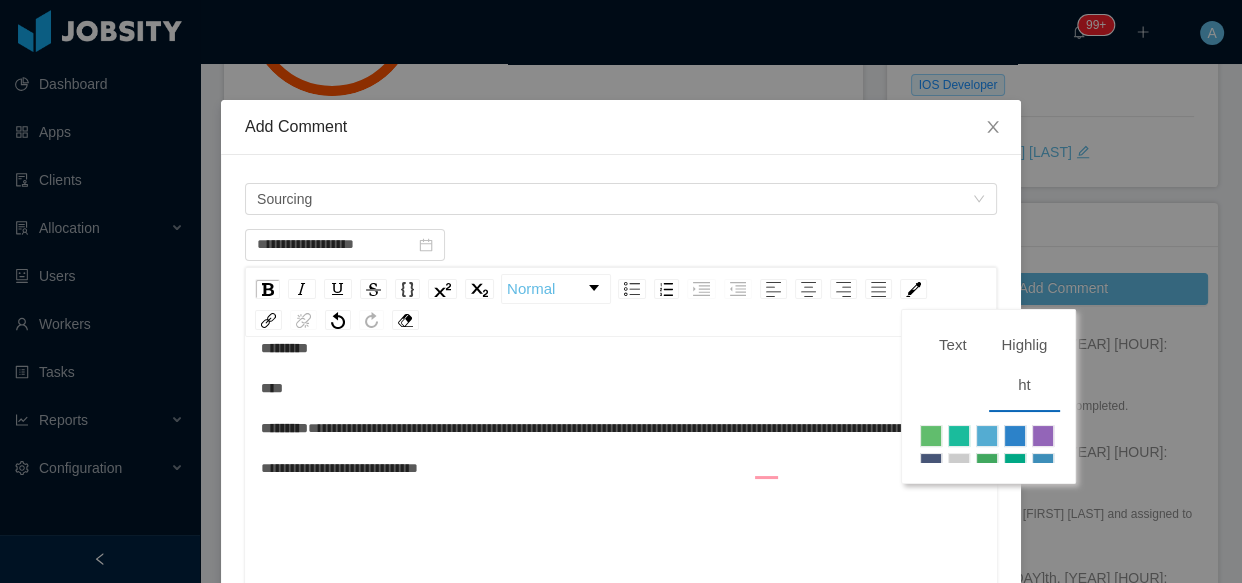 click on "**********" at bounding box center [621, 408] 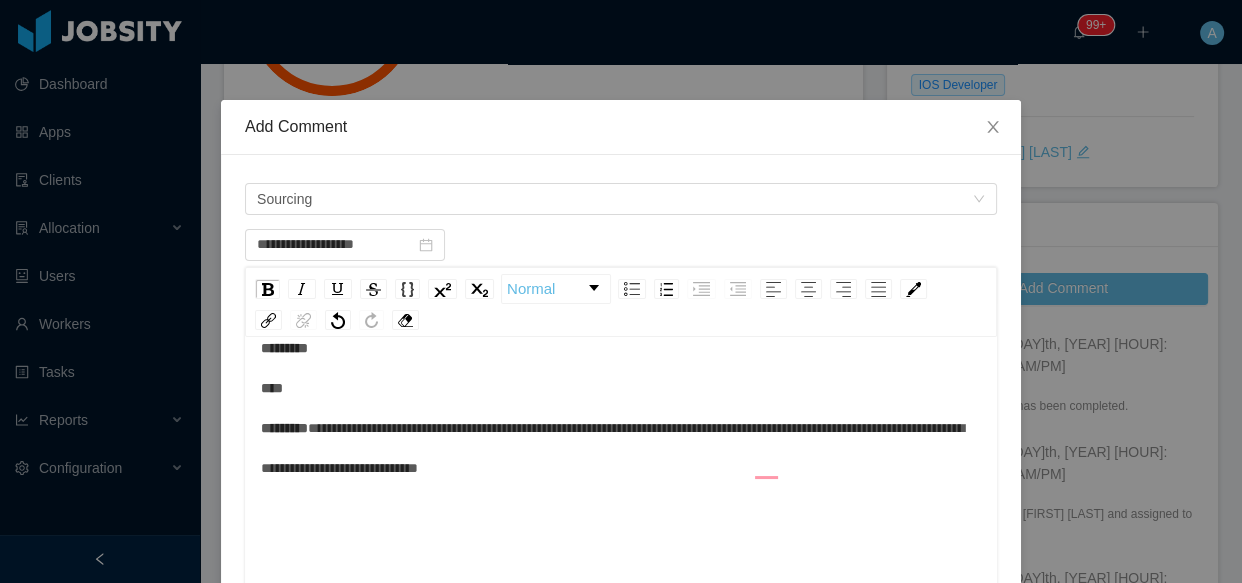 scroll, scrollTop: 13, scrollLeft: 0, axis: vertical 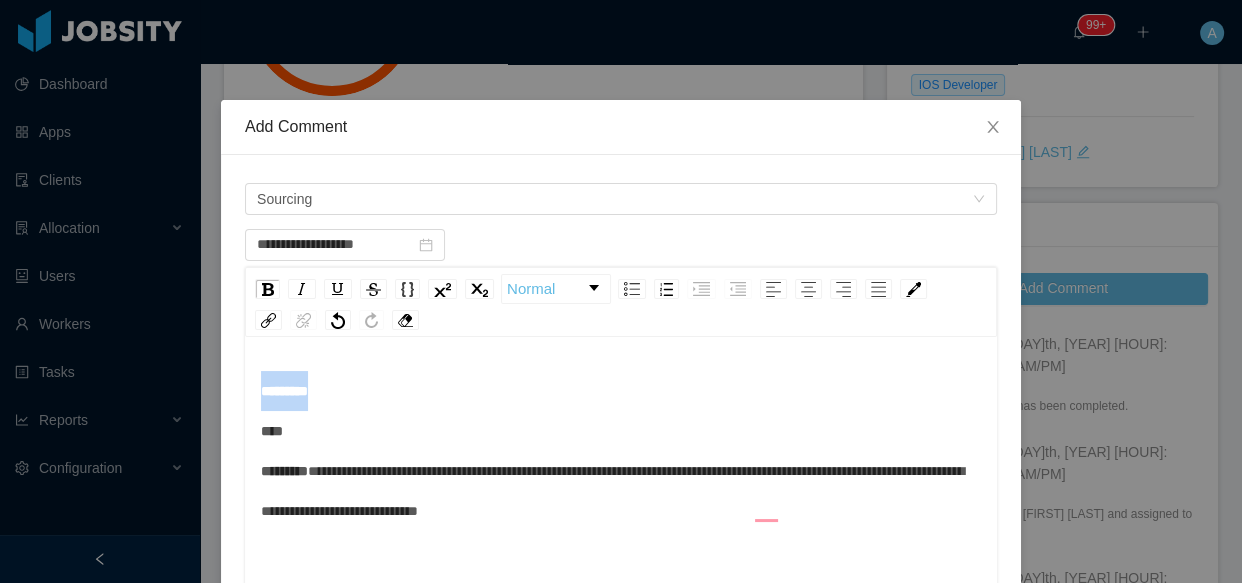 drag, startPoint x: 380, startPoint y: 383, endPoint x: 298, endPoint y: 371, distance: 82.8734 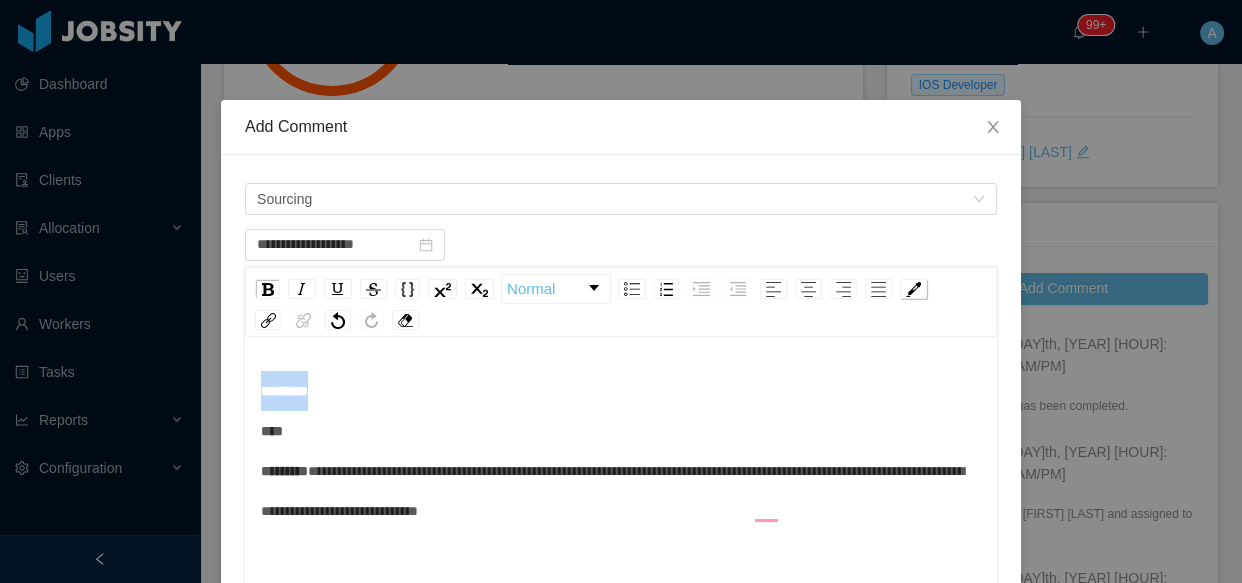 click at bounding box center [913, 289] 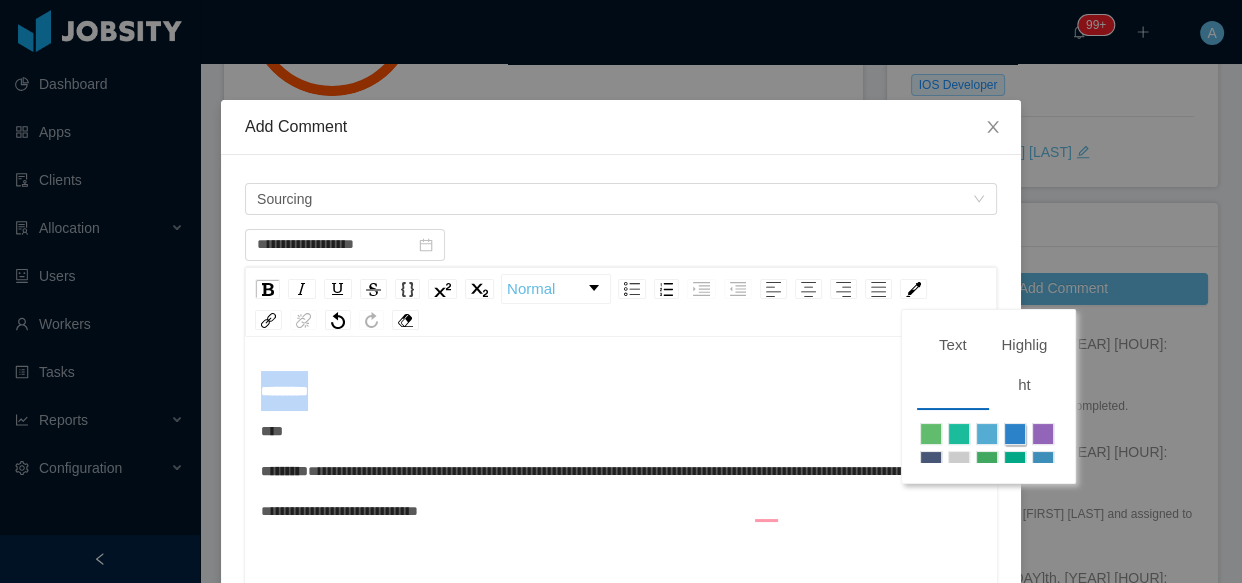 click at bounding box center (1015, 434) 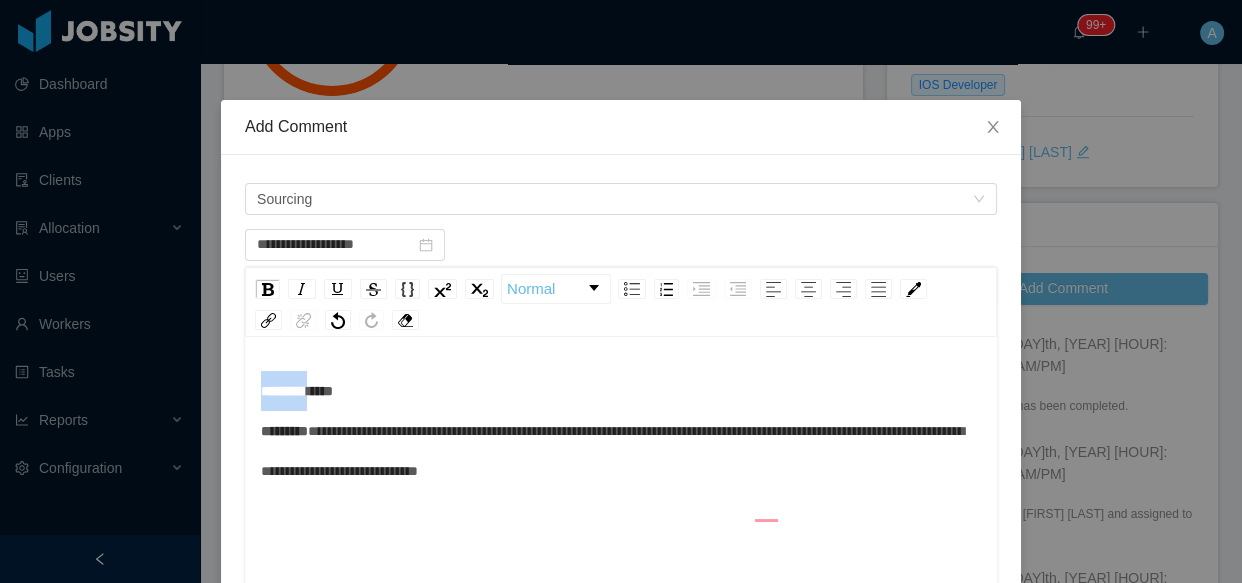 click on "**********" at bounding box center [621, 431] 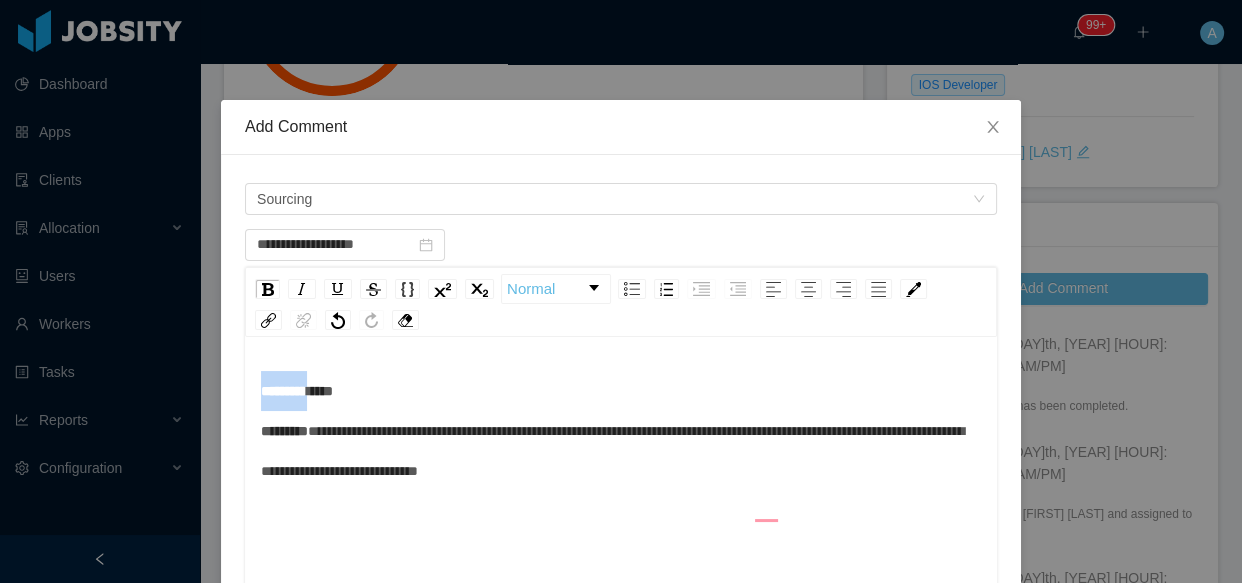 drag, startPoint x: 343, startPoint y: 397, endPoint x: 221, endPoint y: 376, distance: 123.79418 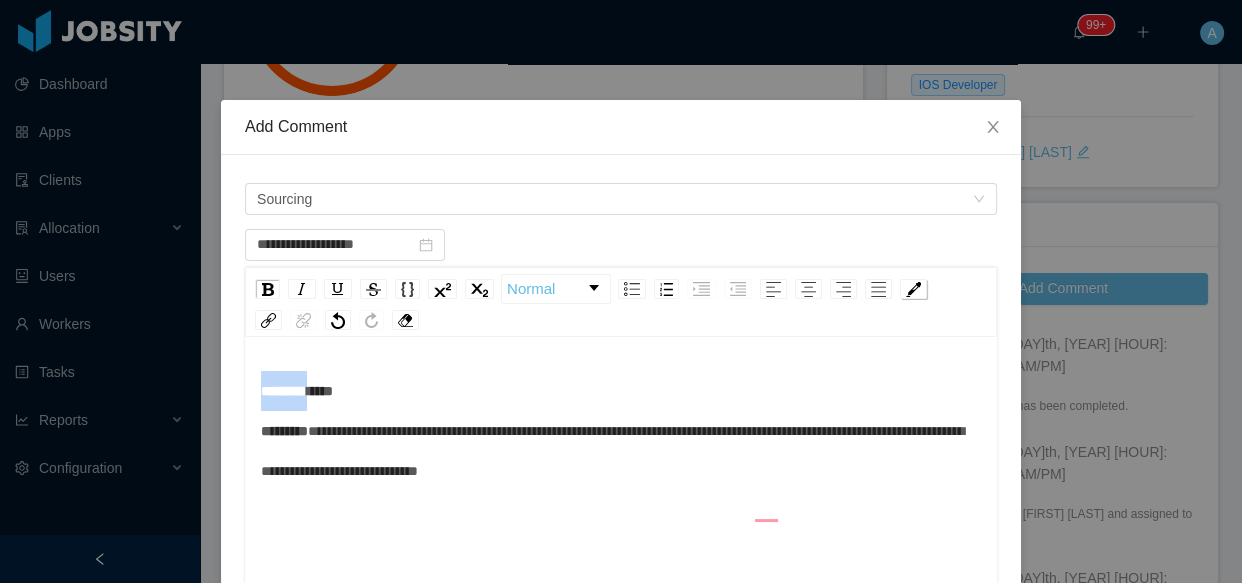 click at bounding box center (913, 289) 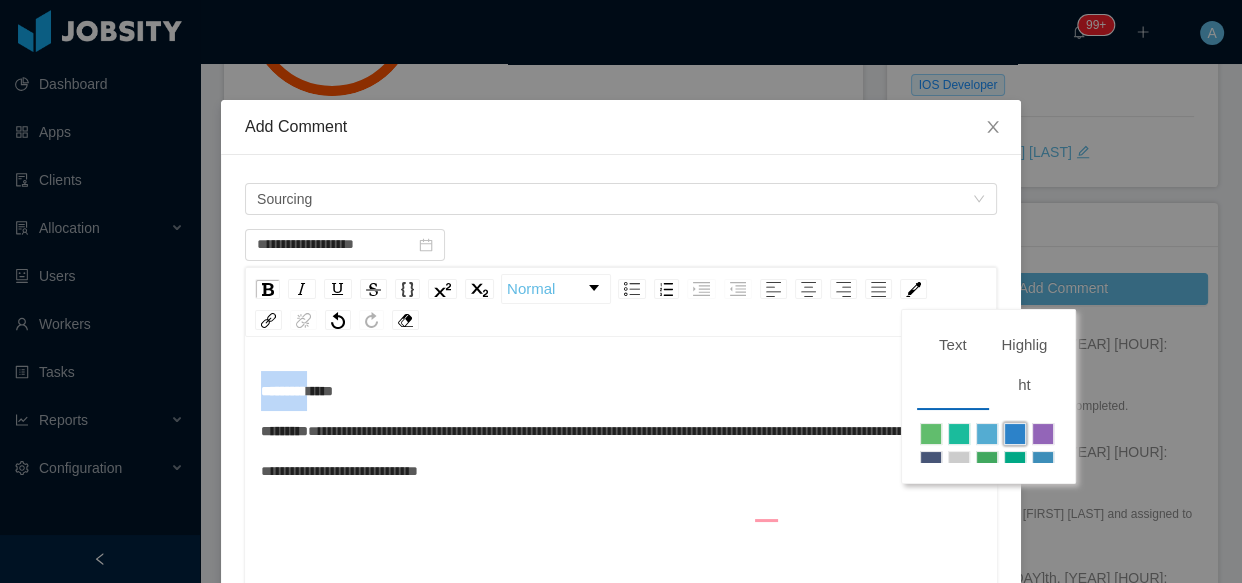 click on "Highlight" at bounding box center (1025, 367) 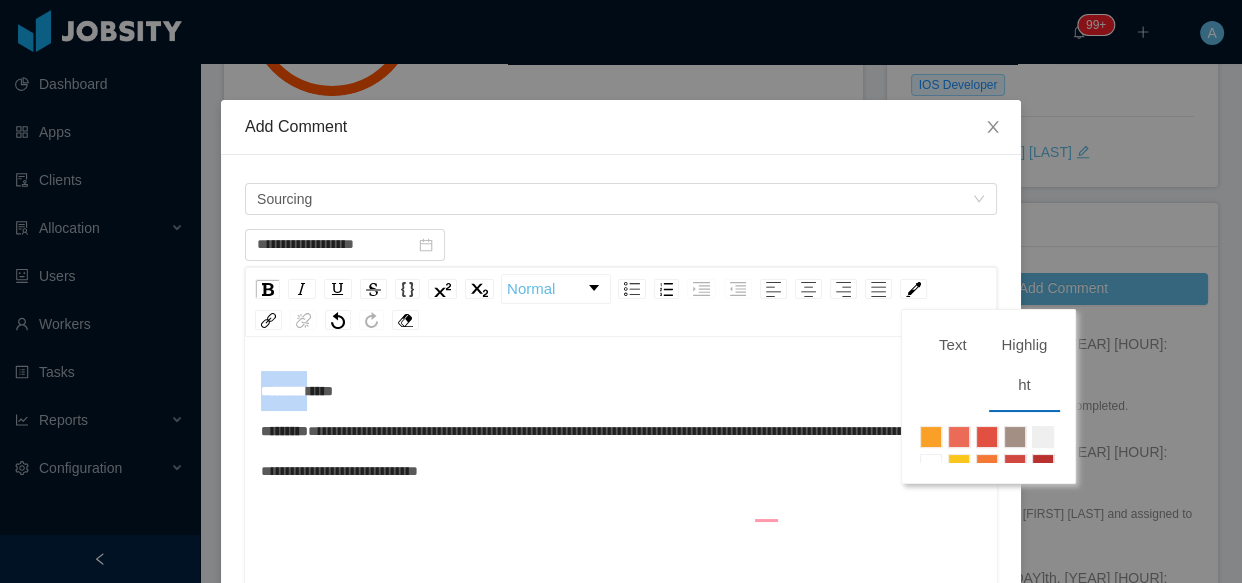 scroll, scrollTop: 72, scrollLeft: 0, axis: vertical 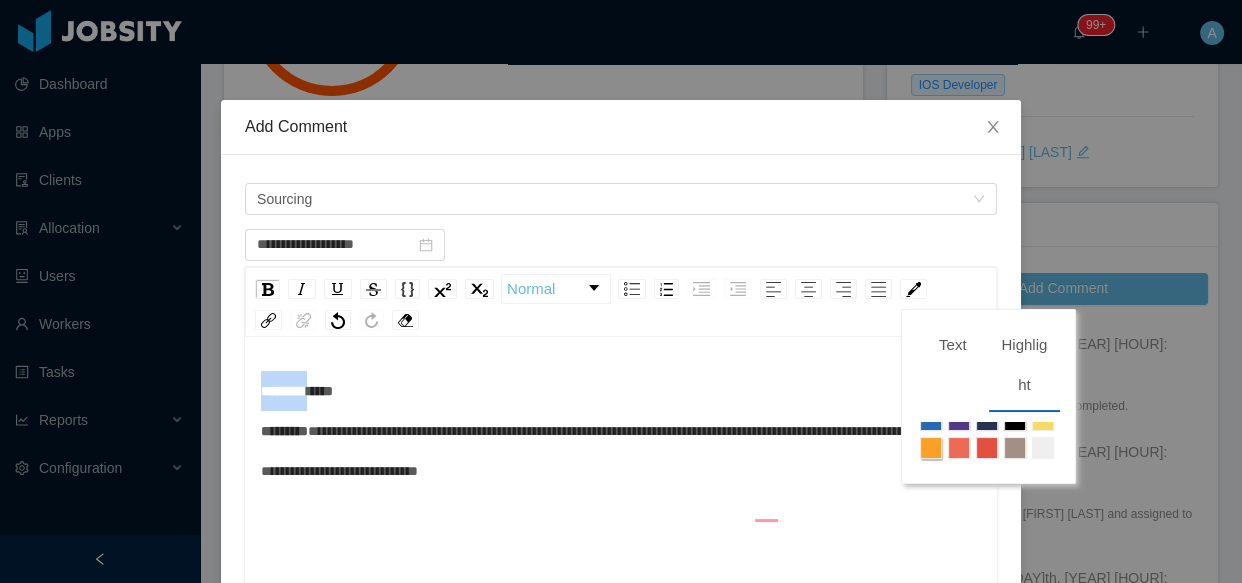 click at bounding box center [931, 448] 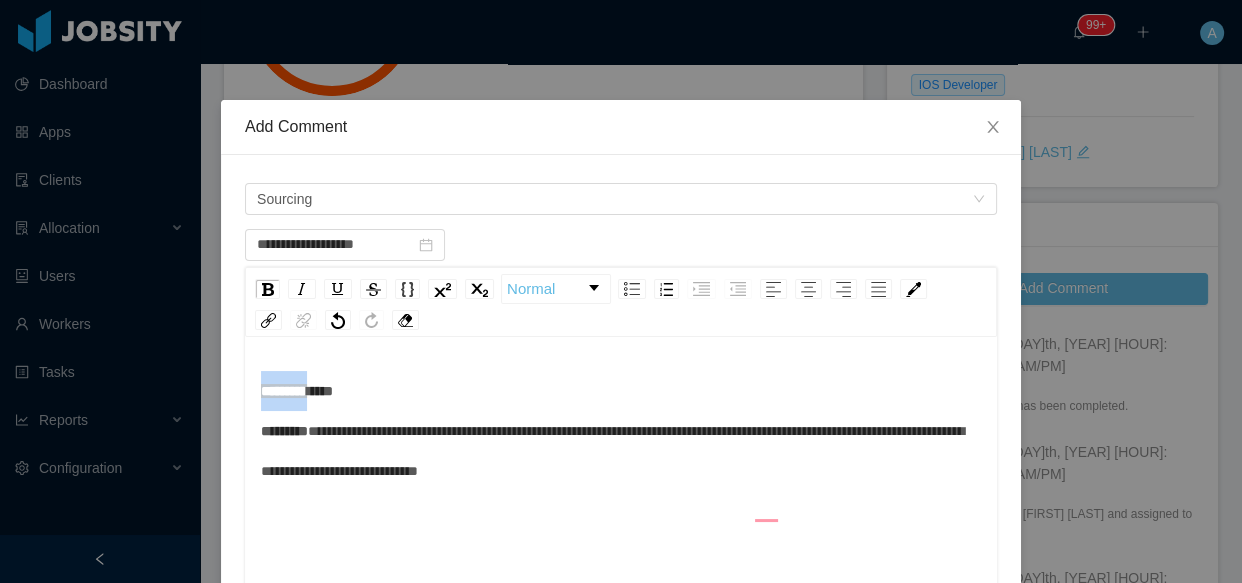 click on "**********" at bounding box center (621, 431) 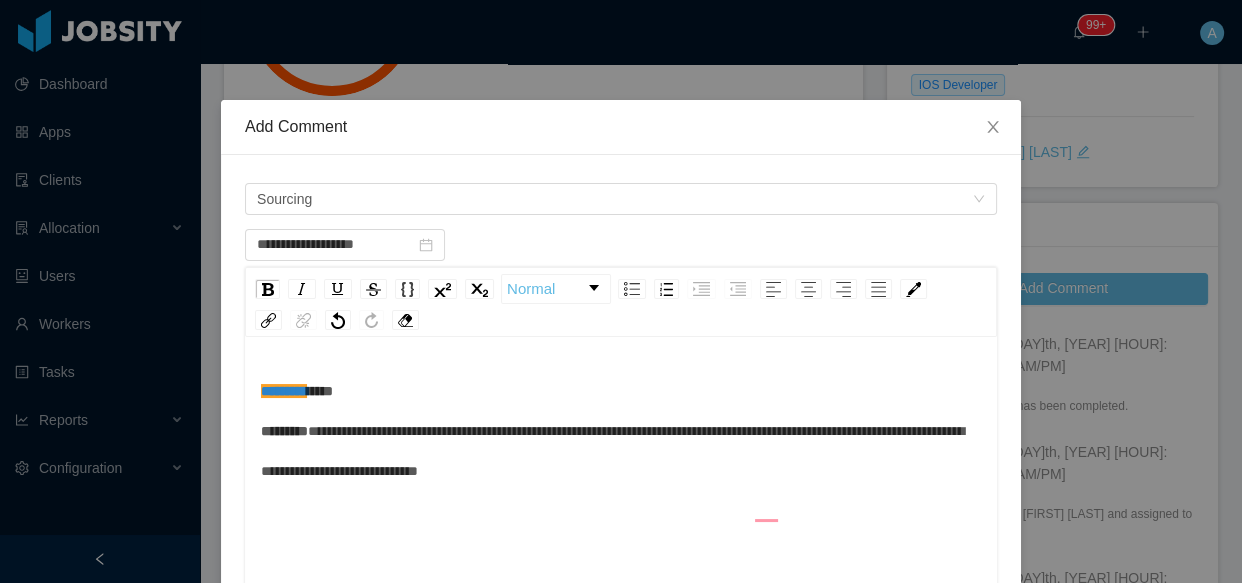 scroll, scrollTop: 43, scrollLeft: 0, axis: vertical 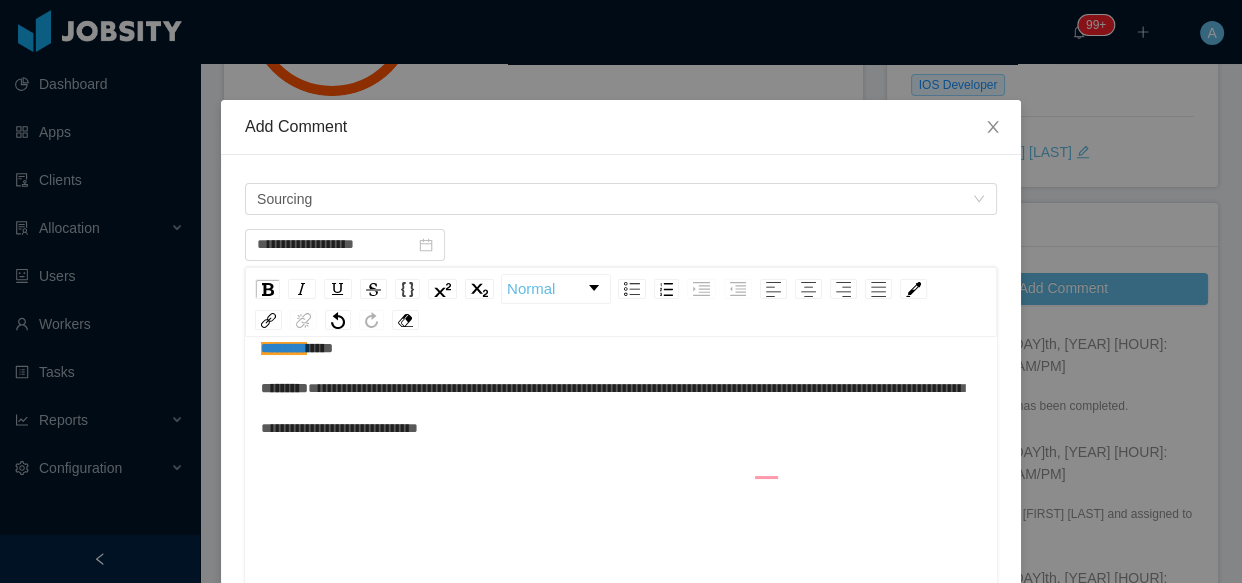 click on "**********" at bounding box center (612, 408) 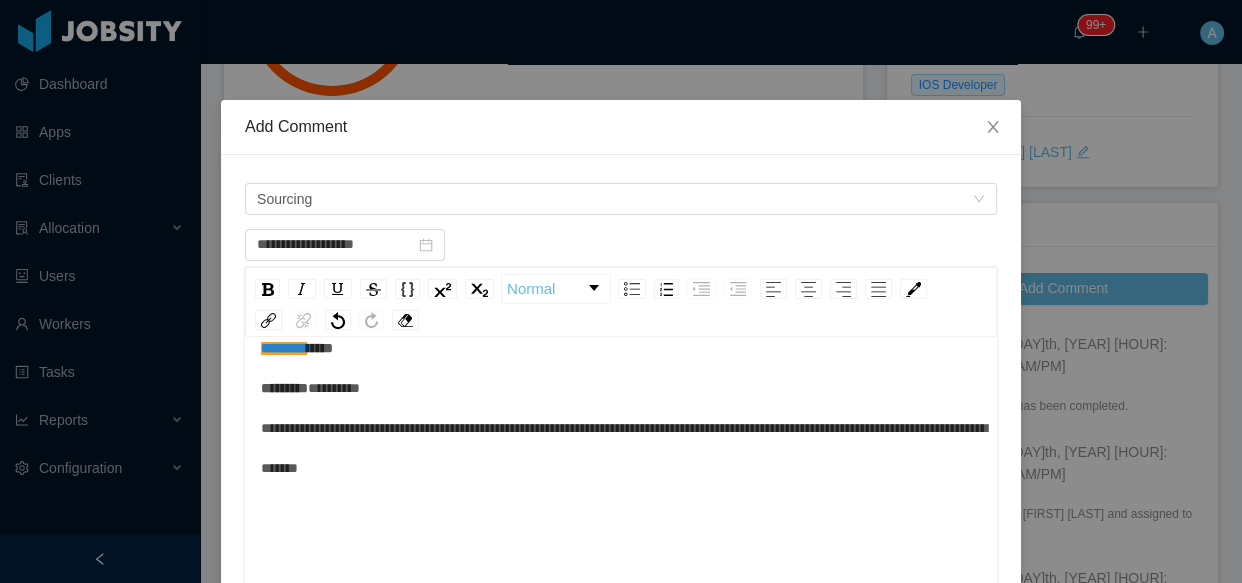 click on "**********" at bounding box center (624, 428) 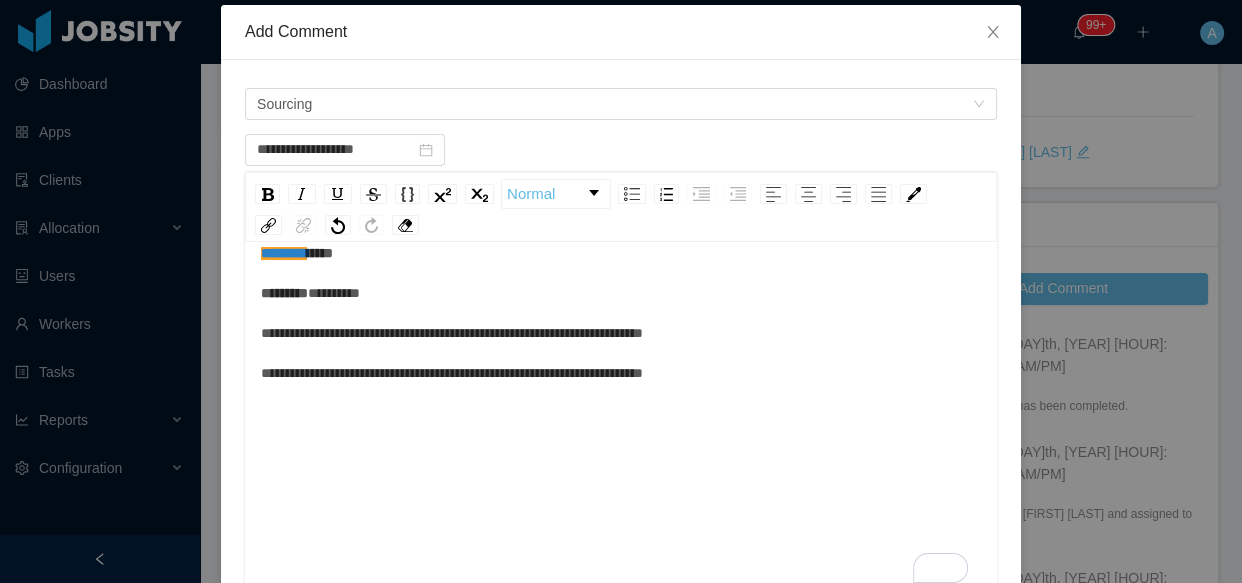 scroll, scrollTop: 181, scrollLeft: 0, axis: vertical 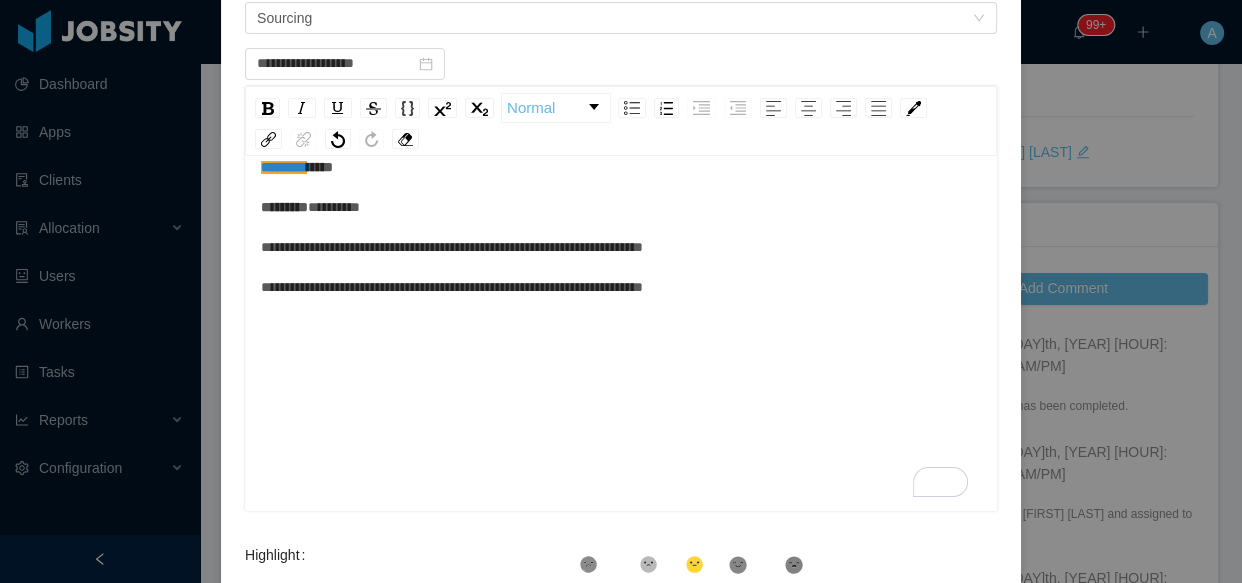 click on "**********" at bounding box center (452, 247) 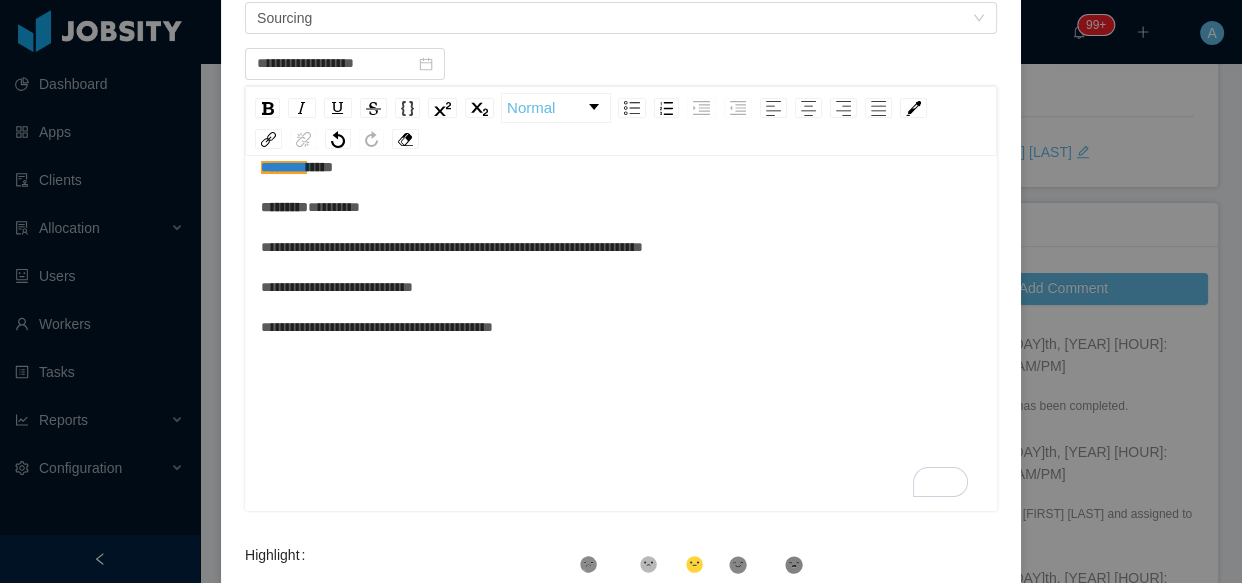 scroll, scrollTop: 12, scrollLeft: 0, axis: vertical 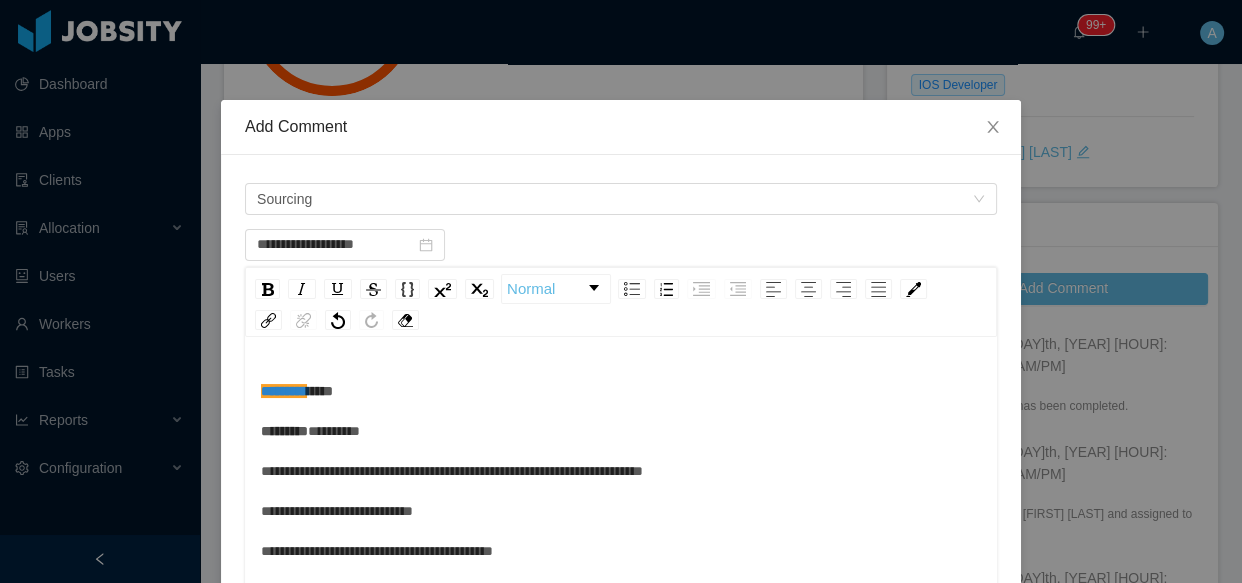 click on "**********" at bounding box center (621, 479) 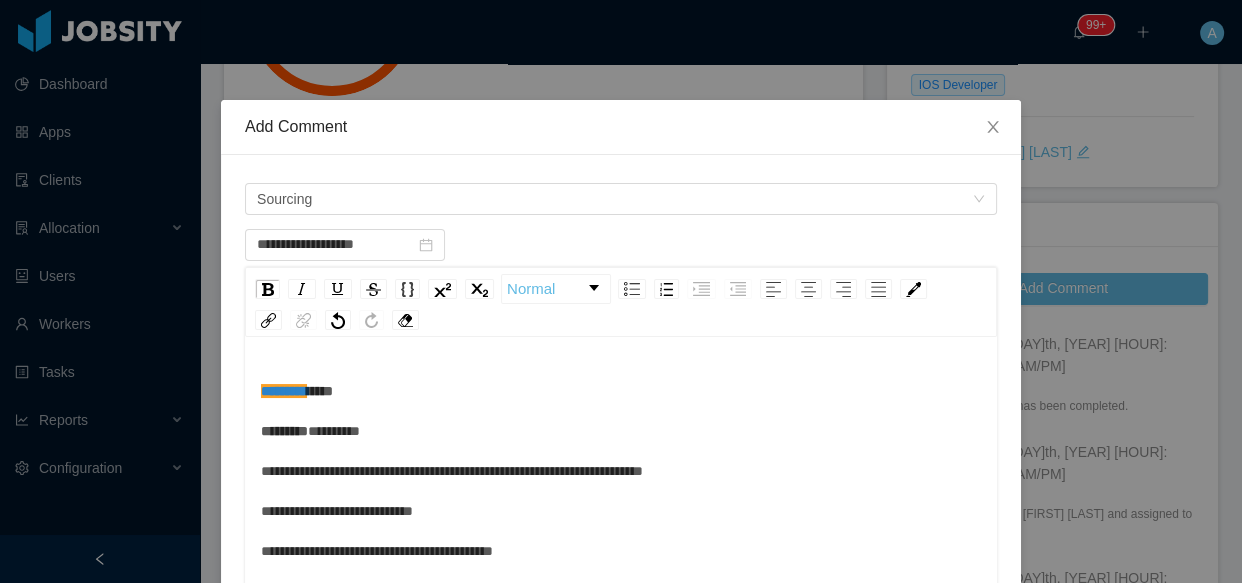 click on "**********" at bounding box center [621, 471] 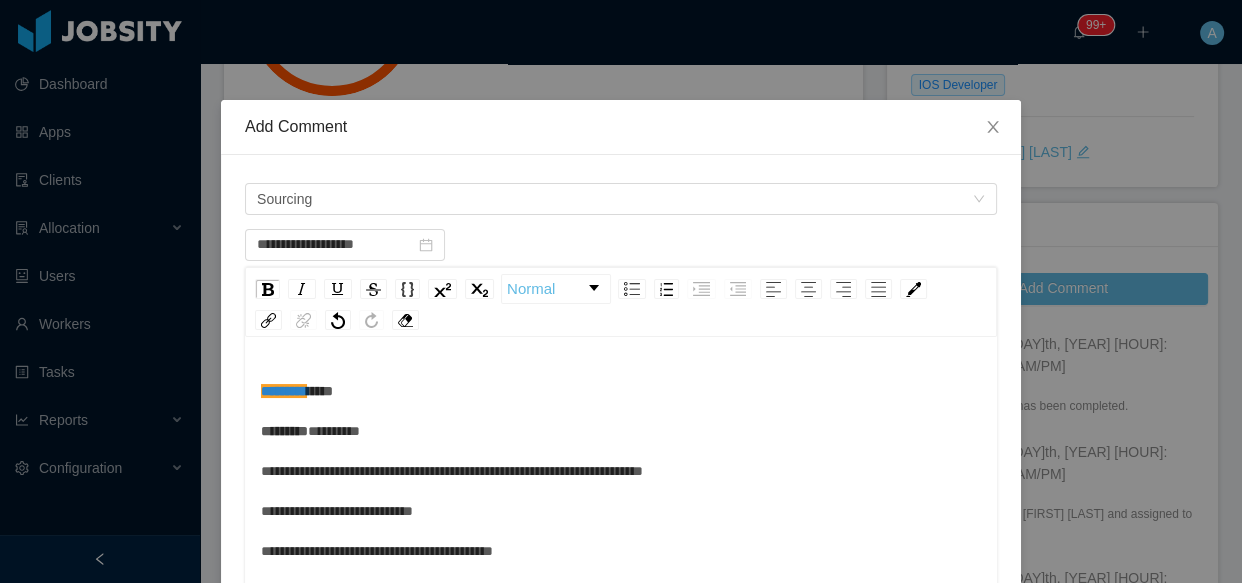 scroll, scrollTop: 43, scrollLeft: 0, axis: vertical 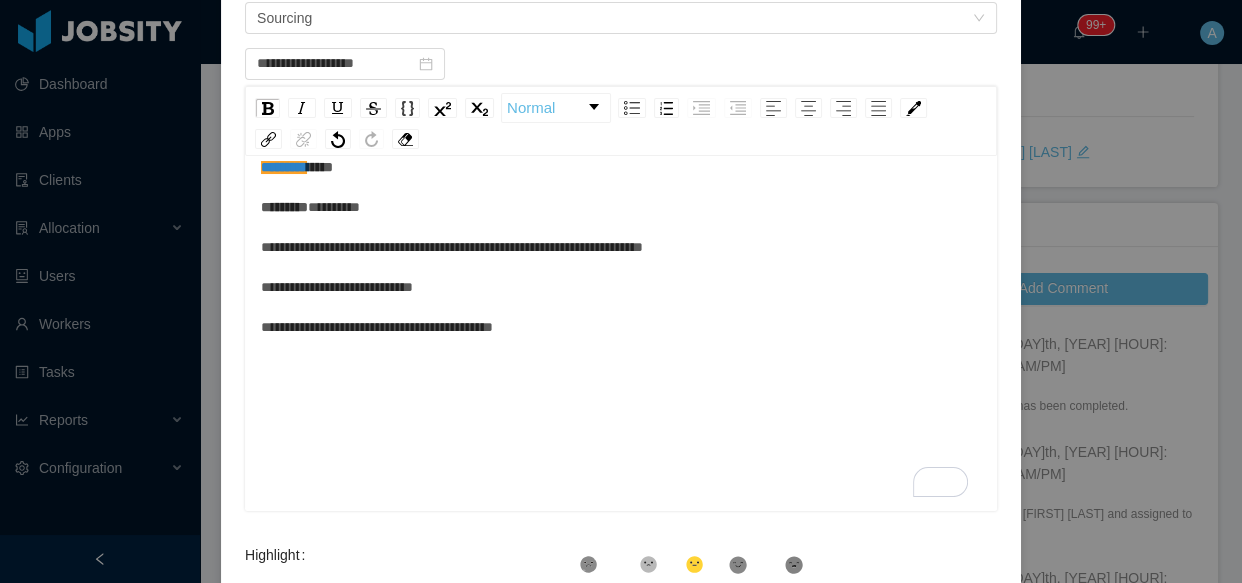 click on "**********" at bounding box center [621, 247] 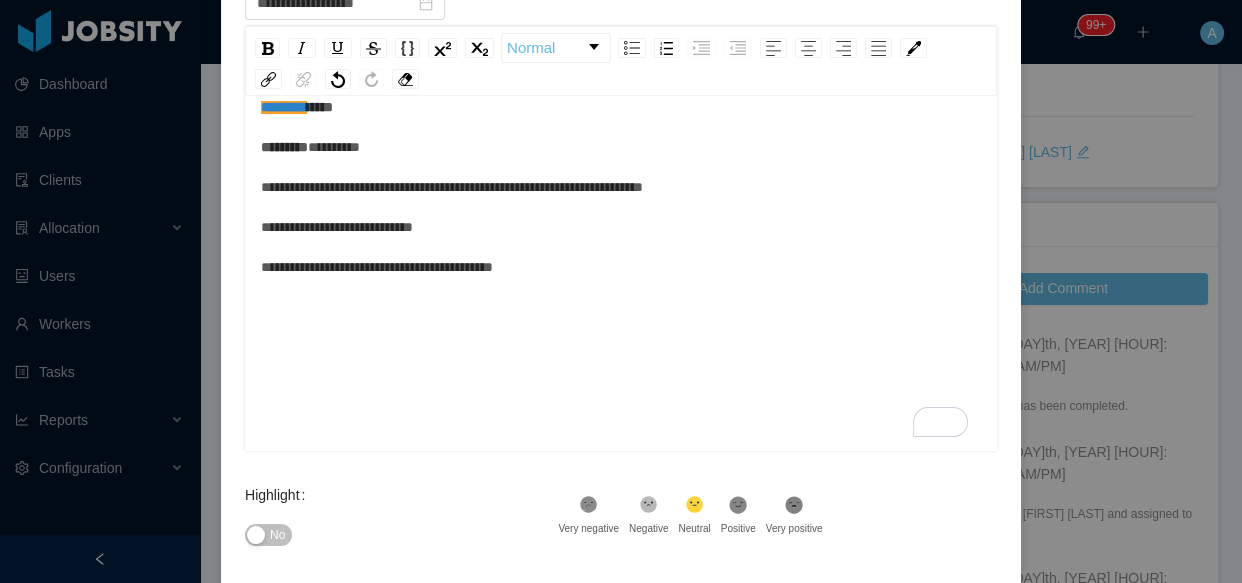 scroll, scrollTop: 272, scrollLeft: 0, axis: vertical 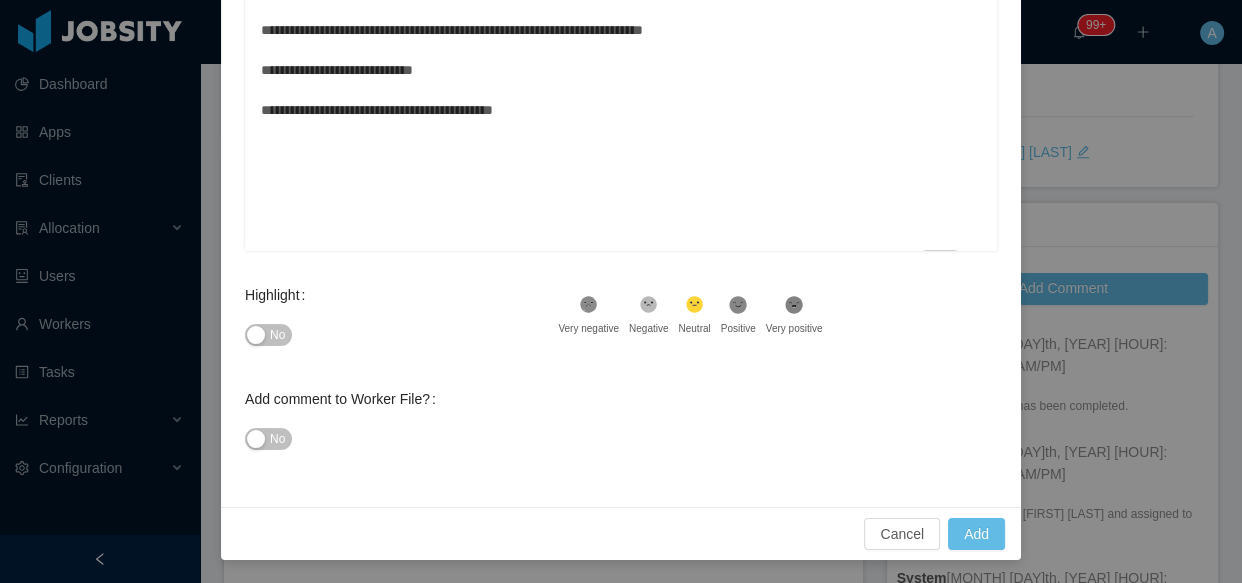 click on "No" at bounding box center [277, 335] 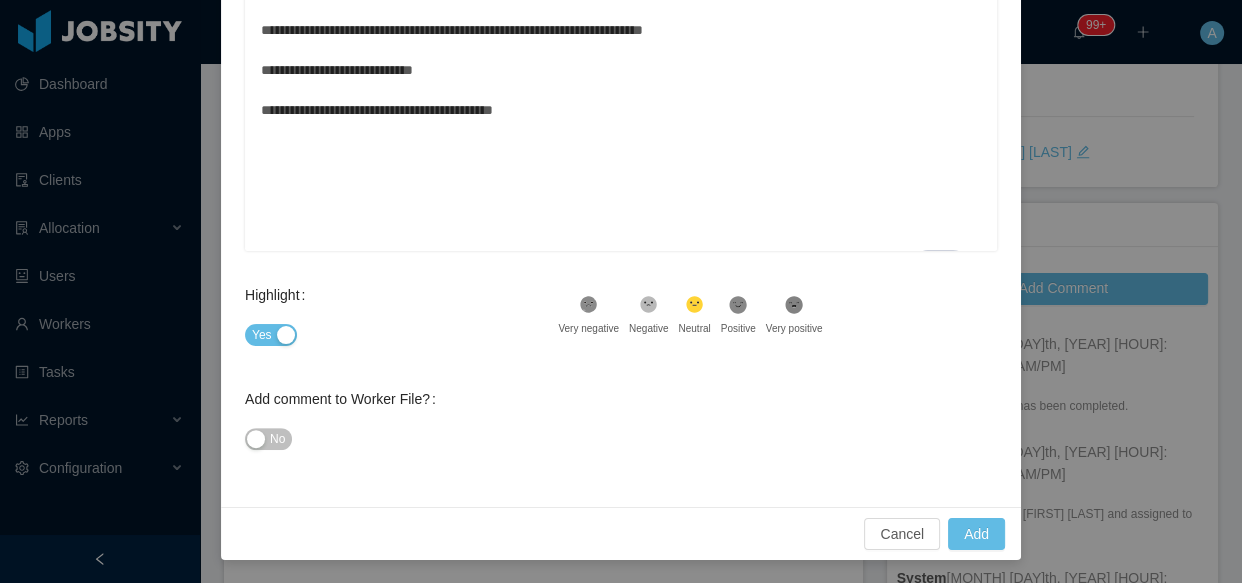 click on ".st1{fill:#232323}" at bounding box center (738, 308) 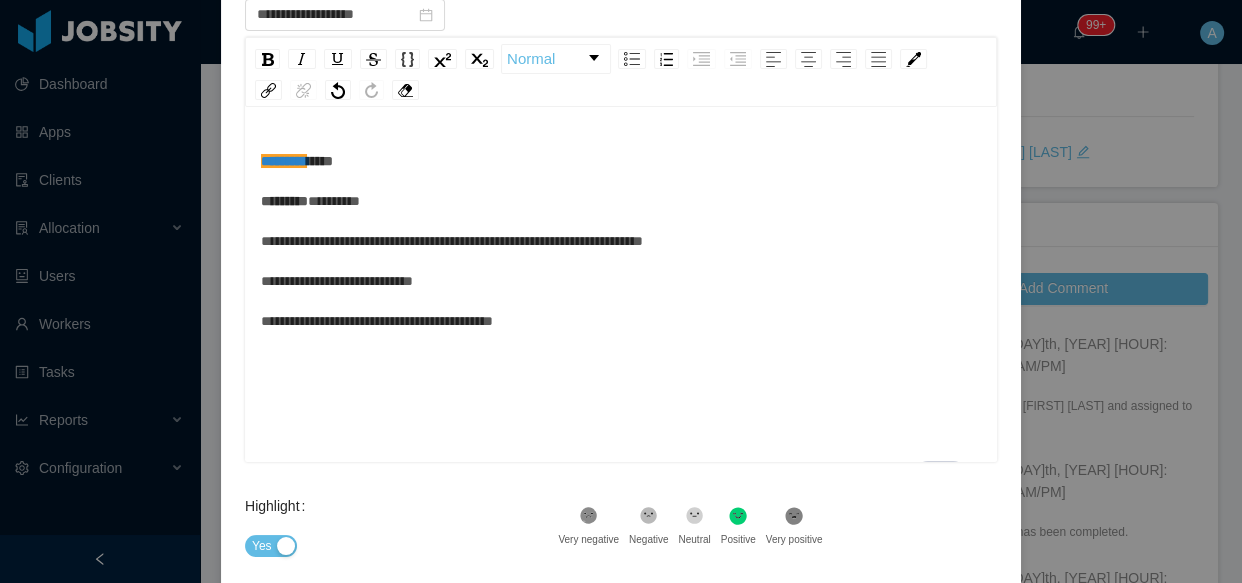 scroll, scrollTop: 0, scrollLeft: 0, axis: both 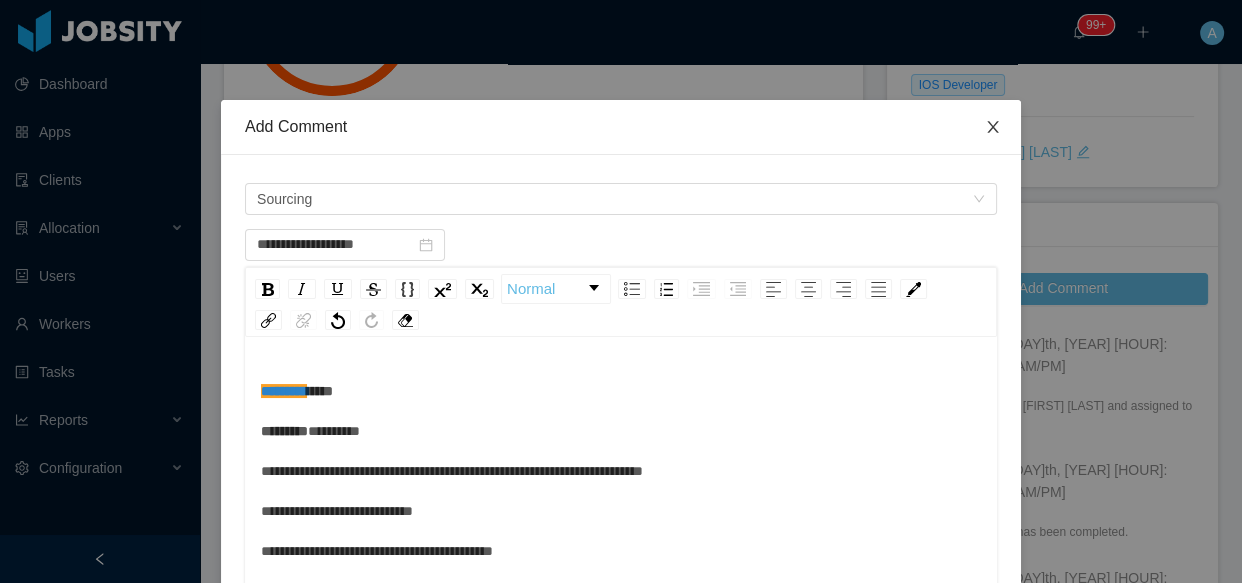 click 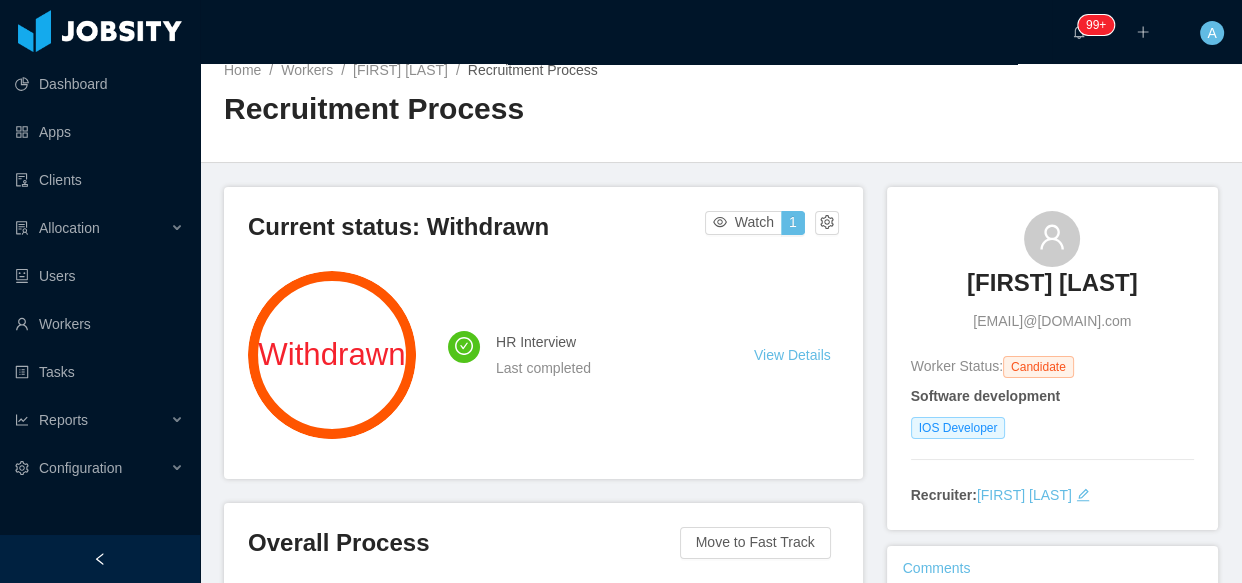 scroll, scrollTop: 0, scrollLeft: 0, axis: both 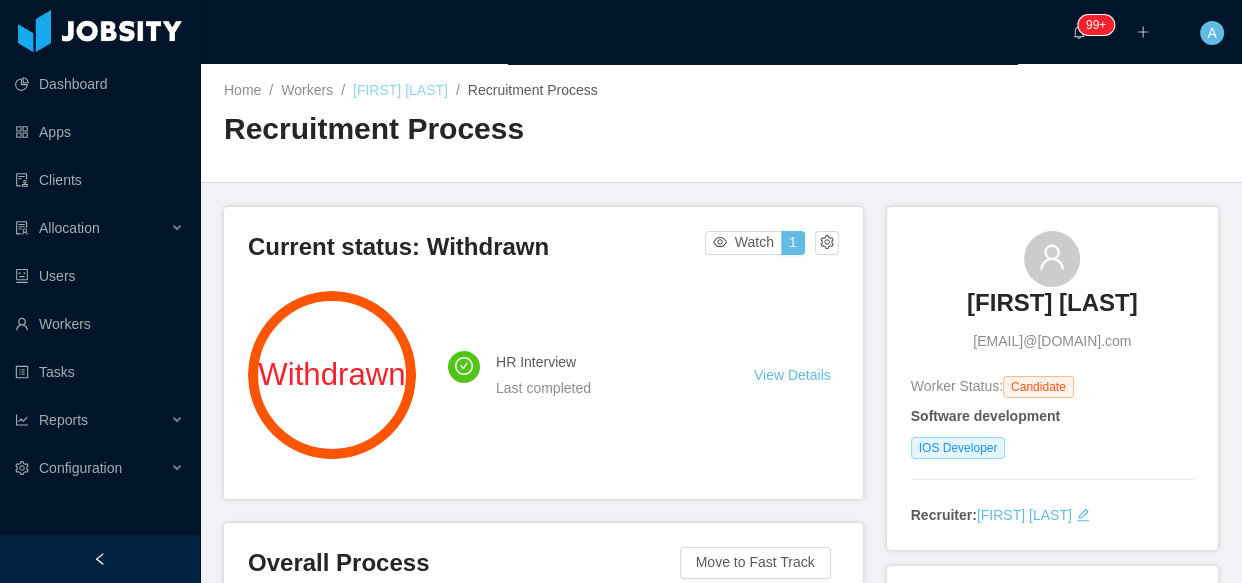 click on "Caio Berkley" at bounding box center (400, 90) 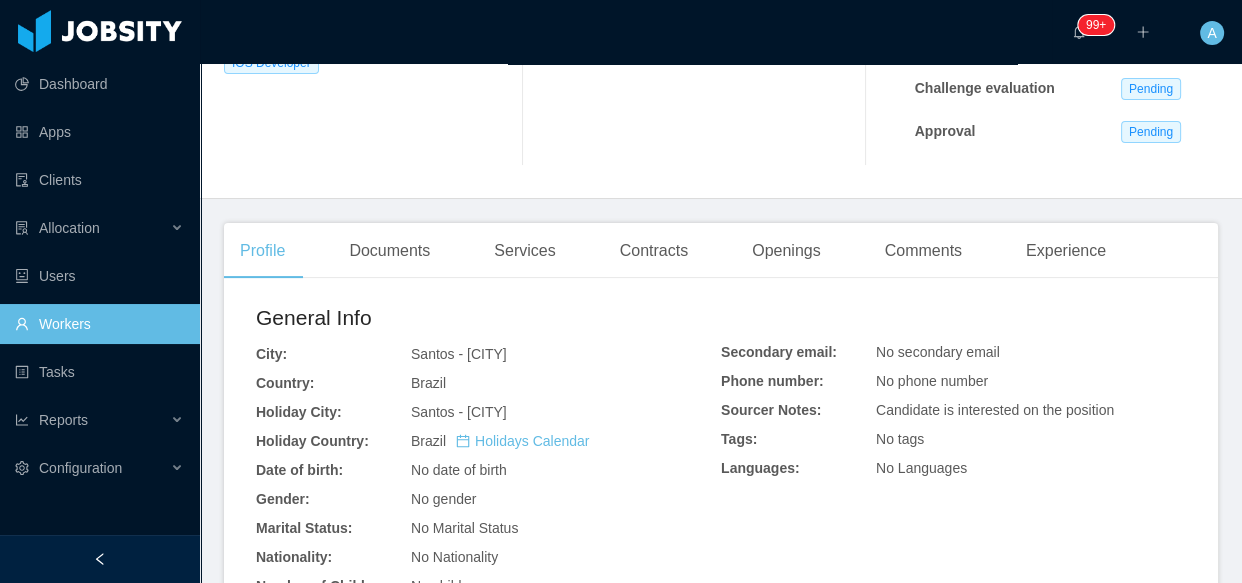 scroll, scrollTop: 363, scrollLeft: 0, axis: vertical 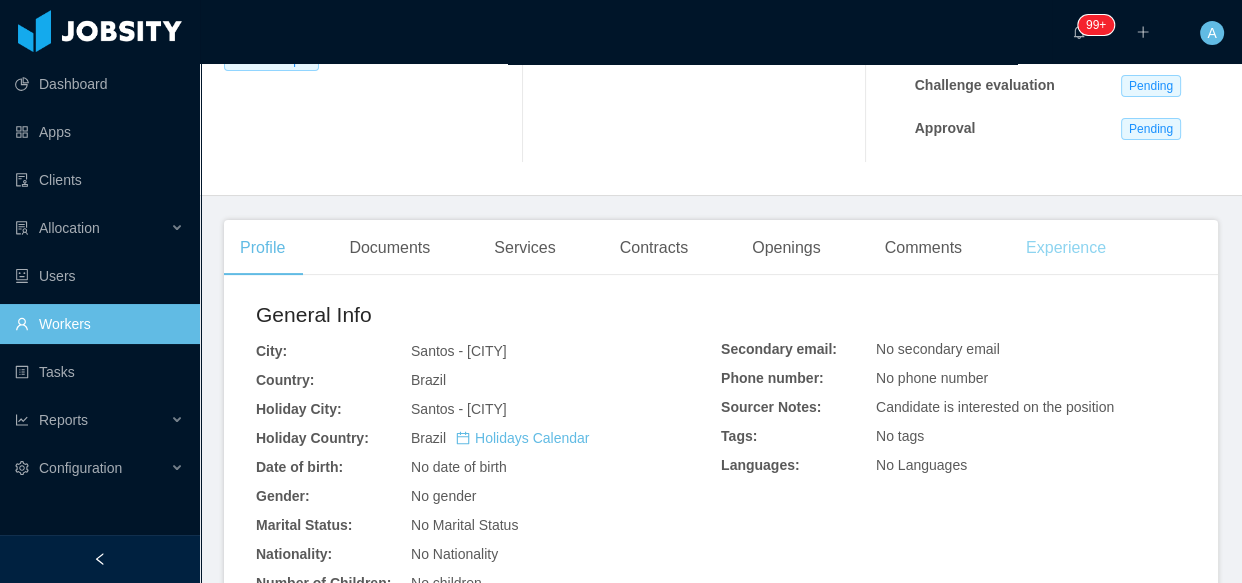 click on "Experience" at bounding box center (1066, 248) 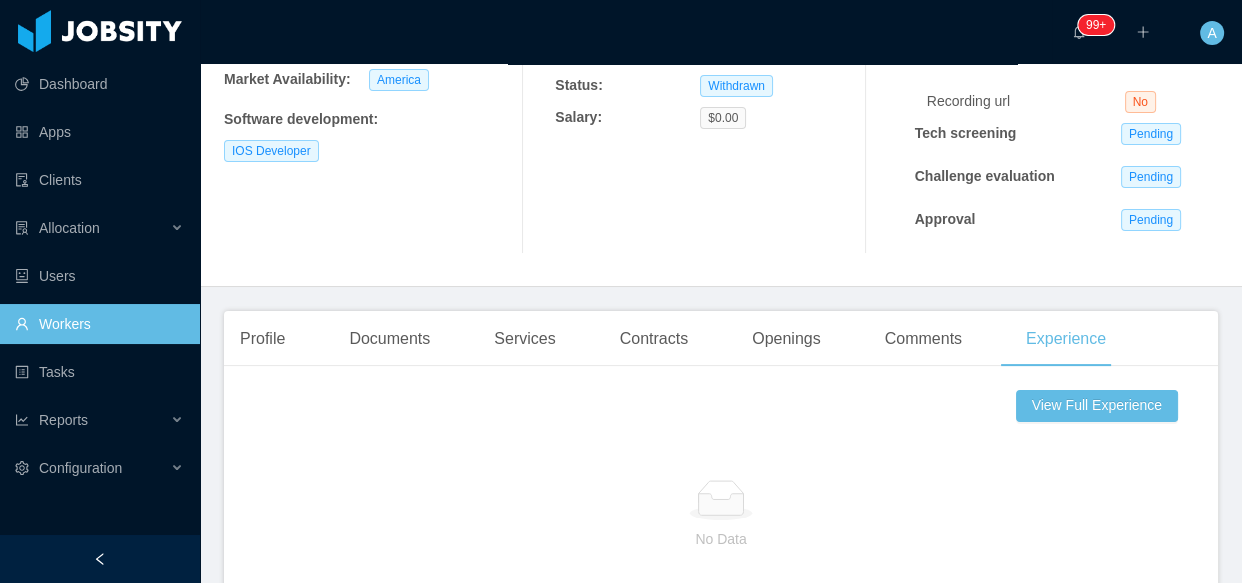 scroll, scrollTop: 0, scrollLeft: 0, axis: both 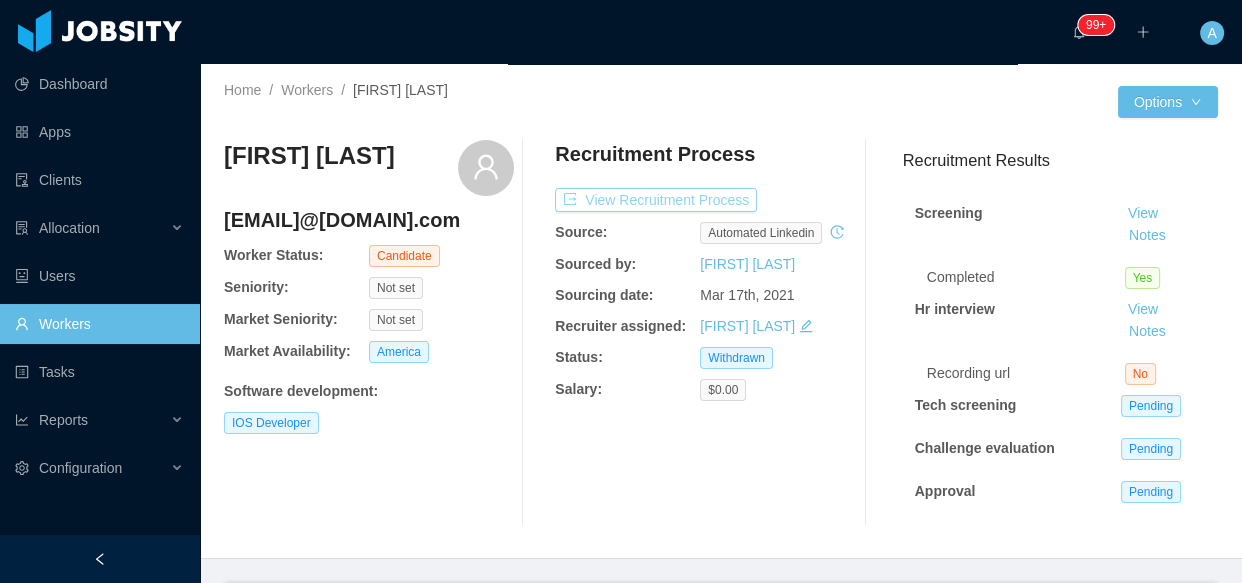 click on "View Recruitment Process" at bounding box center (656, 200) 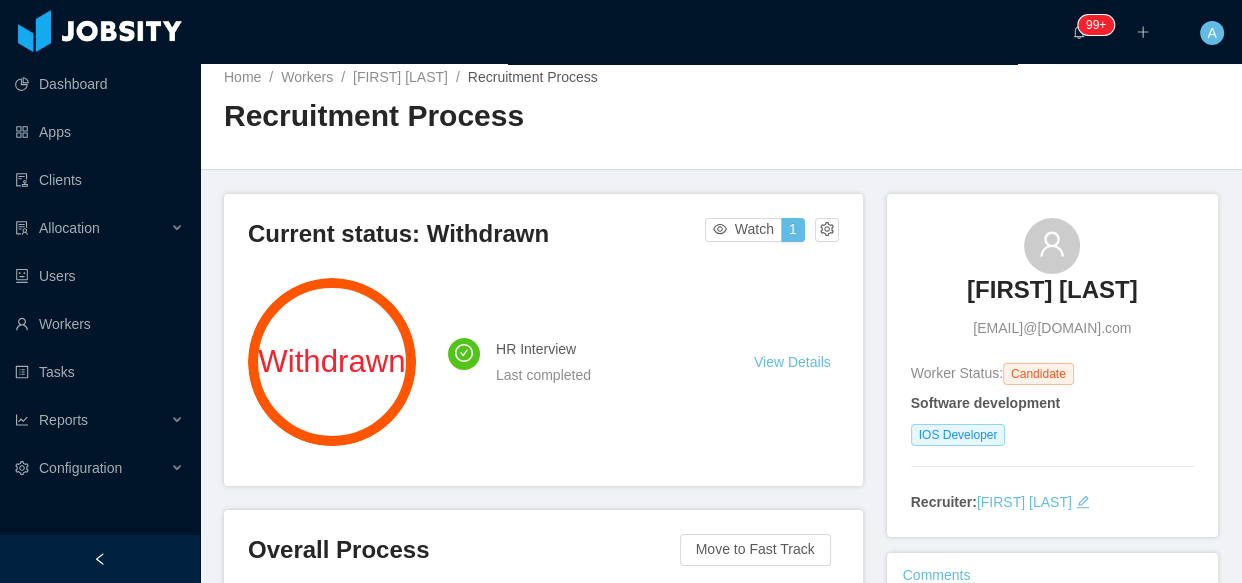 scroll, scrollTop: 0, scrollLeft: 0, axis: both 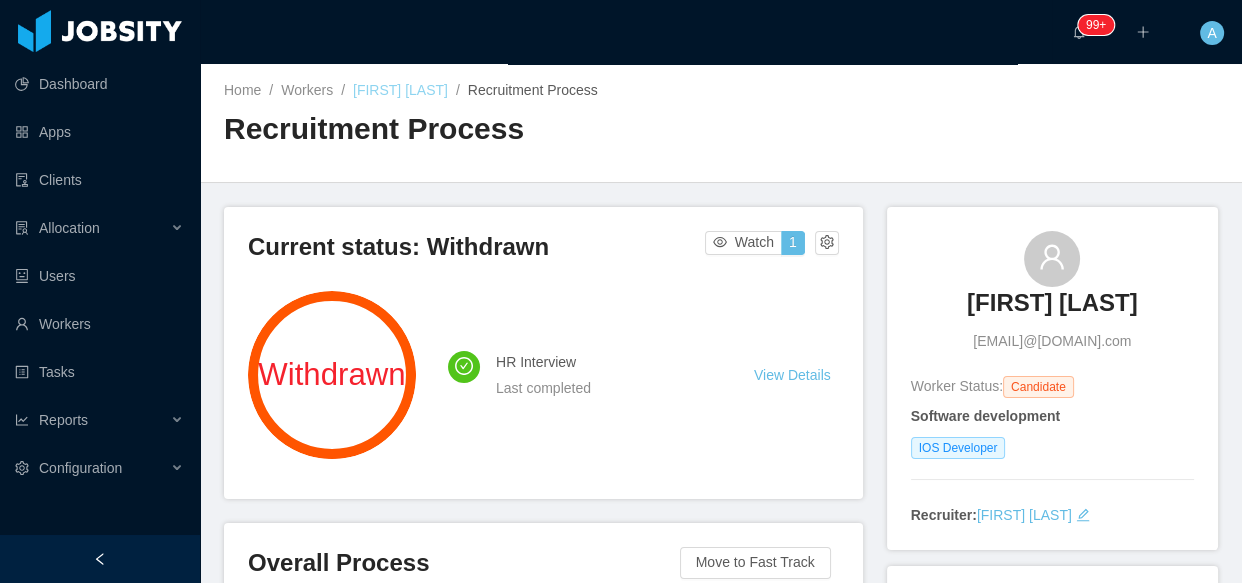 click on "Caio Berkley" at bounding box center (400, 90) 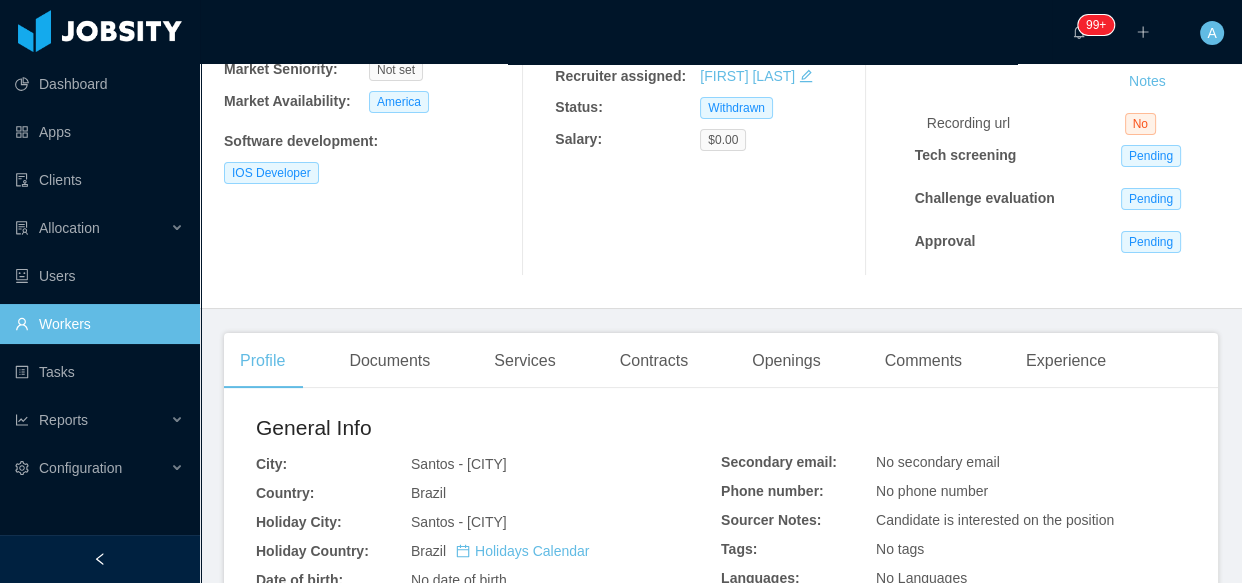 scroll, scrollTop: 272, scrollLeft: 0, axis: vertical 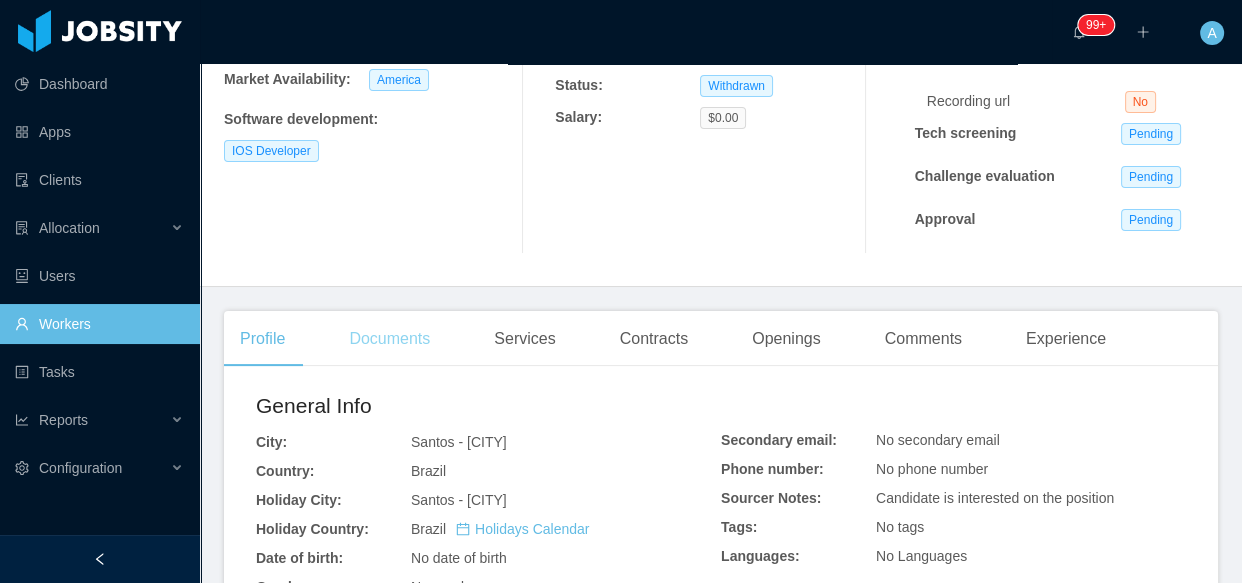 click on "Documents" at bounding box center (389, 339) 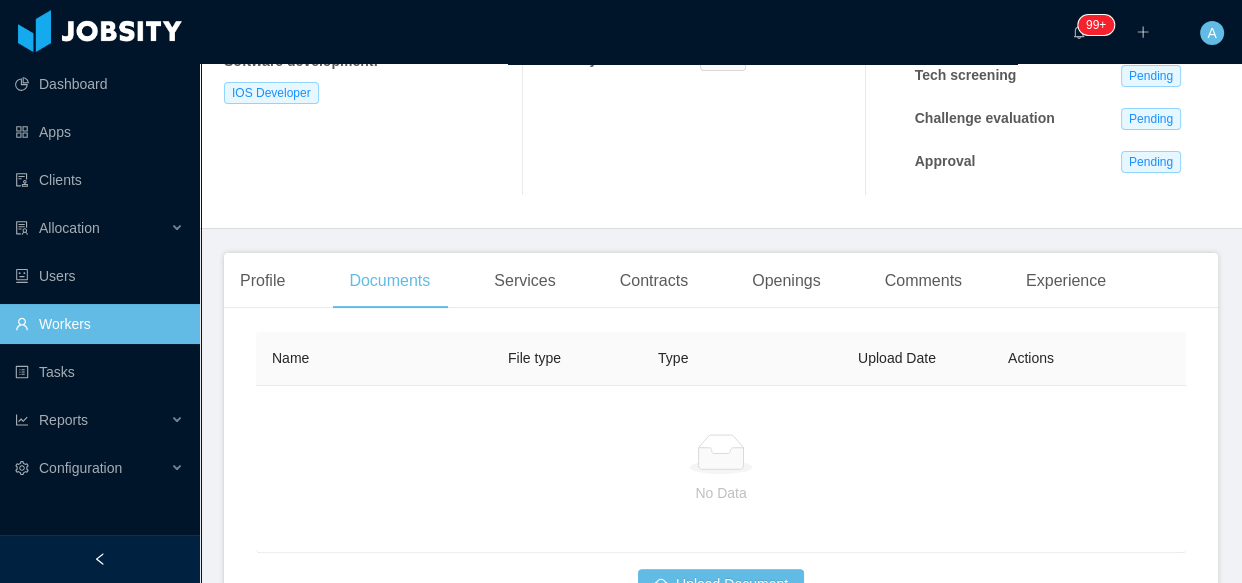 scroll, scrollTop: 490, scrollLeft: 0, axis: vertical 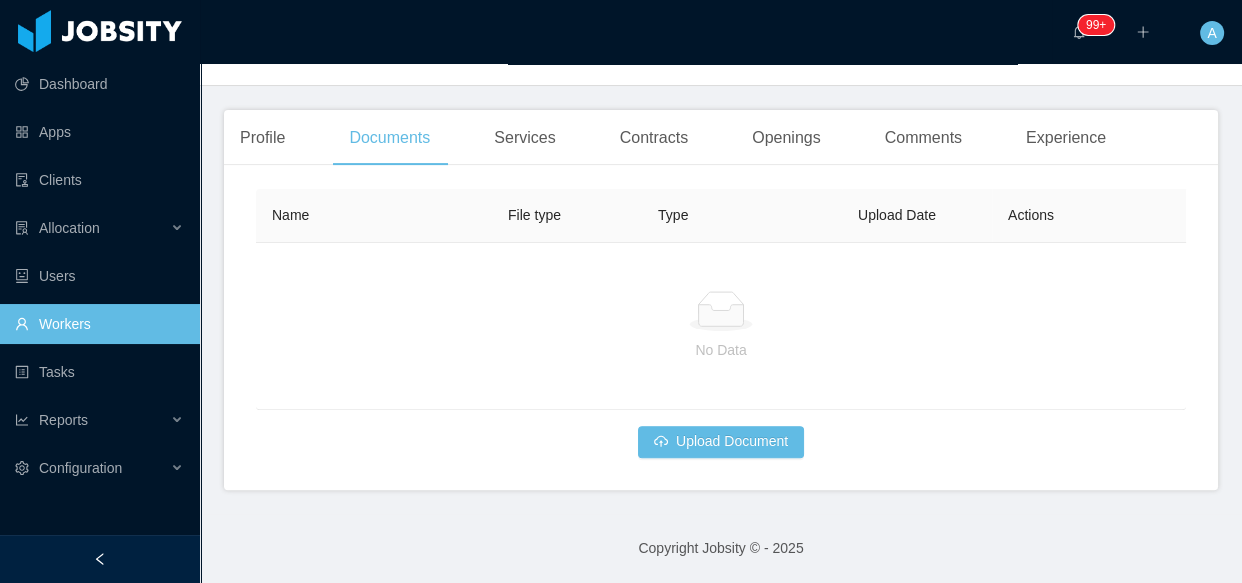 click on "No Data" at bounding box center (721, 350) 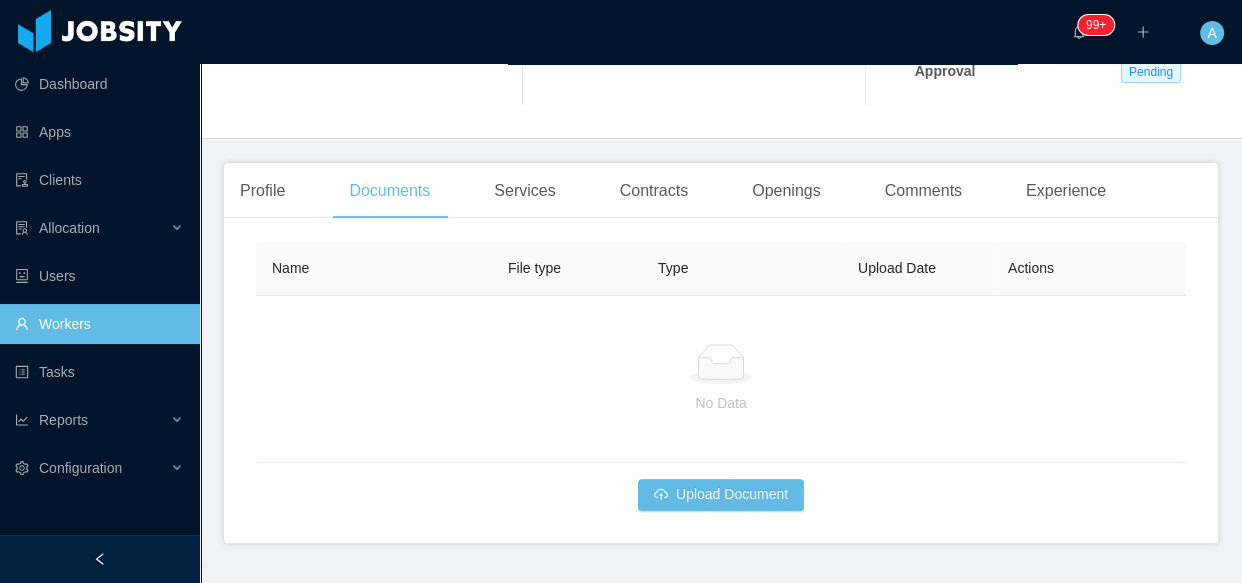 scroll, scrollTop: 400, scrollLeft: 0, axis: vertical 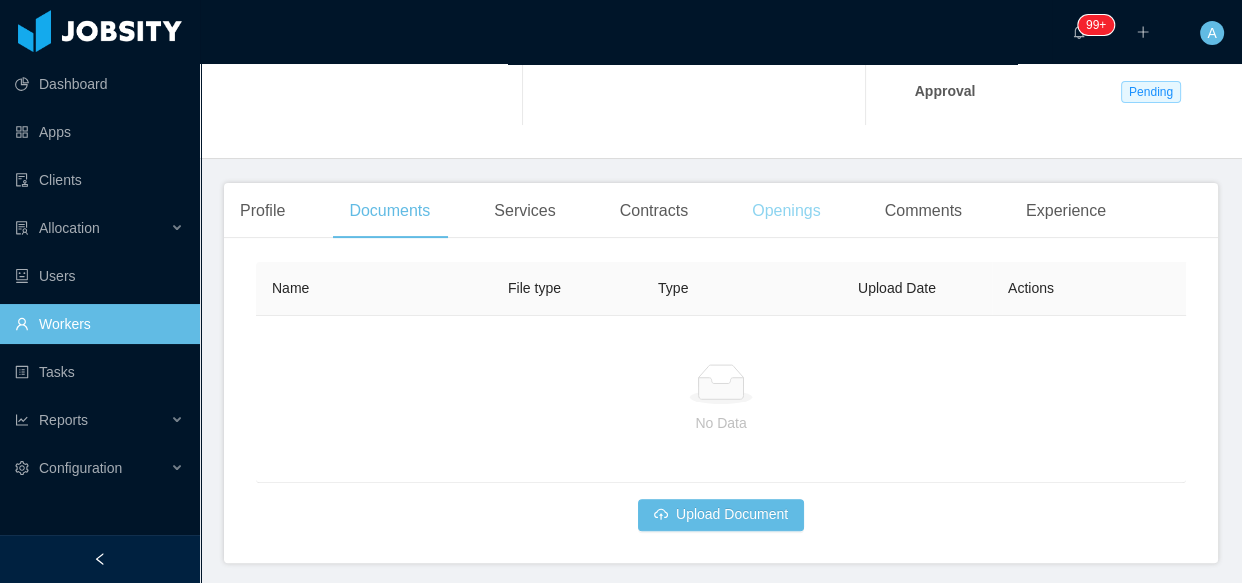 click on "Openings" at bounding box center (786, 211) 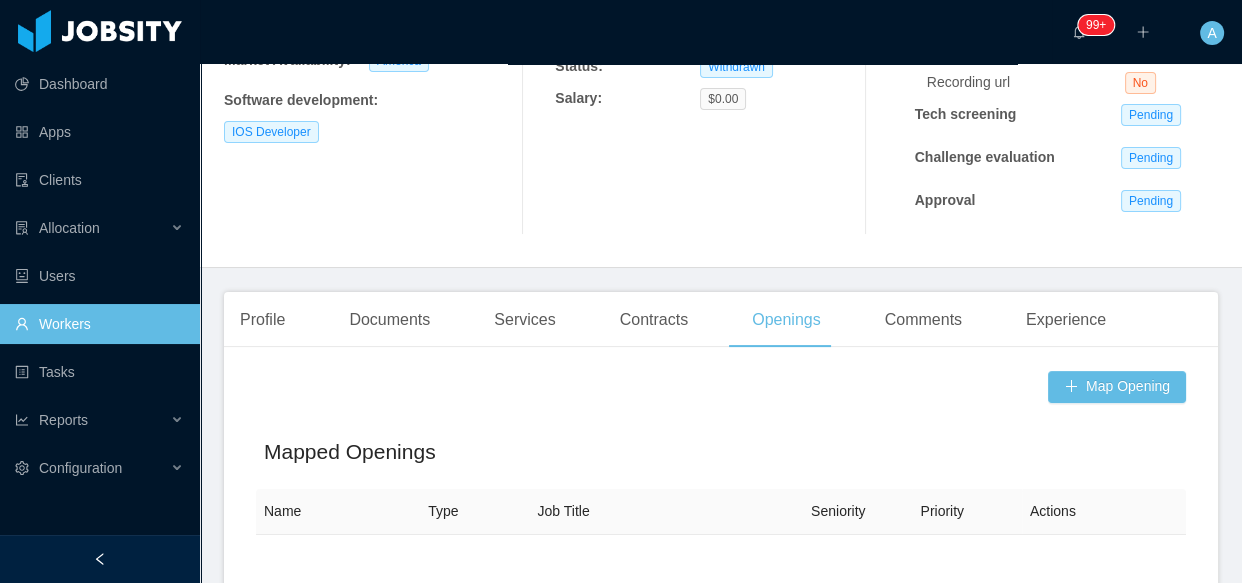 scroll, scrollTop: 454, scrollLeft: 0, axis: vertical 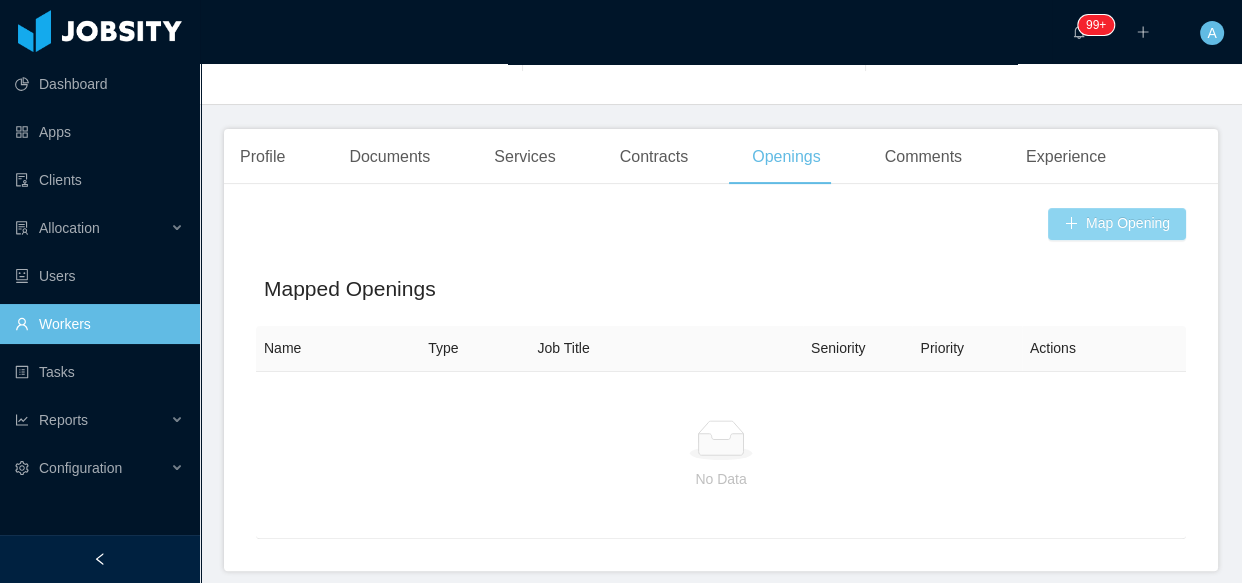 click on "Map Opening" at bounding box center [1117, 224] 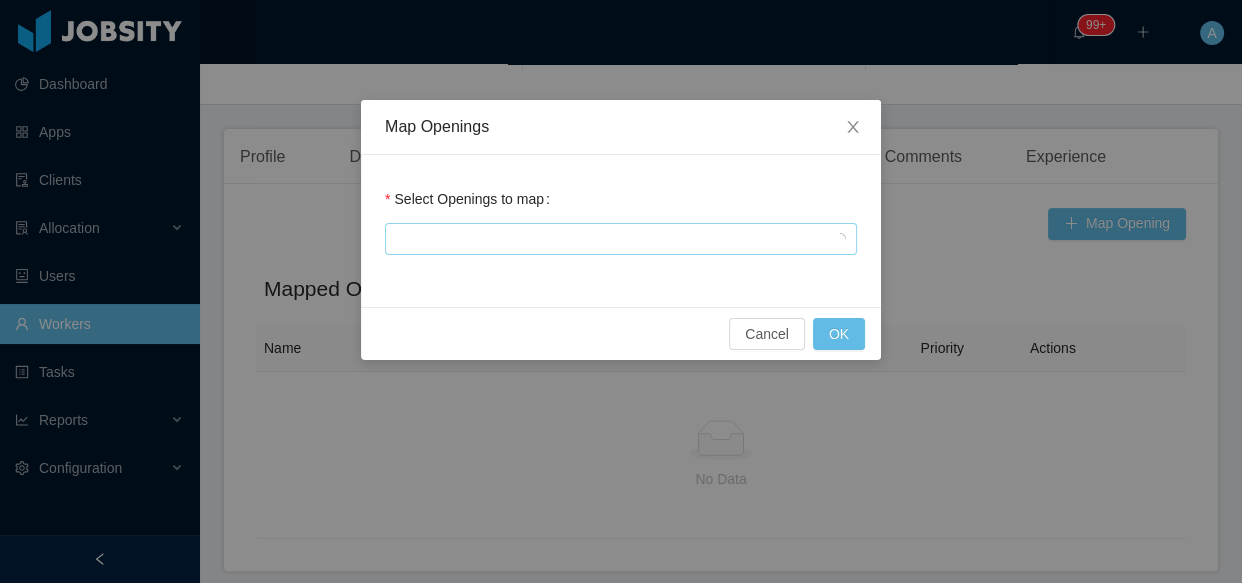 click at bounding box center (618, 239) 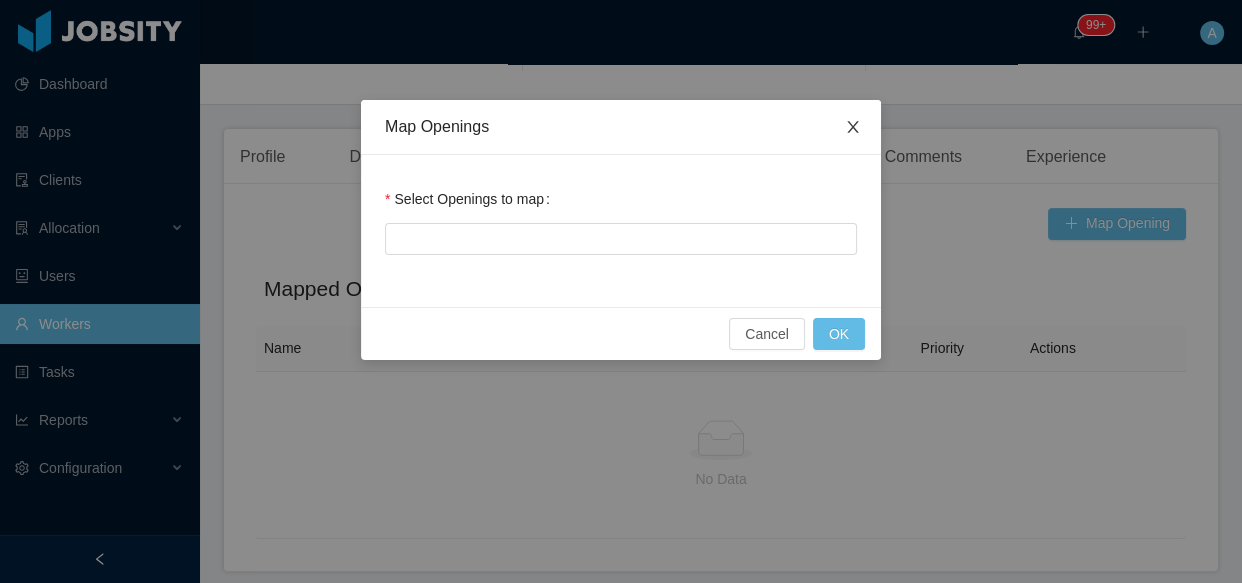 click 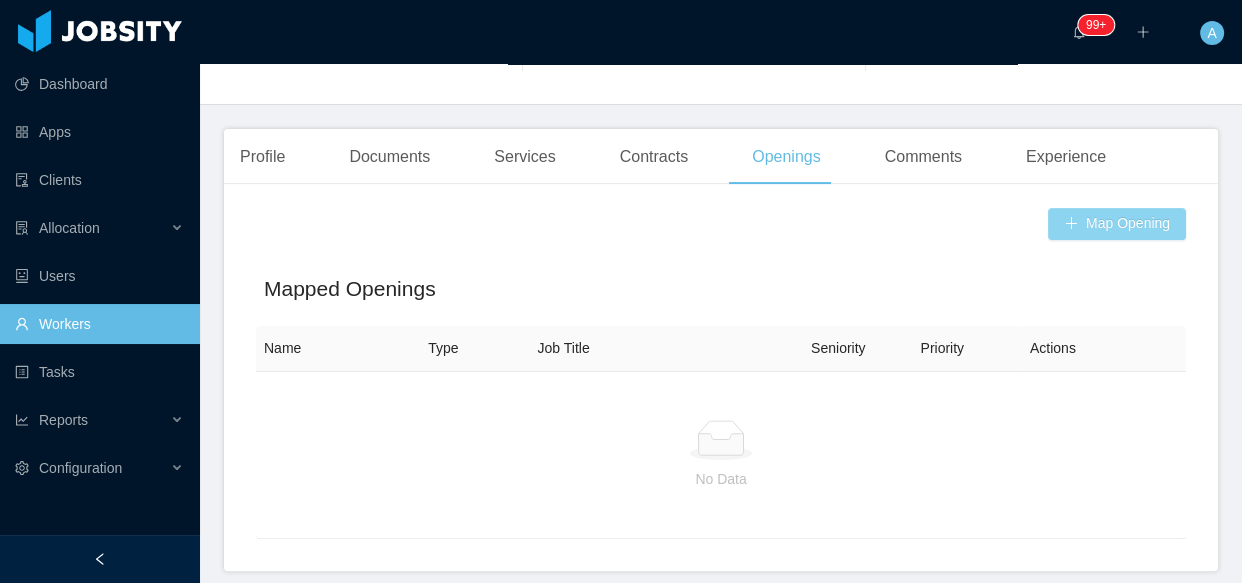 click on "Map Opening" at bounding box center (1117, 224) 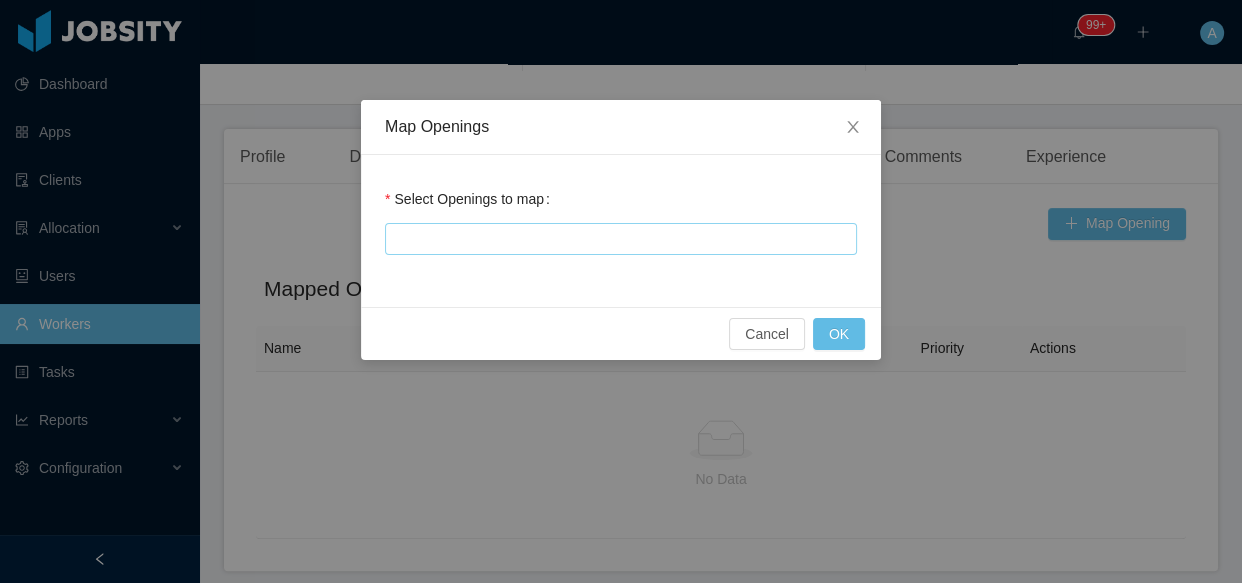 click at bounding box center [618, 239] 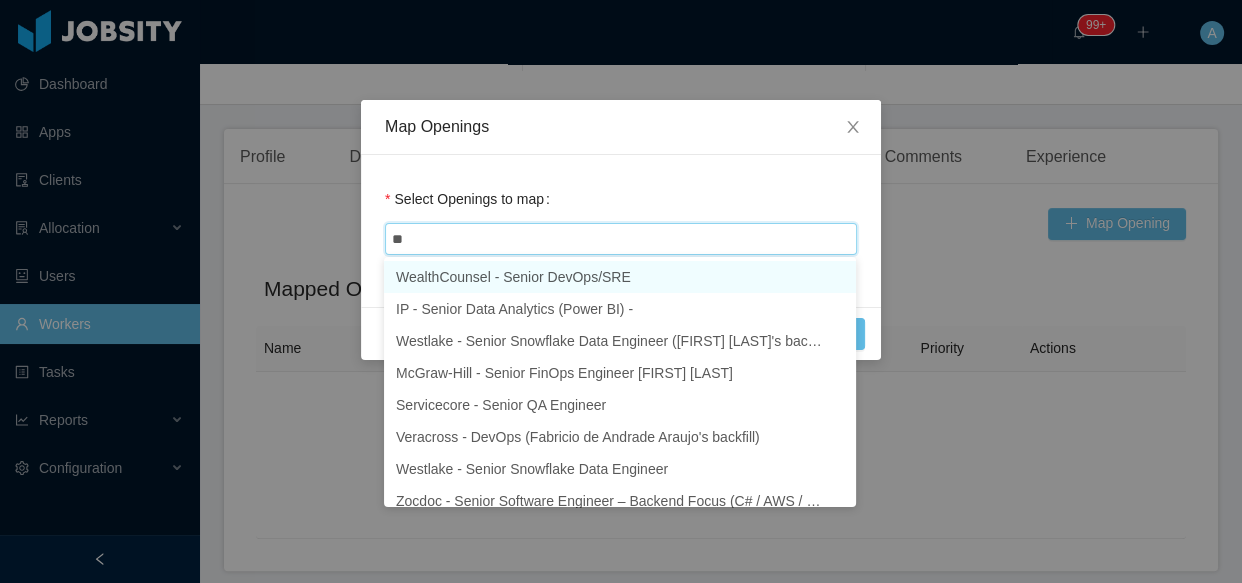 type on "***" 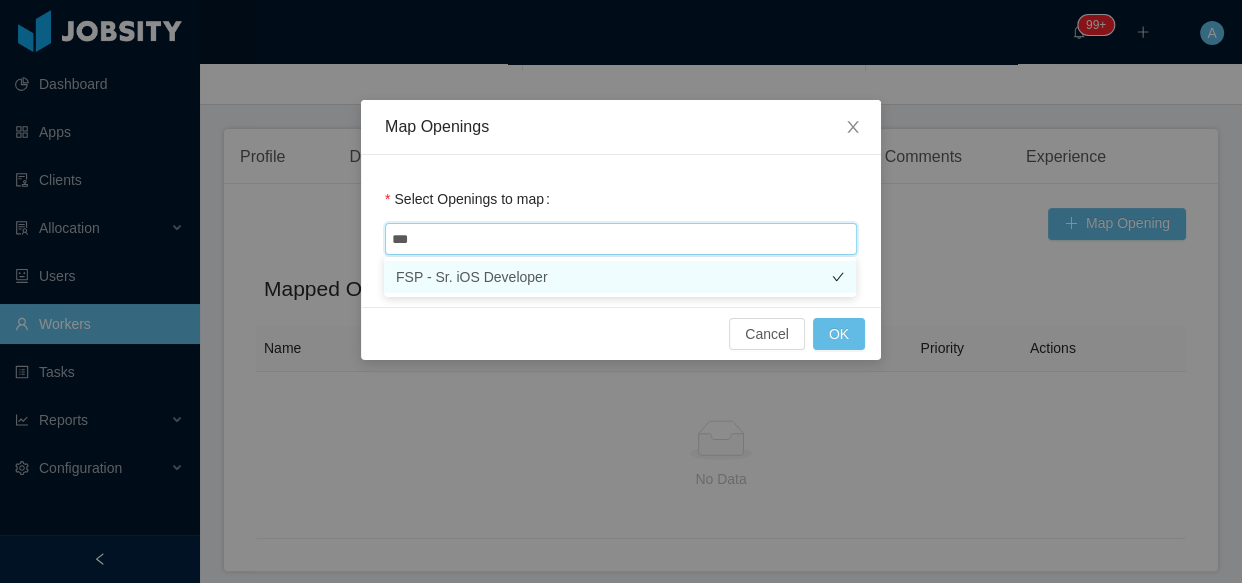 click on "FSP - Sr. iOS Developer" at bounding box center (620, 277) 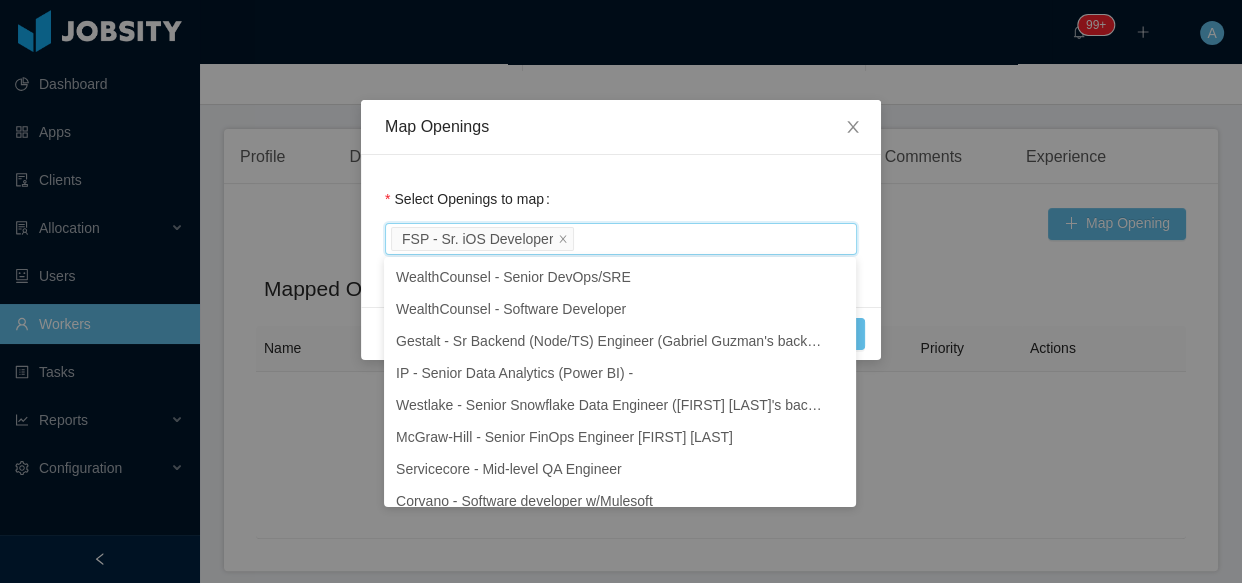 click on "Map Openings" at bounding box center (621, 127) 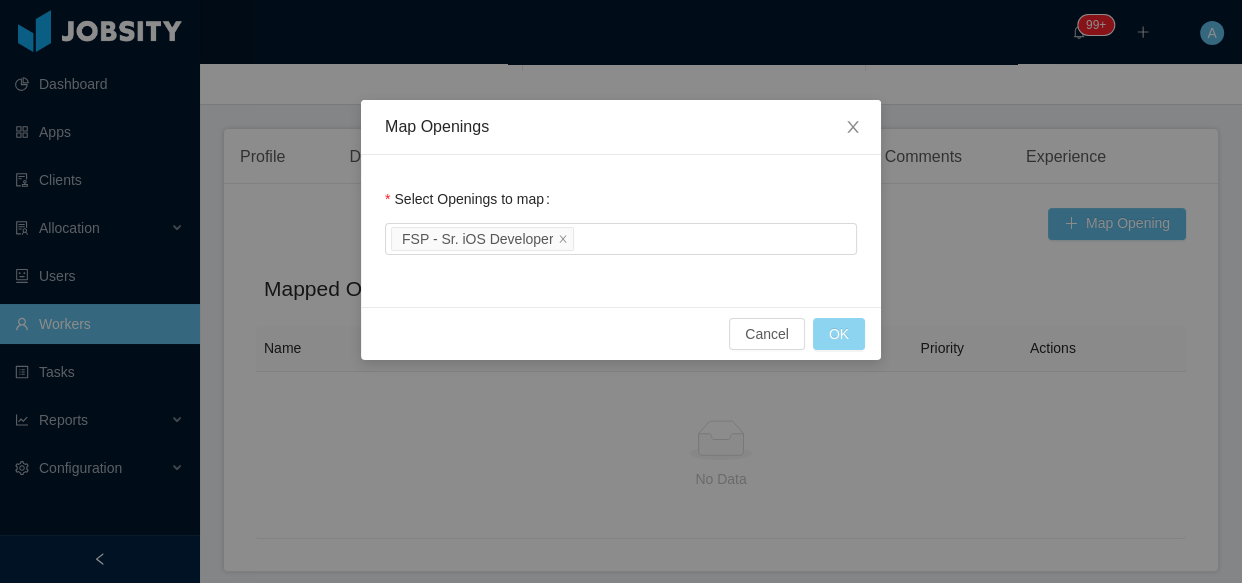 click on "OK" at bounding box center [839, 334] 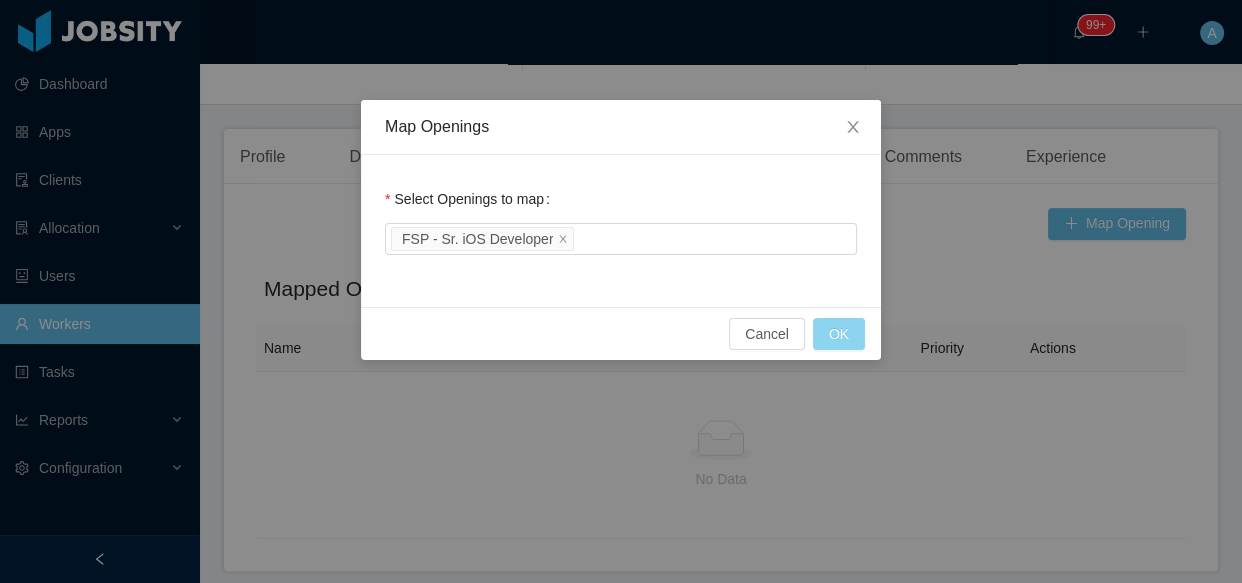 click on "OK" at bounding box center (839, 334) 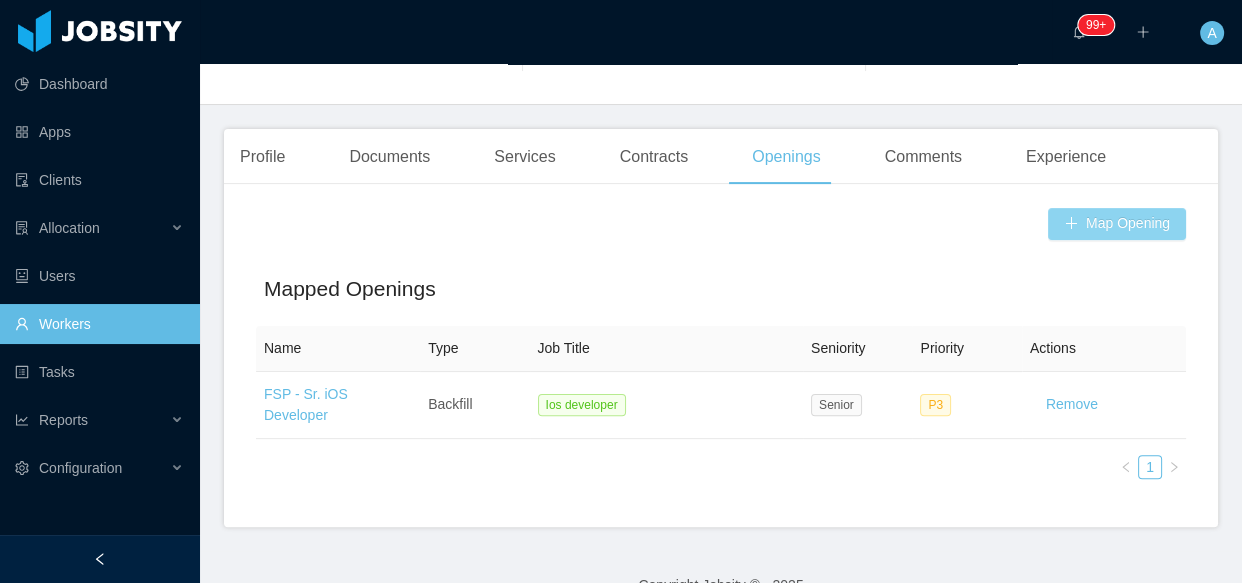 scroll, scrollTop: 454, scrollLeft: 0, axis: vertical 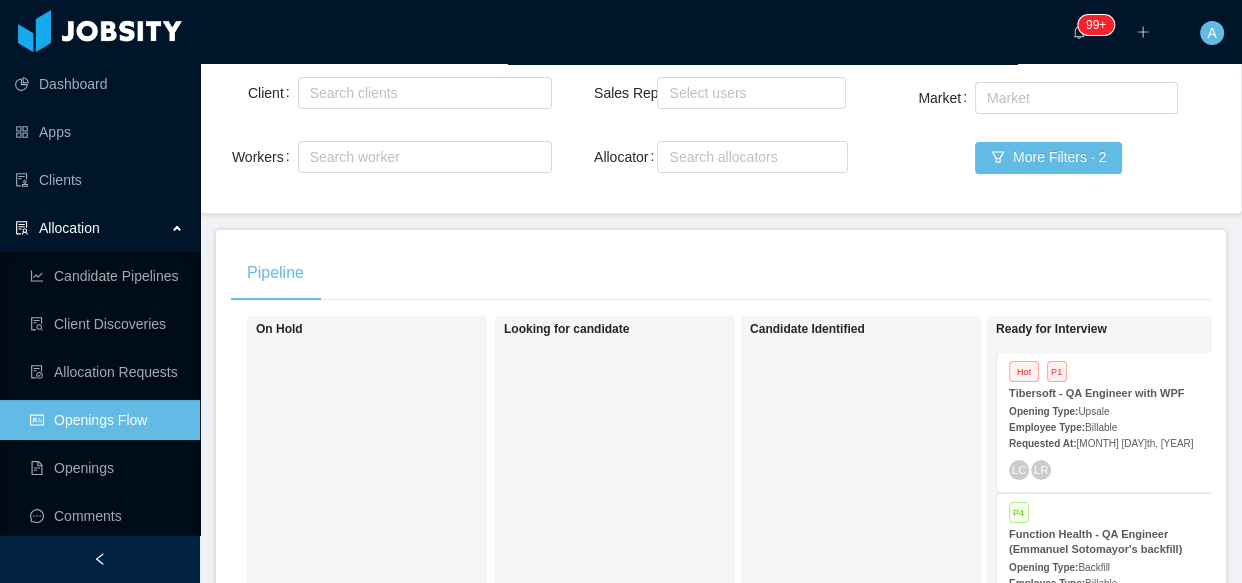 click on "Allocation" at bounding box center [100, 228] 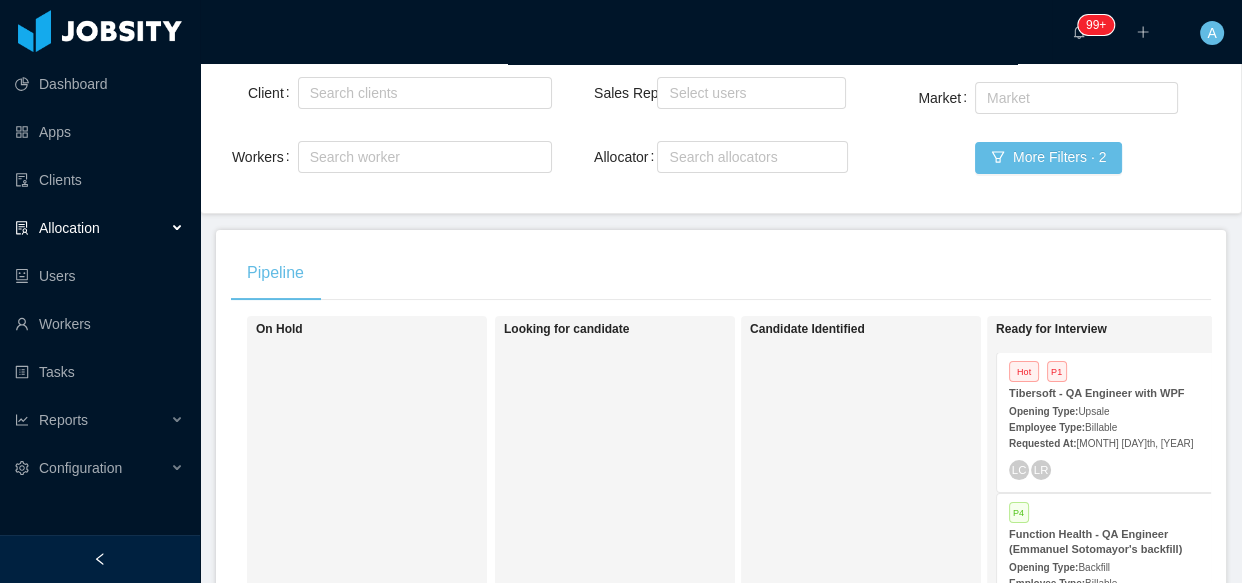 click on "Allocation" at bounding box center [100, 228] 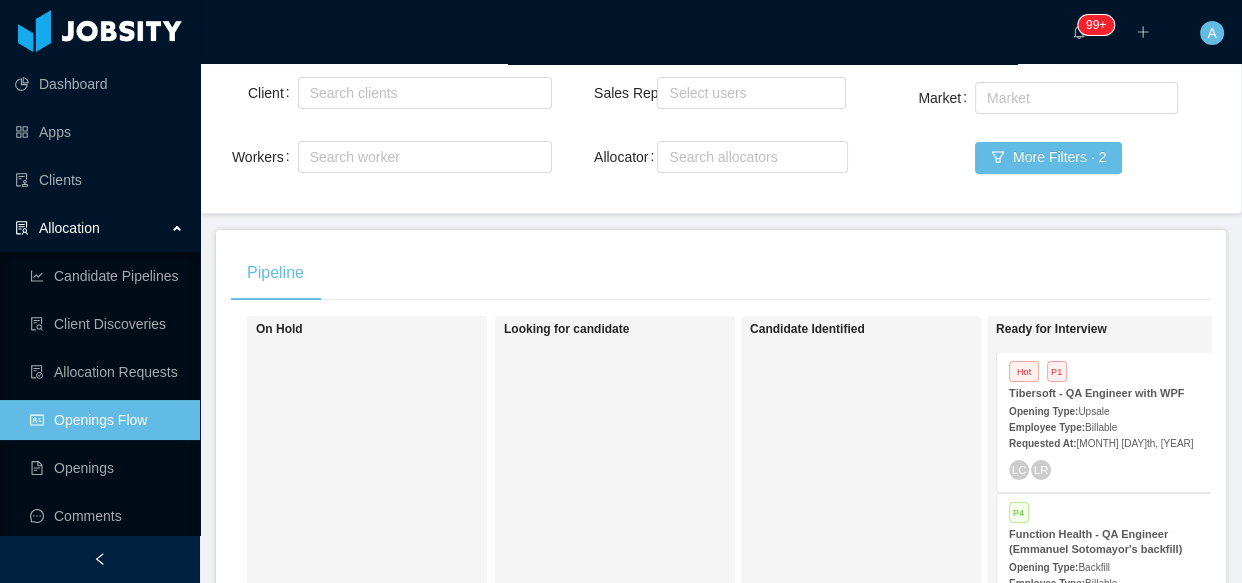 click on "Openings Flow" at bounding box center (107, 420) 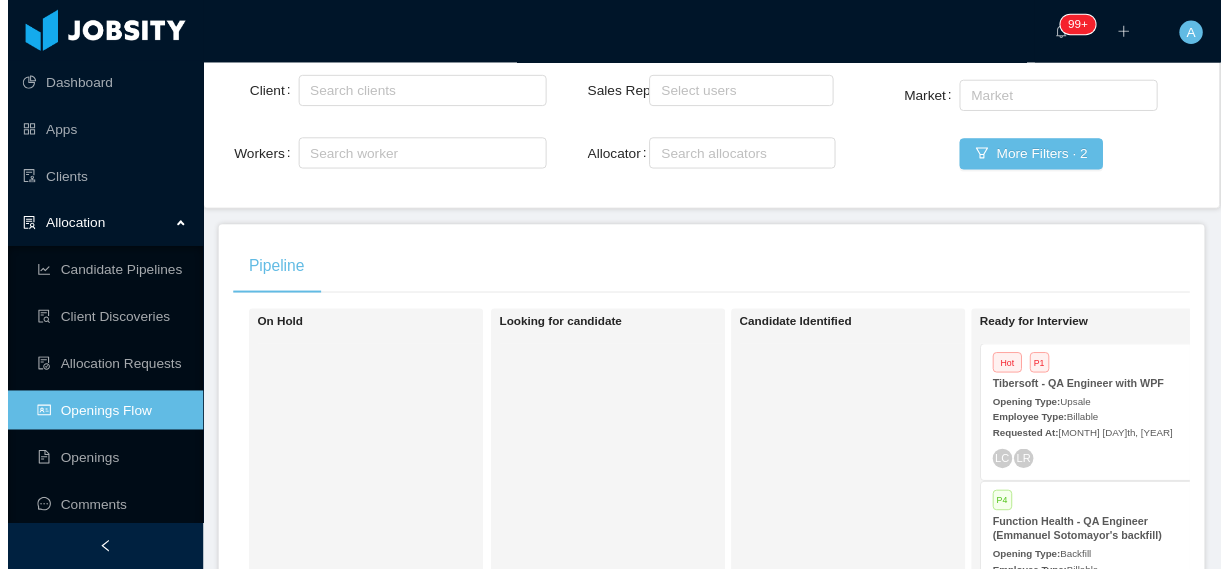 scroll, scrollTop: 90, scrollLeft: 0, axis: vertical 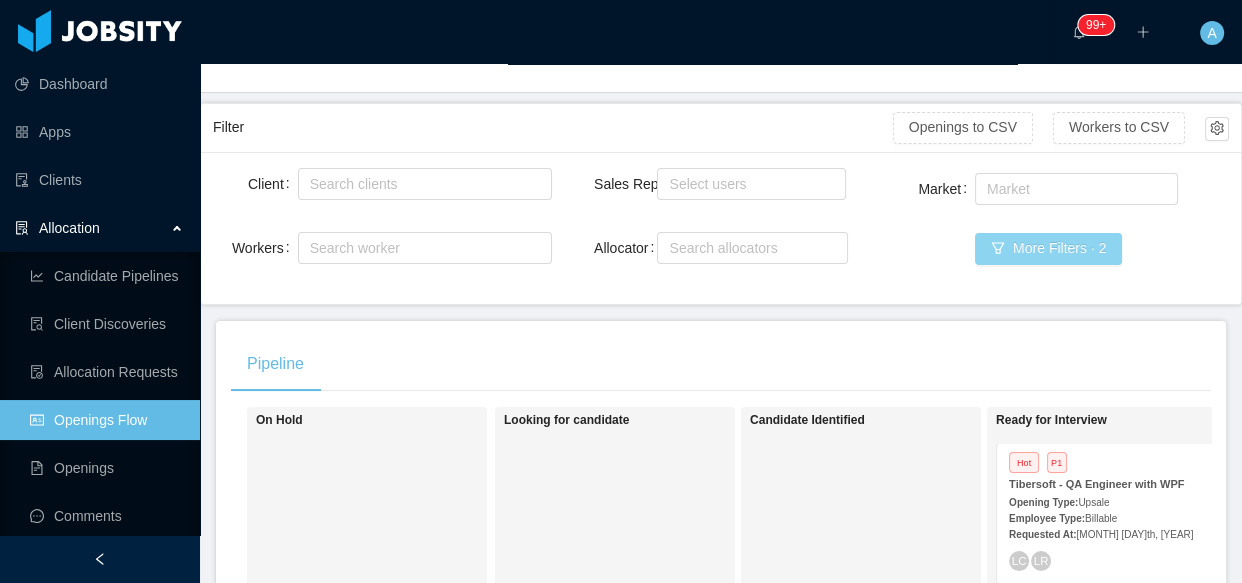 click on "More Filters · 2" at bounding box center (1048, 249) 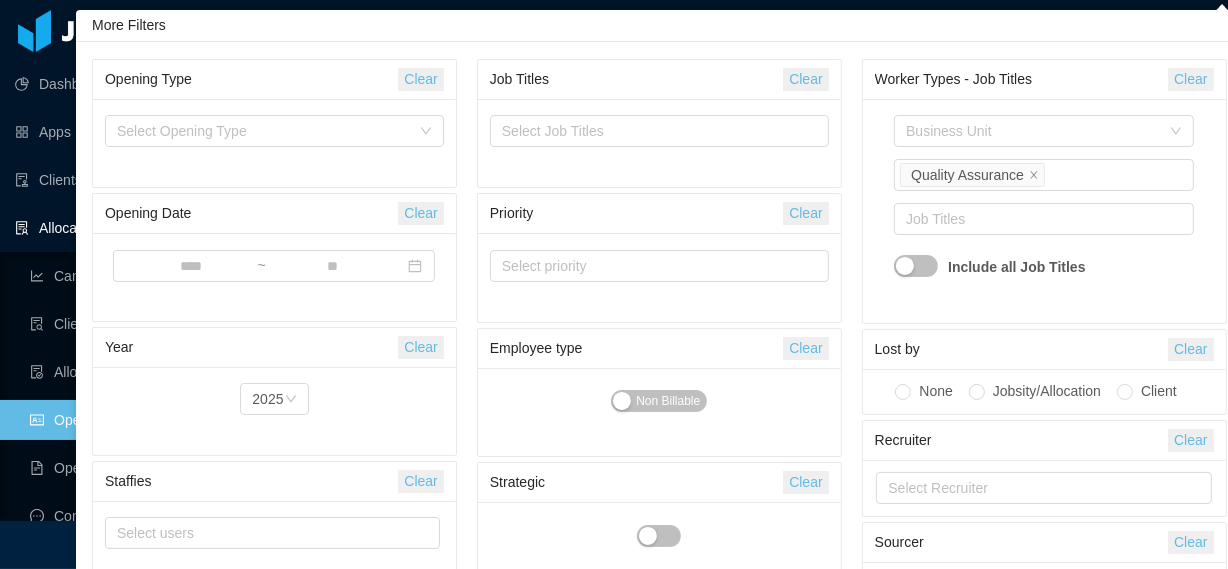 click on "Clear" at bounding box center [1190, 79] 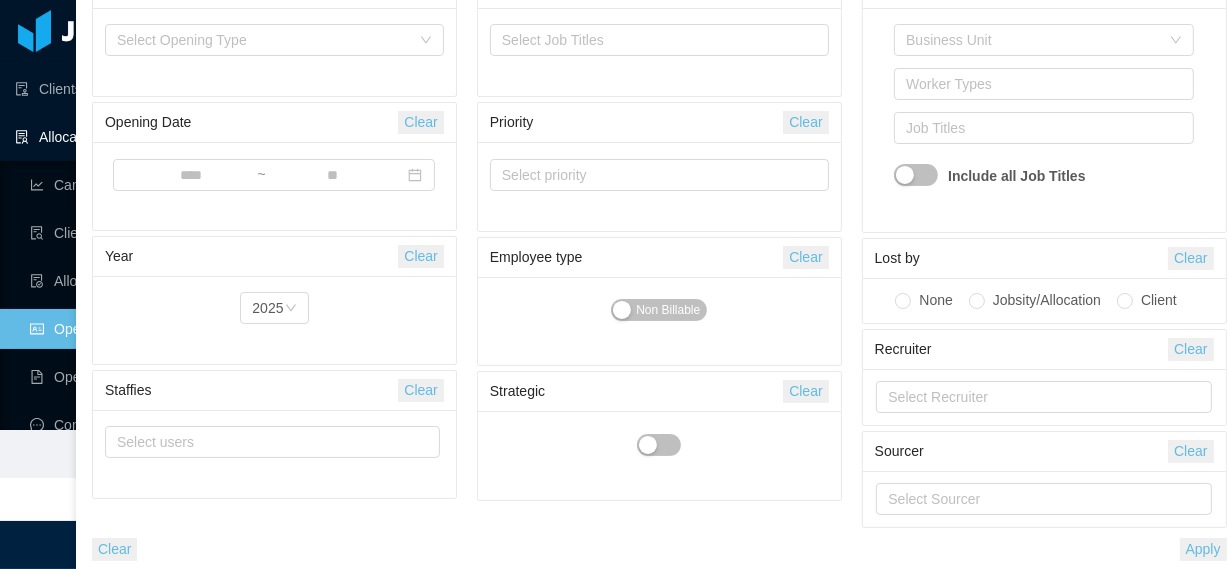 scroll, scrollTop: 92, scrollLeft: 0, axis: vertical 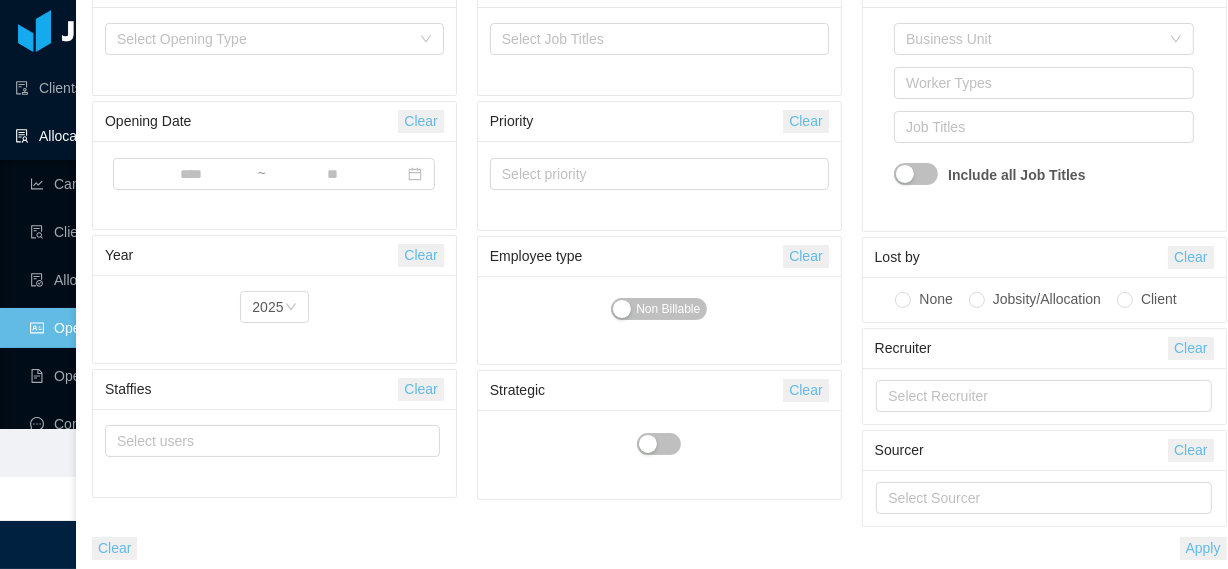 click on "Apply" at bounding box center (1203, 548) 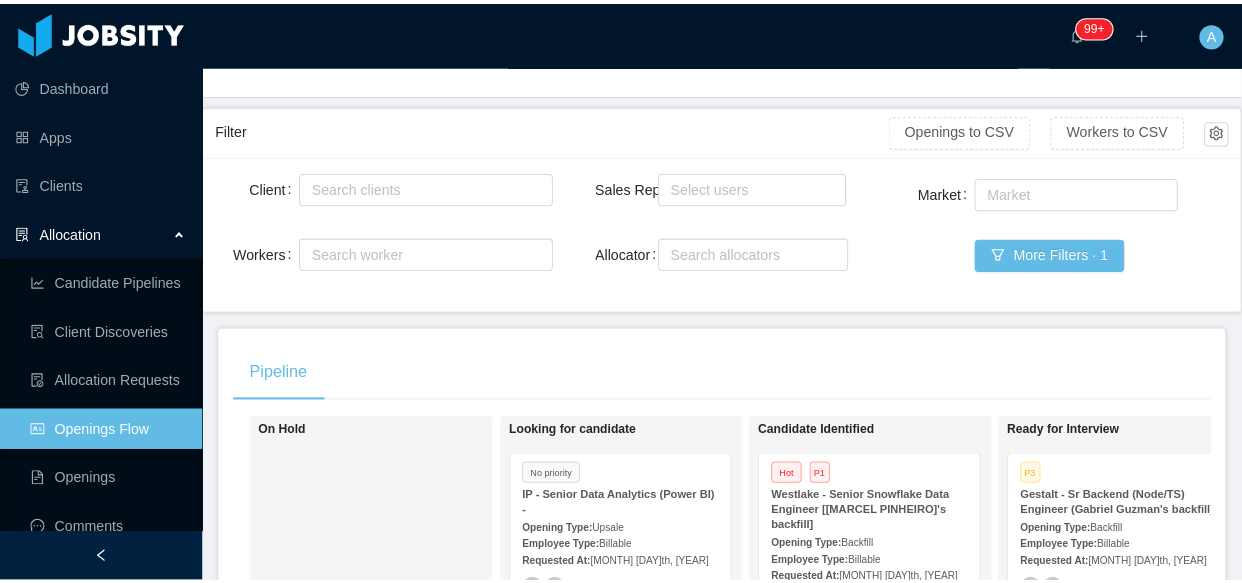 scroll, scrollTop: 0, scrollLeft: 0, axis: both 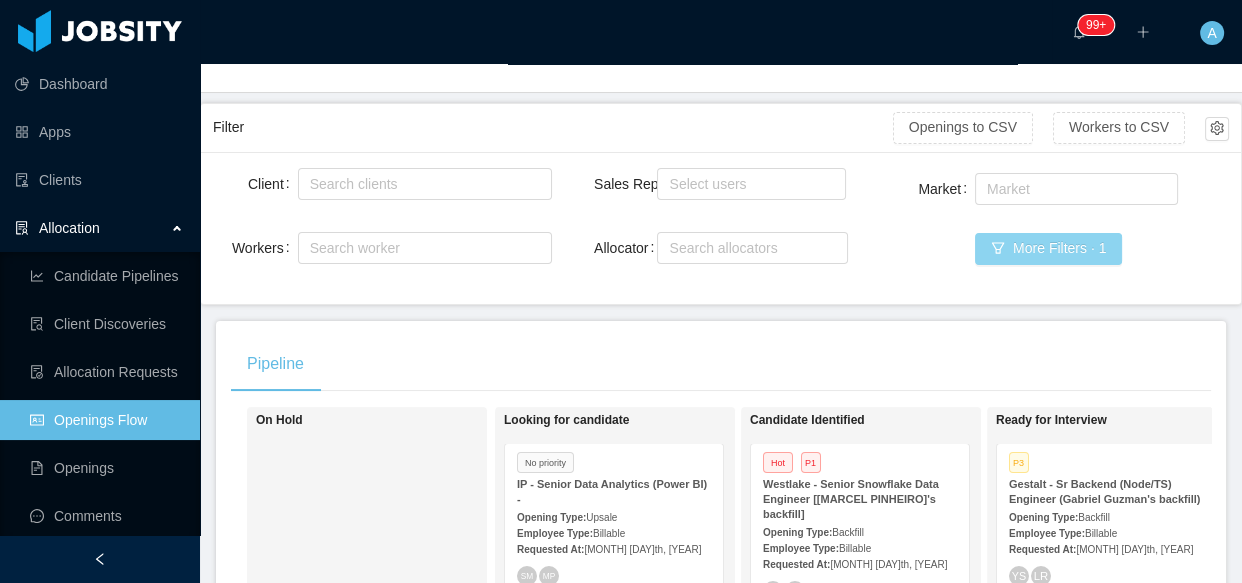 click on "More Filters · 1" at bounding box center (1048, 249) 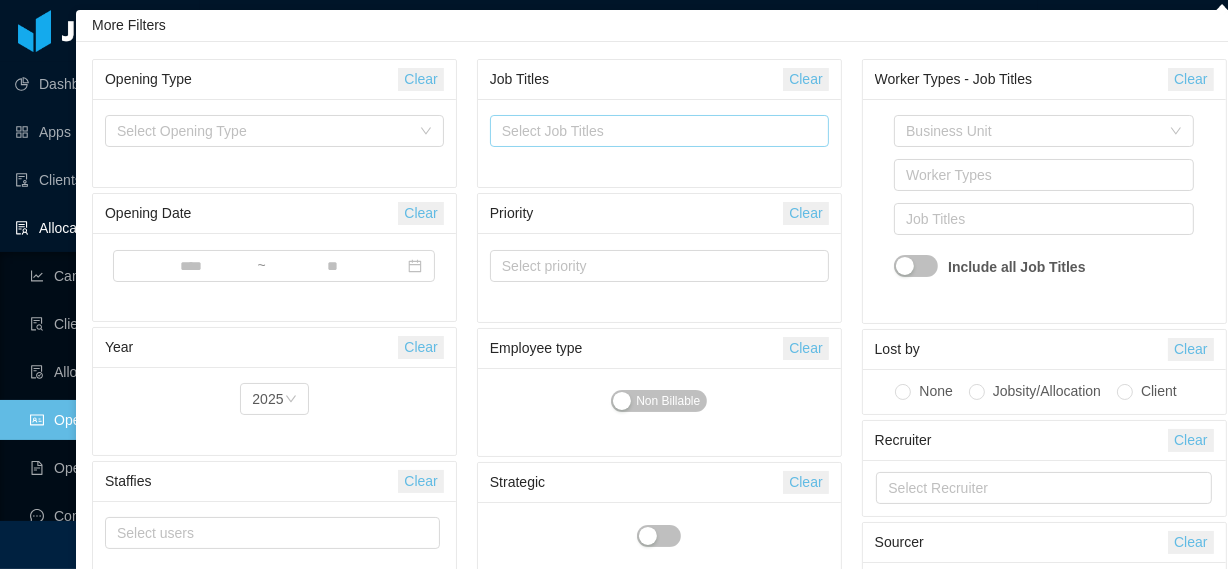 click on "Select Job Titles" at bounding box center [655, 131] 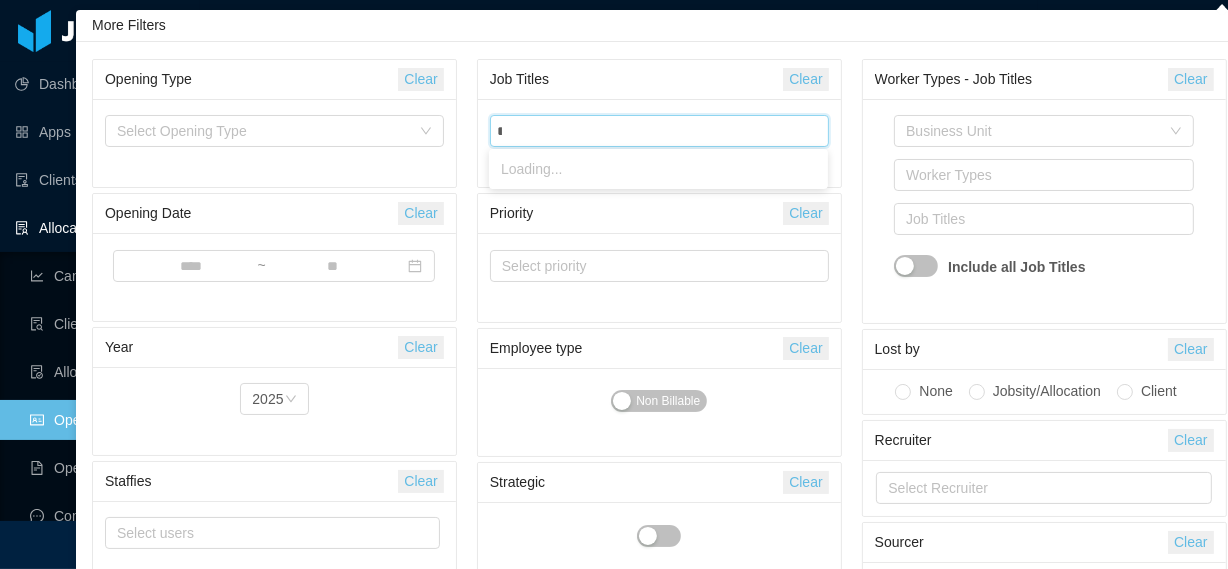 type on "***" 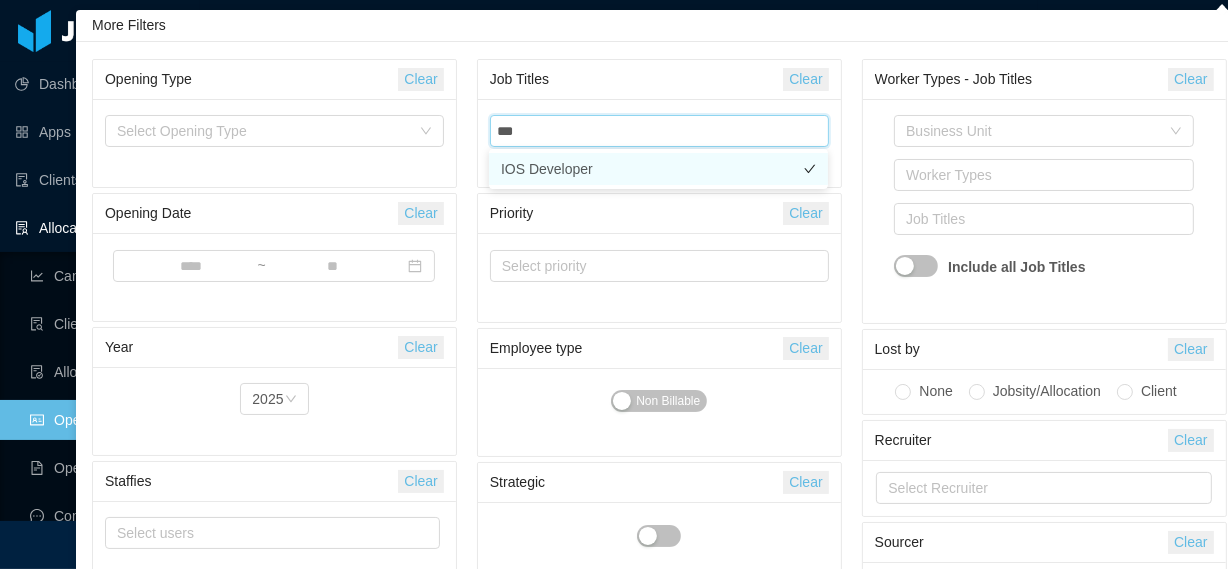 click on "IOS Developer" at bounding box center (658, 169) 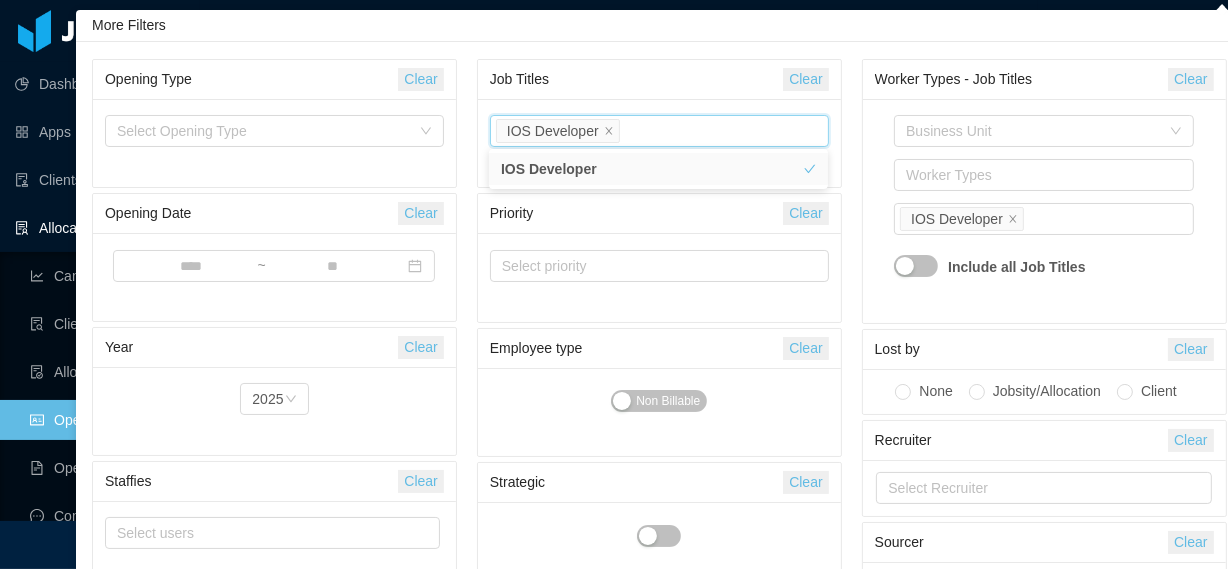click on "Business Unit Worker Types   Job Titles IOS Developer    Include all Job Titles" at bounding box center (1044, 211) 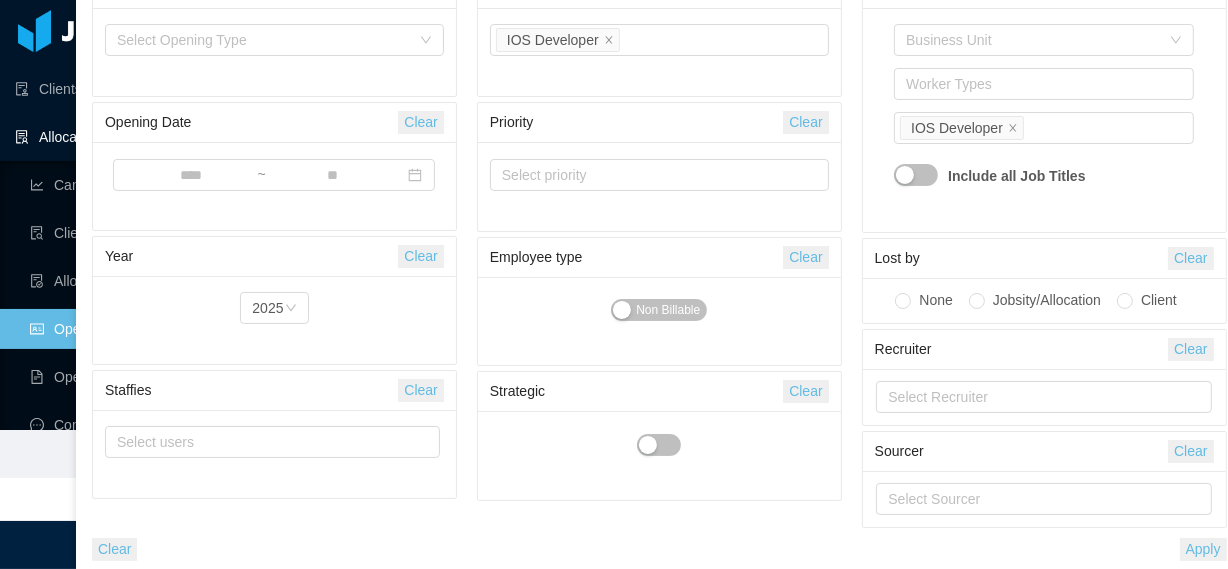 click on "Apply" at bounding box center (1203, 549) 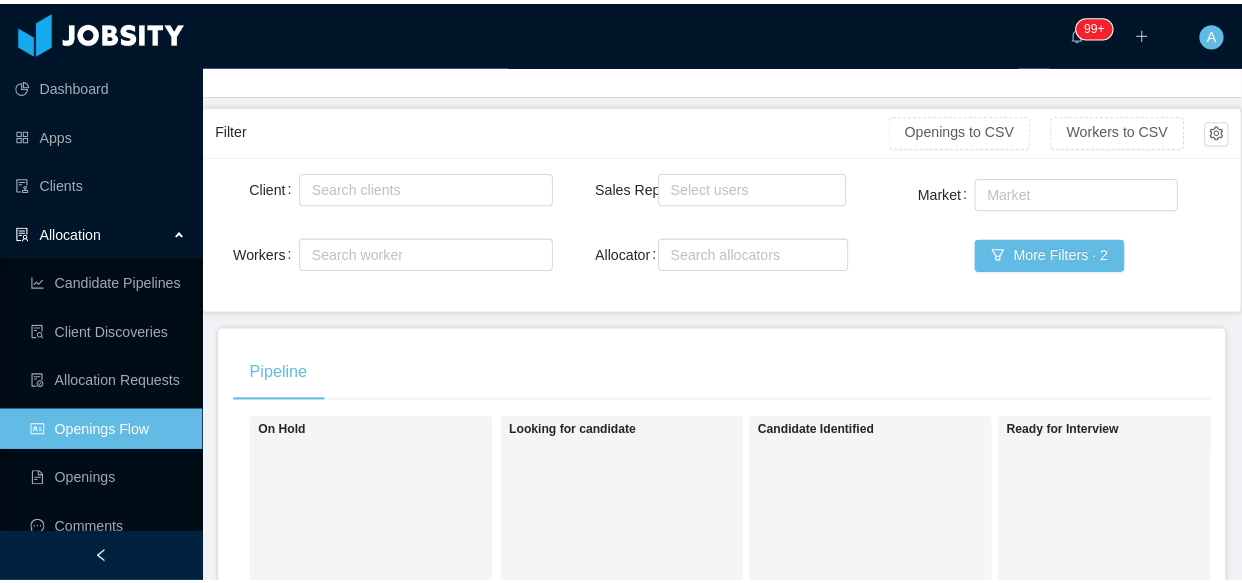 scroll, scrollTop: 0, scrollLeft: 0, axis: both 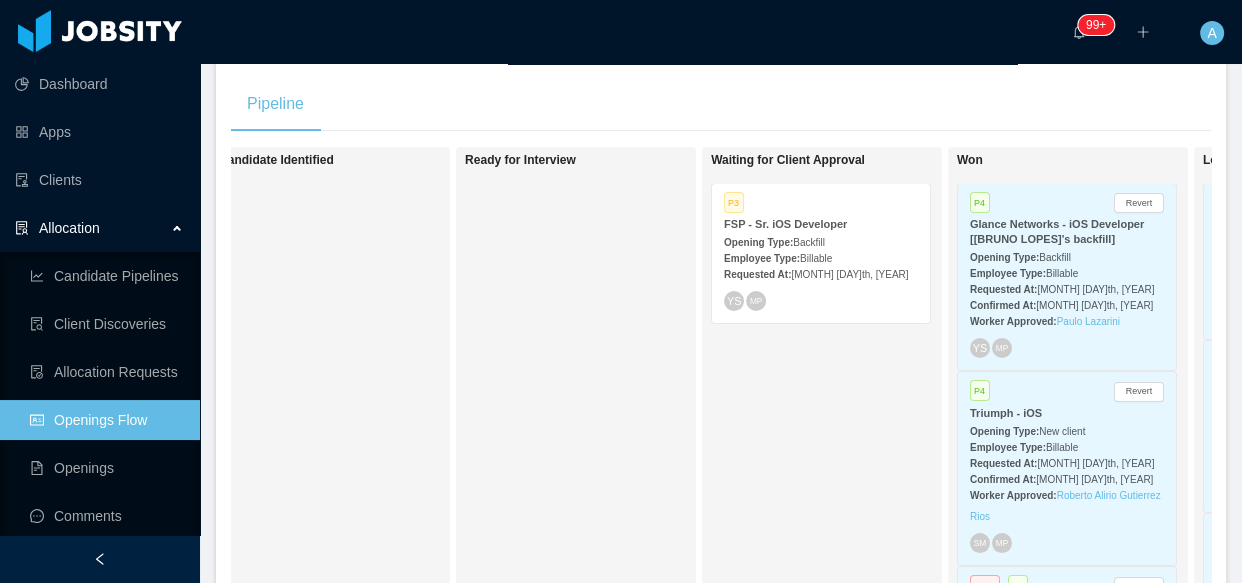 click on "Billable" at bounding box center (816, 258) 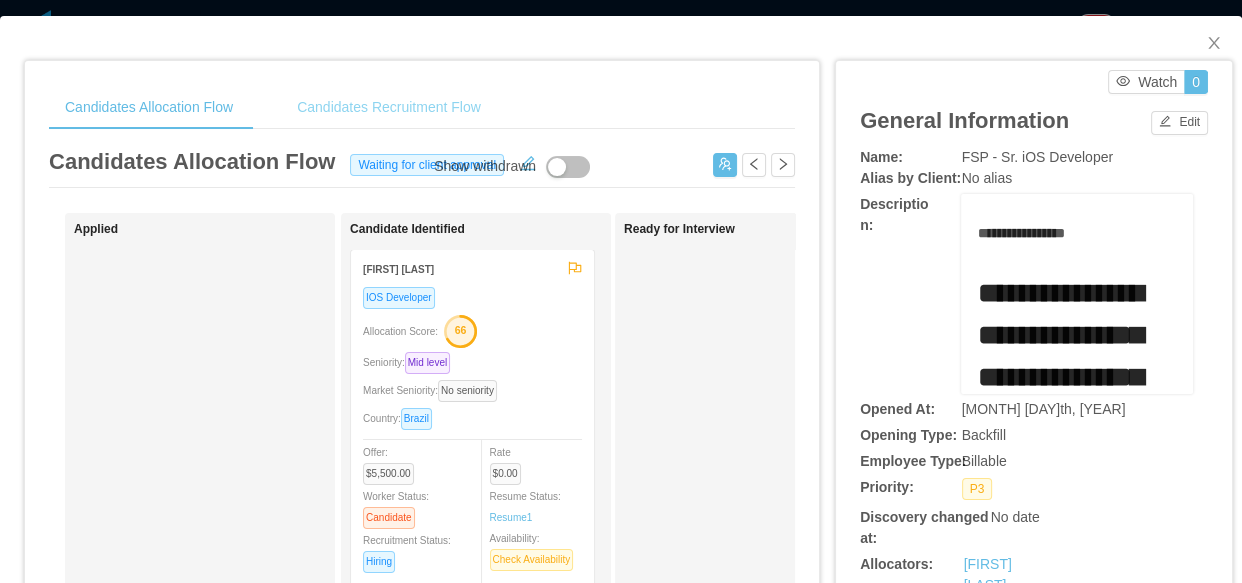 click on "Candidates Recruitment Flow" at bounding box center [389, 107] 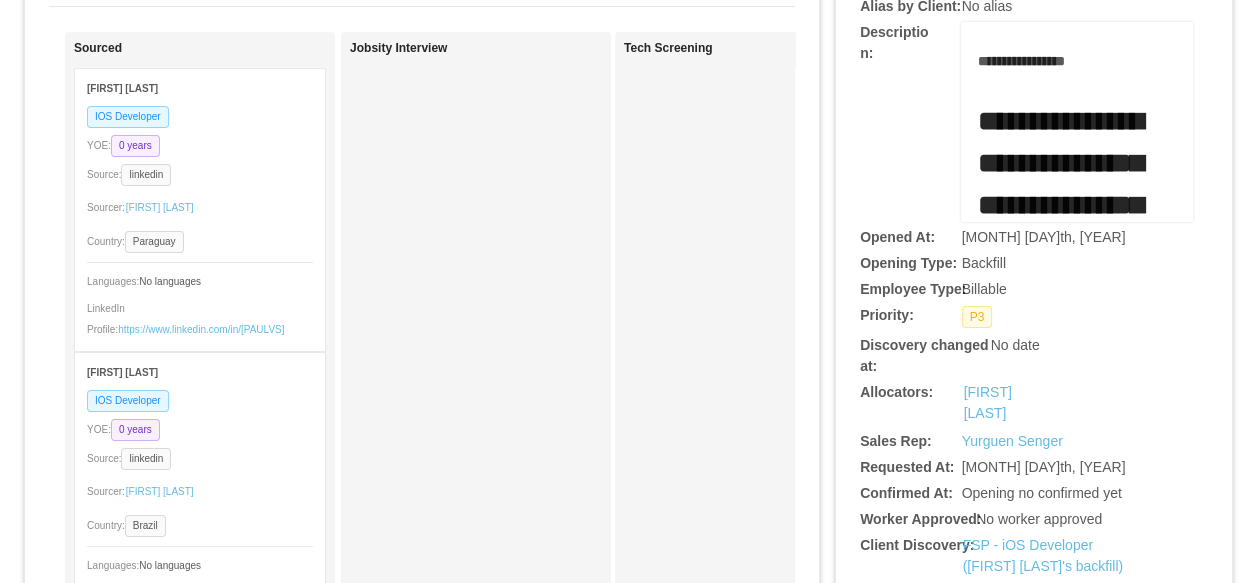 scroll, scrollTop: 181, scrollLeft: 0, axis: vertical 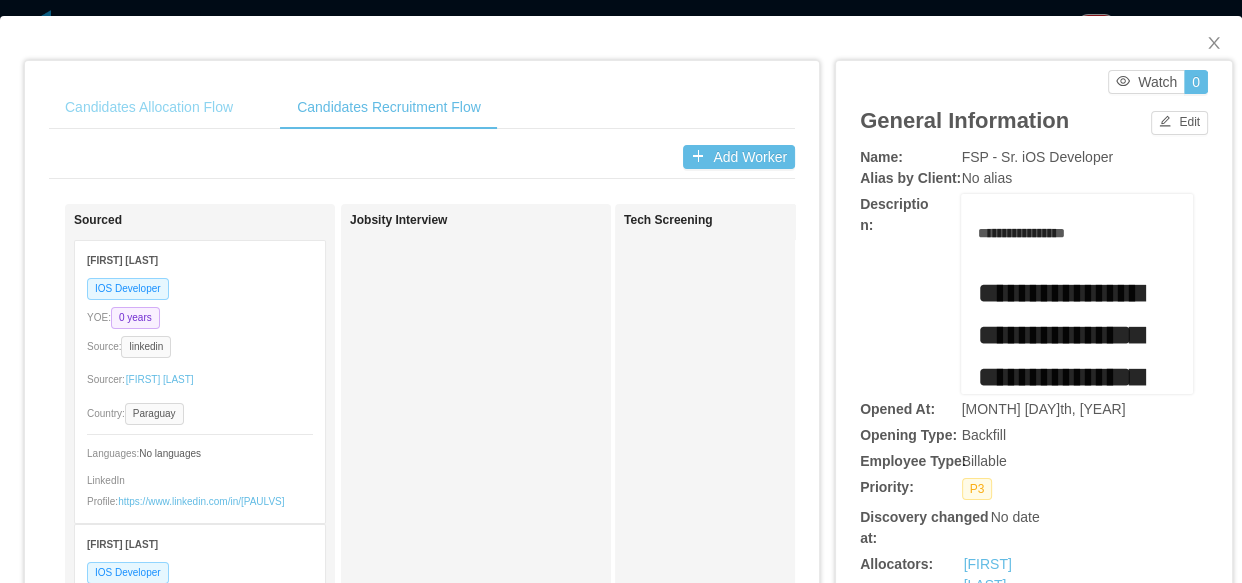 click on "Candidates Allocation Flow" at bounding box center [149, 107] 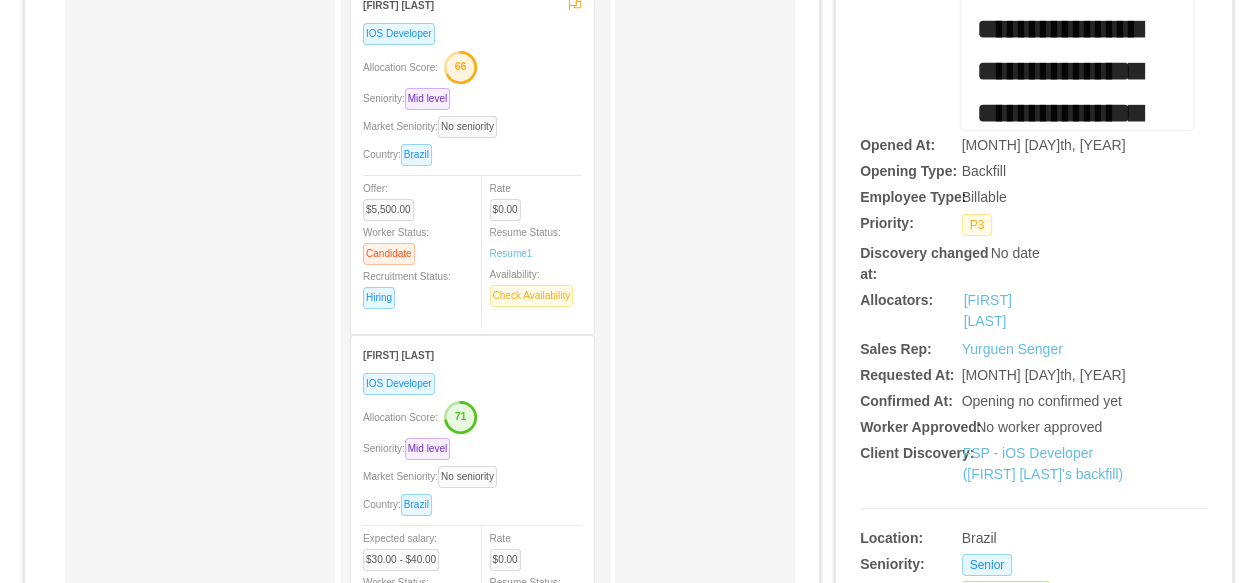 scroll, scrollTop: 90, scrollLeft: 0, axis: vertical 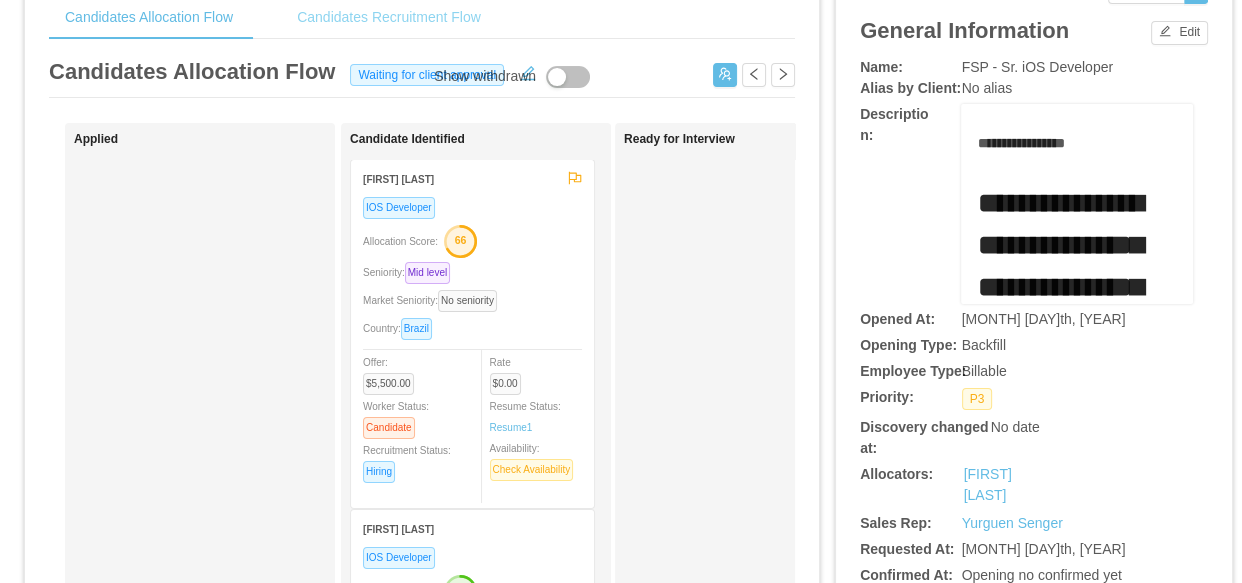 click on "Candidates Recruitment Flow" at bounding box center [389, 17] 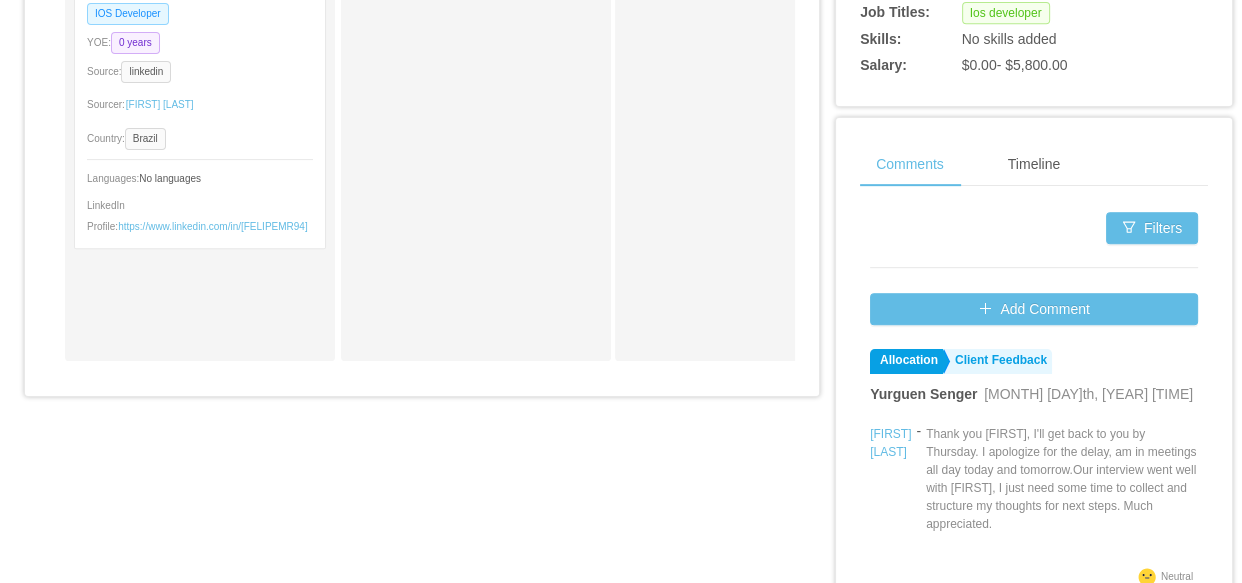 scroll, scrollTop: 957, scrollLeft: 0, axis: vertical 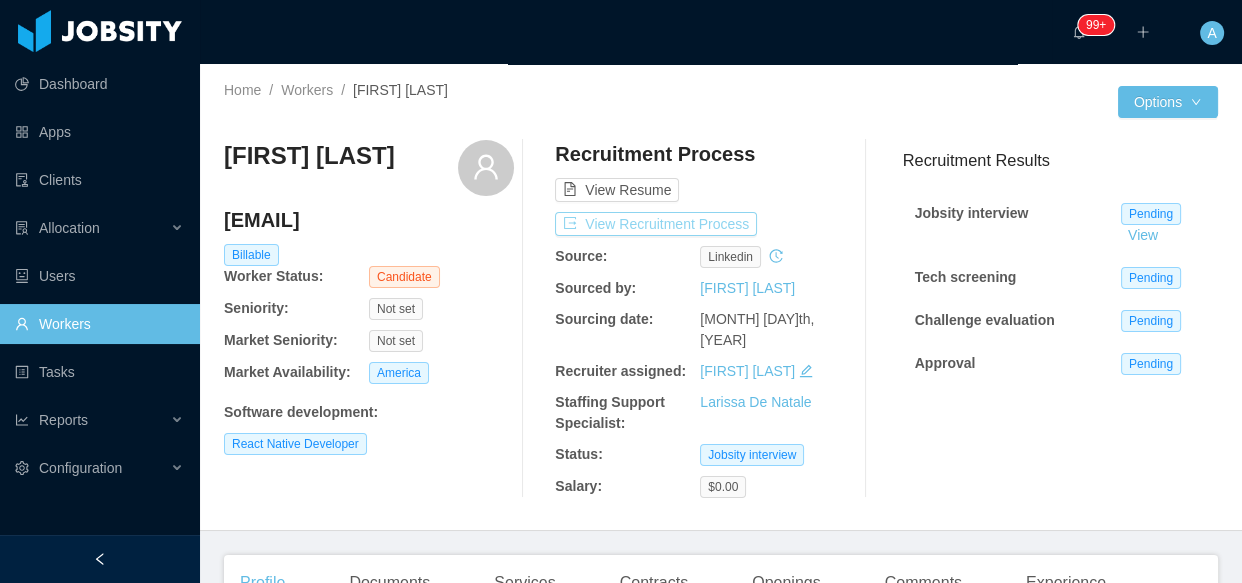 click on "View Recruitment Process" at bounding box center (656, 224) 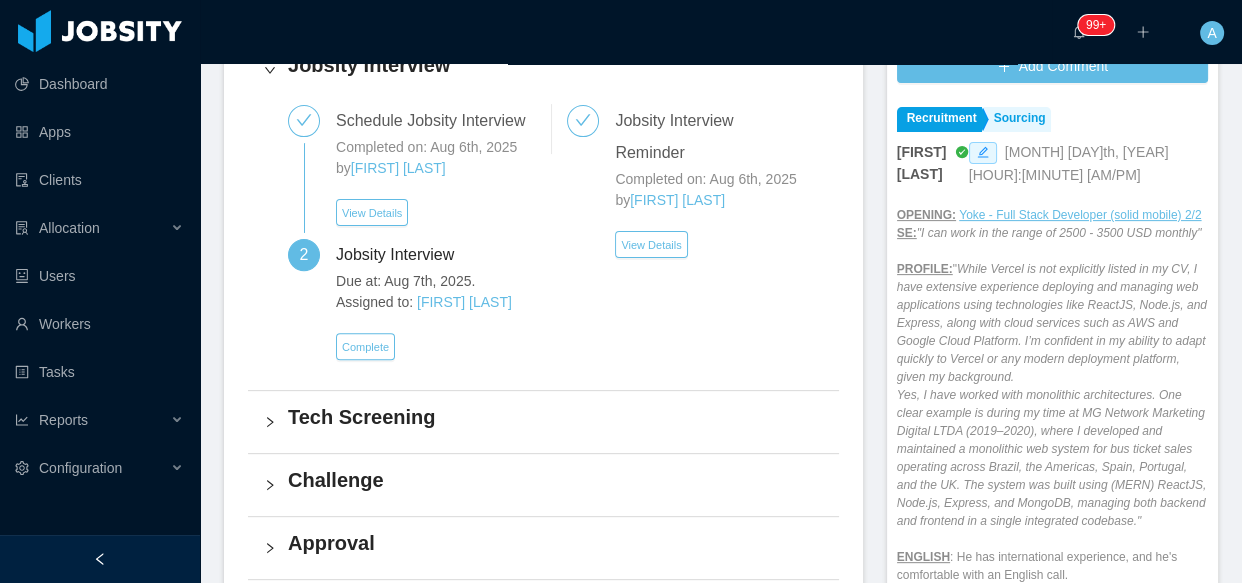 scroll, scrollTop: 727, scrollLeft: 0, axis: vertical 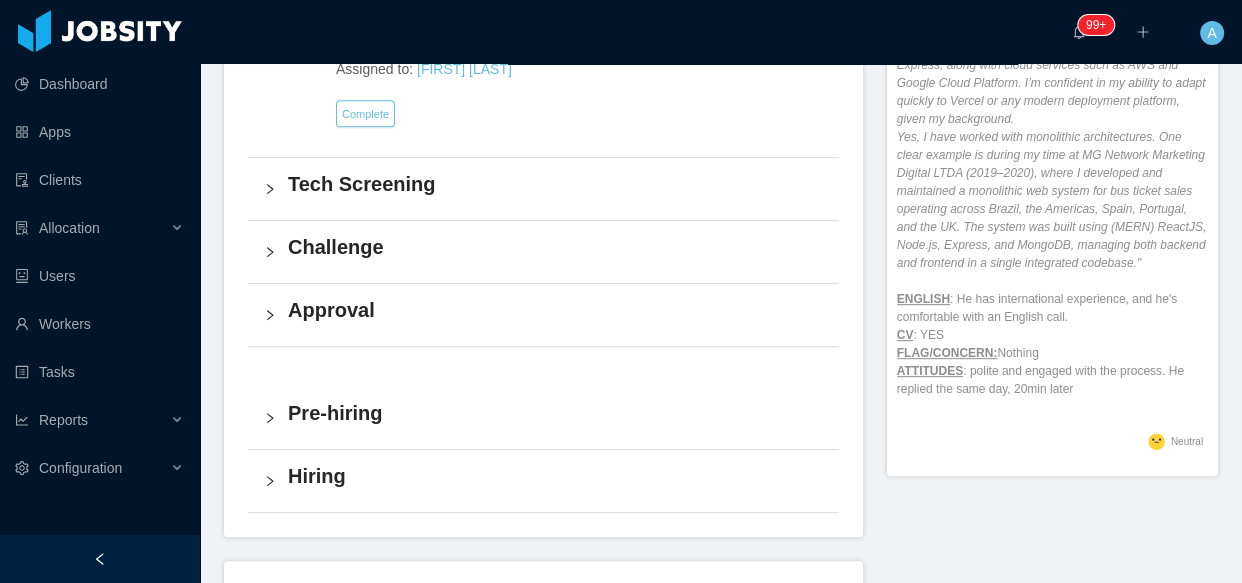 click on "OPENING:    Yoke - Full Stack Developer (solid mobile) 2/2   SE:   "I can work in the range of 2500 - 3500 USD monthly"  PROFILE:   " While Vercel is not explicitly listed in my CV, I have extensive experience deploying and managing web applications using technologies like ReactJS, Node.js, and Express, along with cloud services such as AWS and Google Cloud Platform. I’m confident in my ability to adapt quickly to Vercel or any modern deployment platform, given my background. Yes, I have worked with monolithic architectures. One clear example is during my time at MG Network Marketing Digital LTDA (2019–2020), where I developed and maintained a monolithic web system for bus ticket sales operating across Brazil, the Americas, Spain, Portugal, and the UK. The system was built using (MERN) ReactJS, Node.js, Express, and MongoDB, managing both backend and frontend in a single integrated codebase."  ENGLISH : He has international experience, and he's comfortable with an English call. CV : YES  FLAG/CONCERN:" at bounding box center (1052, 173) 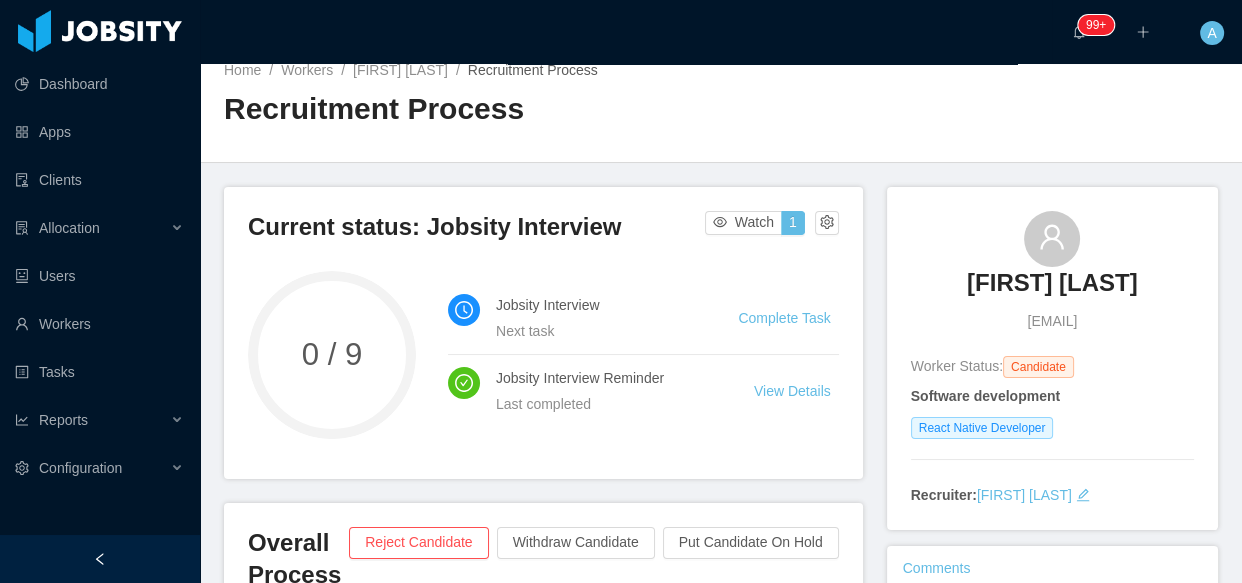 scroll, scrollTop: 0, scrollLeft: 0, axis: both 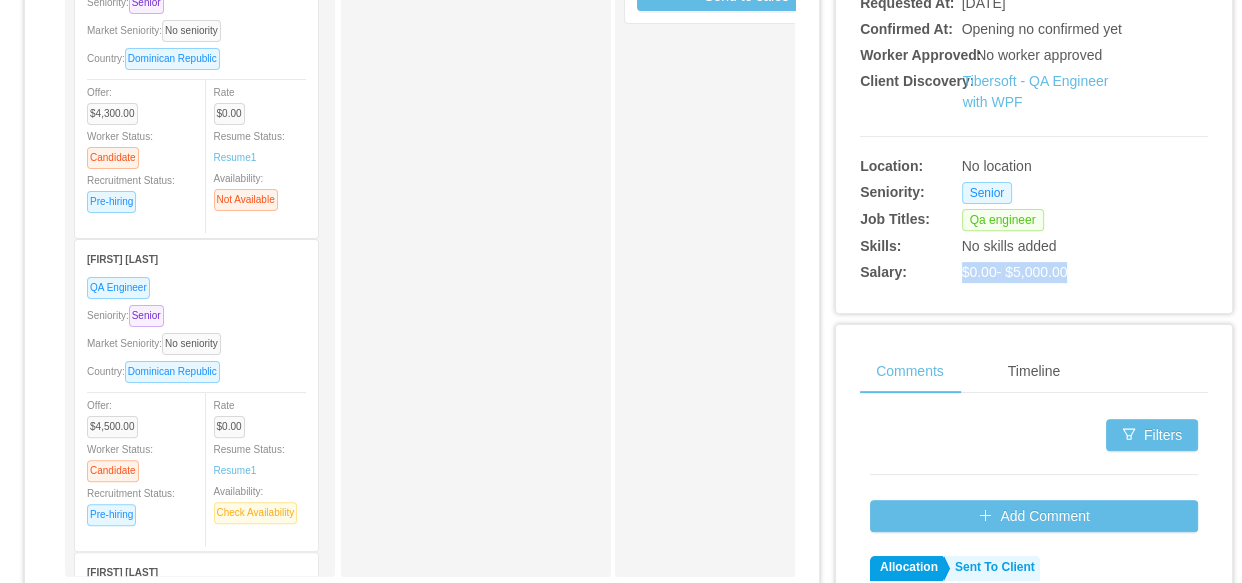 drag, startPoint x: 964, startPoint y: 255, endPoint x: 1087, endPoint y: 258, distance: 123.03658 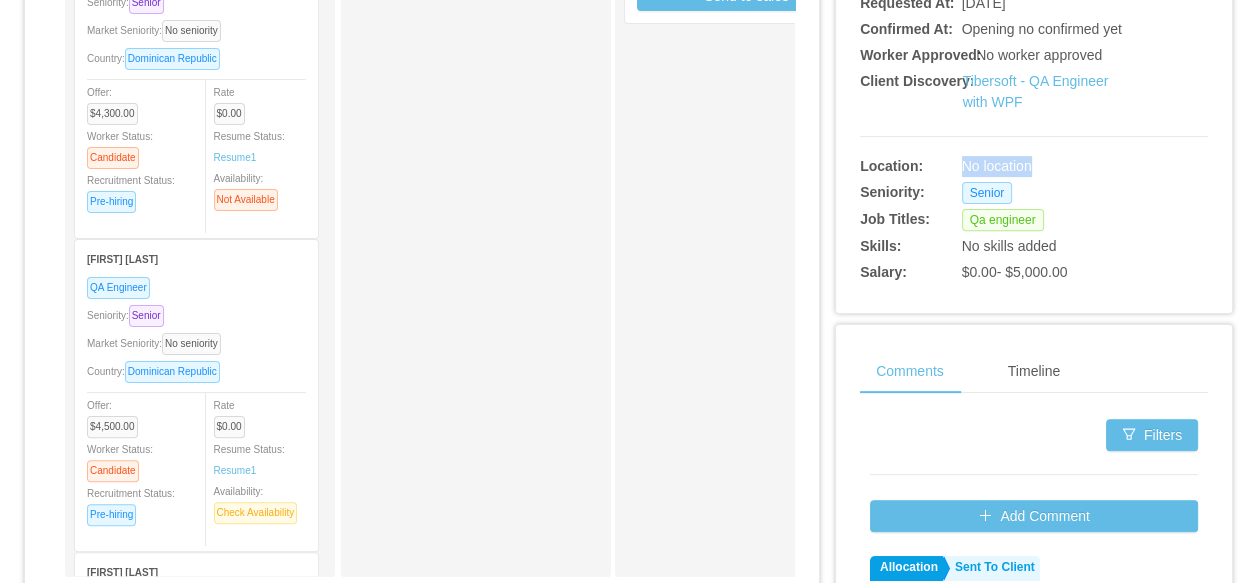 drag, startPoint x: 952, startPoint y: 150, endPoint x: 1050, endPoint y: 143, distance: 98.24968 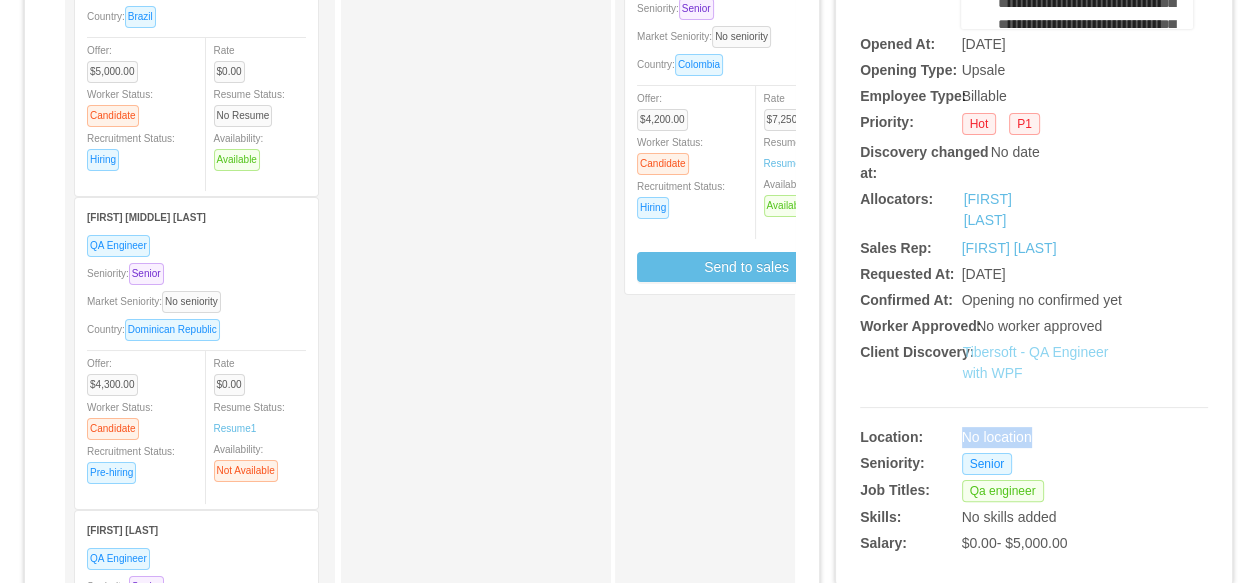 scroll, scrollTop: 363, scrollLeft: 0, axis: vertical 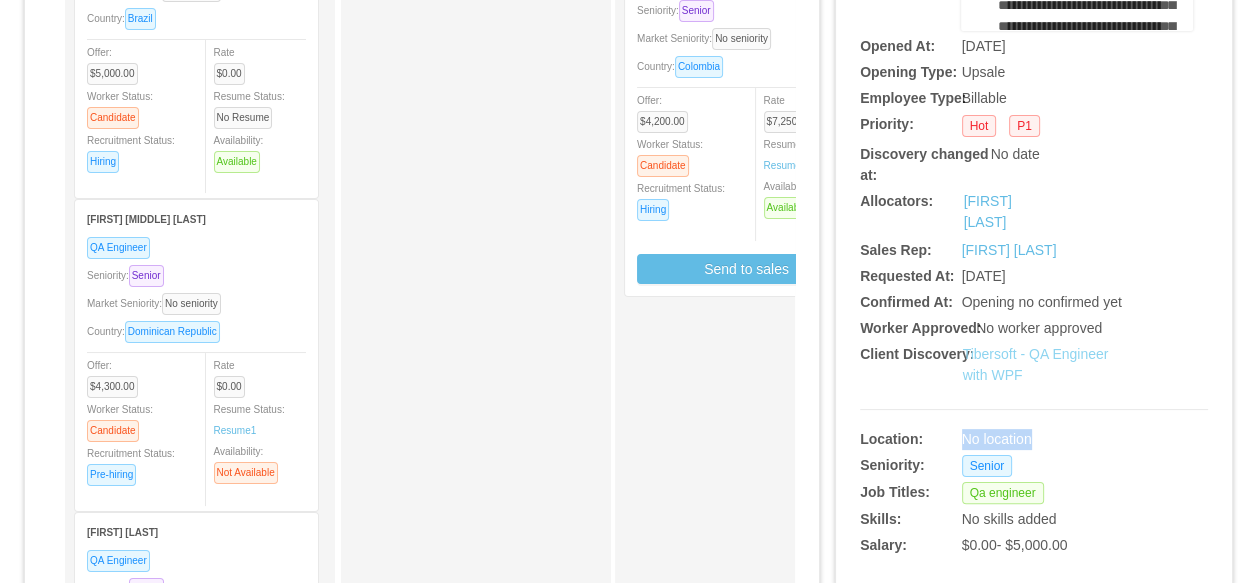 click on "Tibersoft - QA Engineer with WPF" at bounding box center (1036, 364) 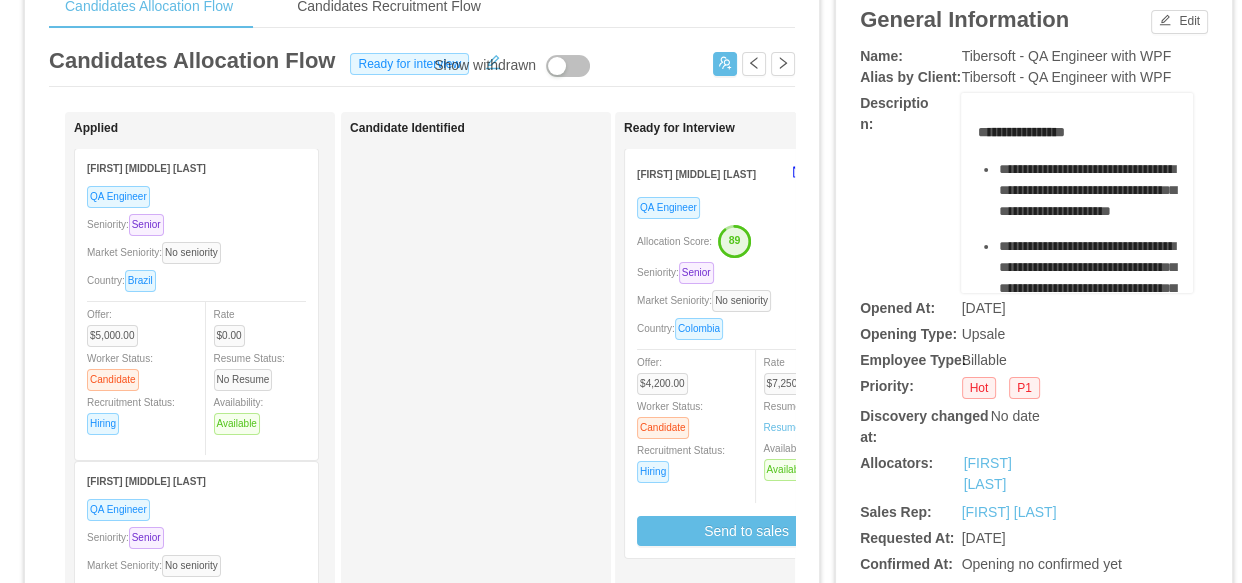scroll, scrollTop: 90, scrollLeft: 0, axis: vertical 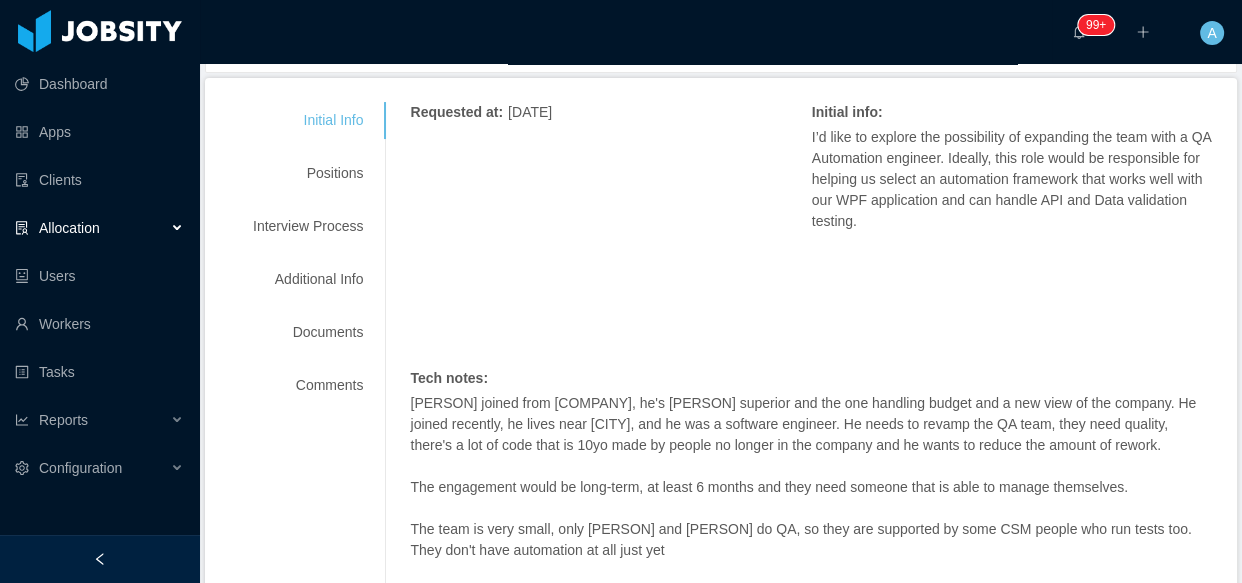 drag, startPoint x: 799, startPoint y: 135, endPoint x: 930, endPoint y: 224, distance: 158.37297 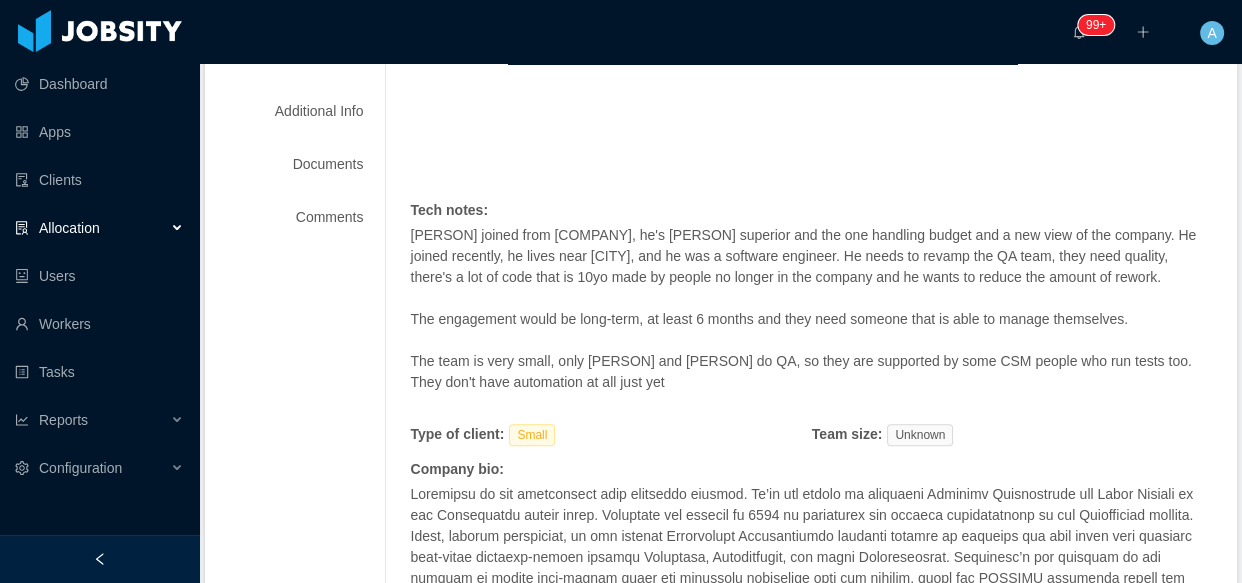 scroll, scrollTop: 454, scrollLeft: 0, axis: vertical 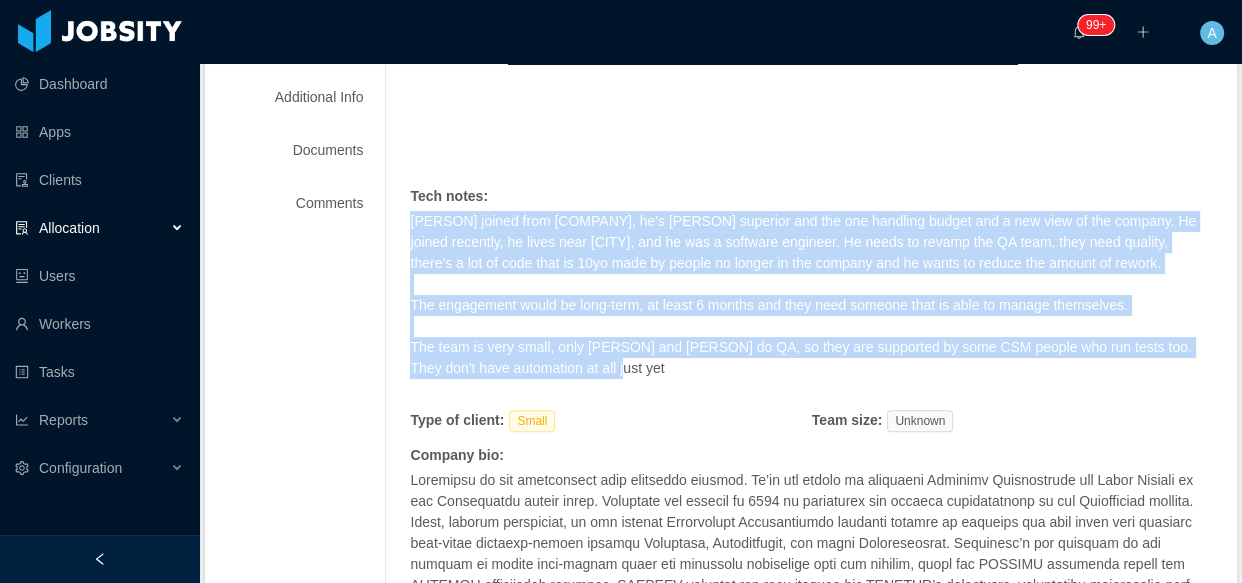 drag, startPoint x: 407, startPoint y: 223, endPoint x: 603, endPoint y: 366, distance: 242.62111 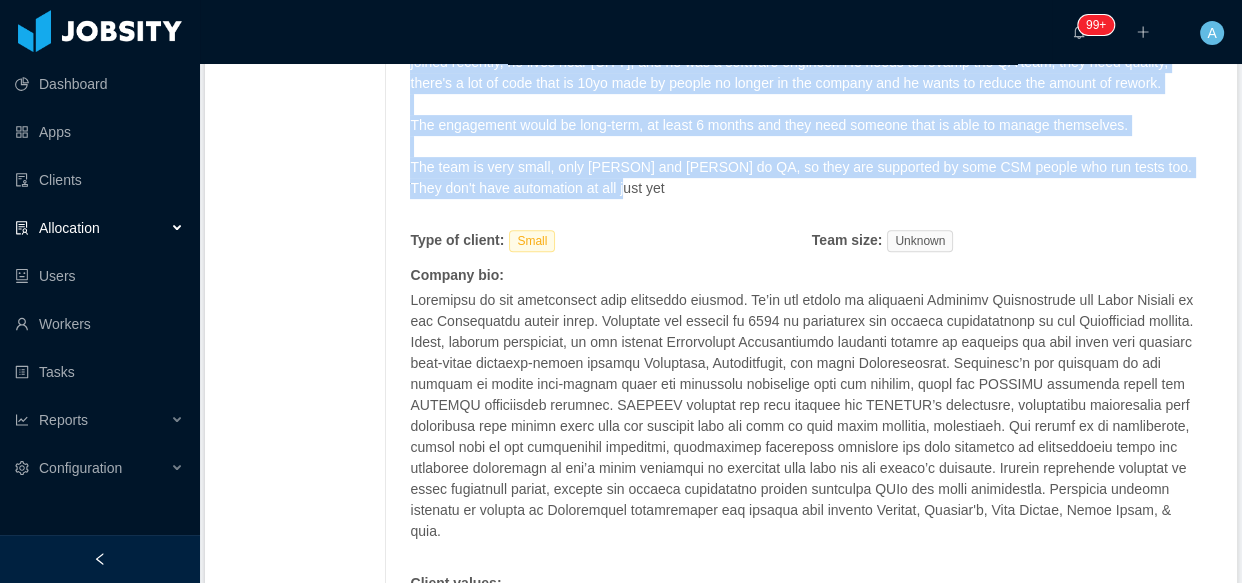 scroll, scrollTop: 636, scrollLeft: 0, axis: vertical 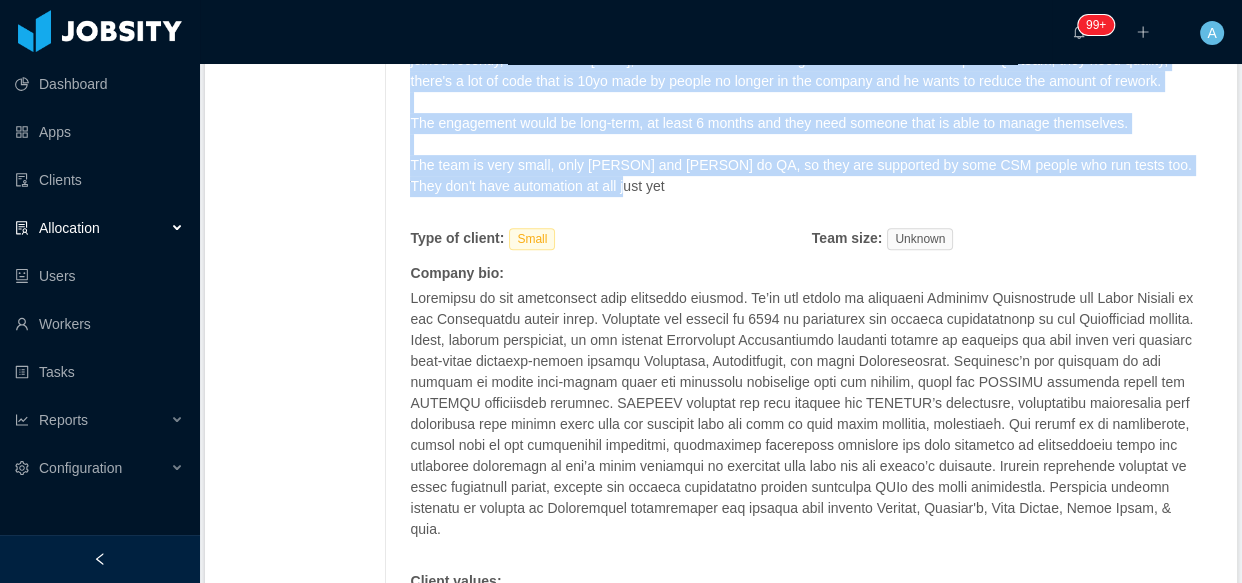 drag, startPoint x: 405, startPoint y: 310, endPoint x: 1213, endPoint y: 499, distance: 829.81024 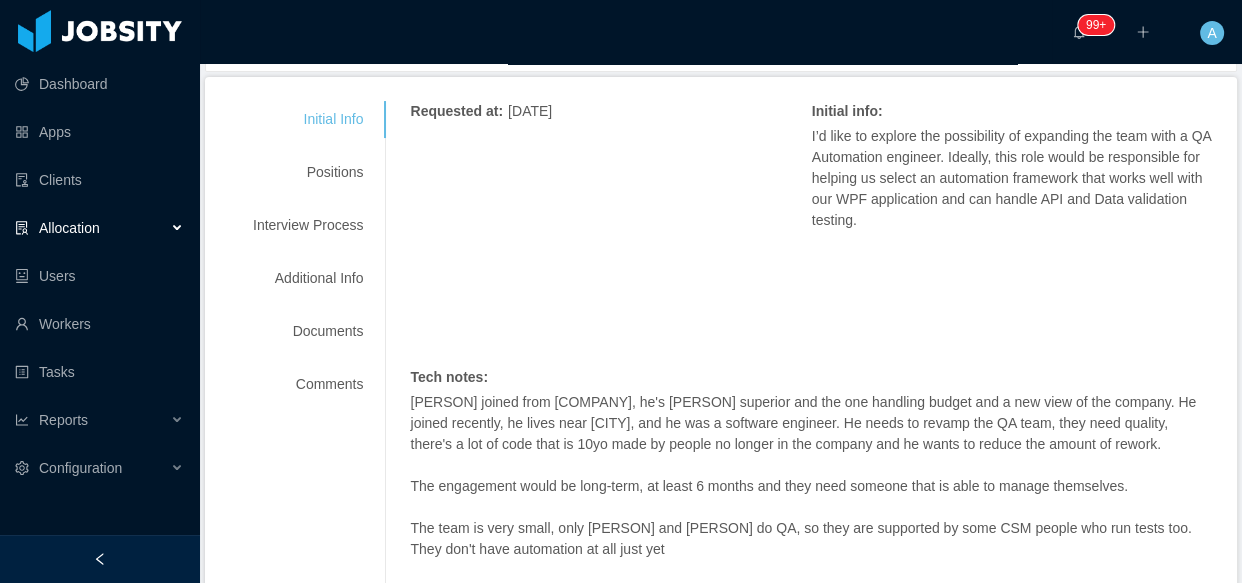 scroll, scrollTop: 272, scrollLeft: 0, axis: vertical 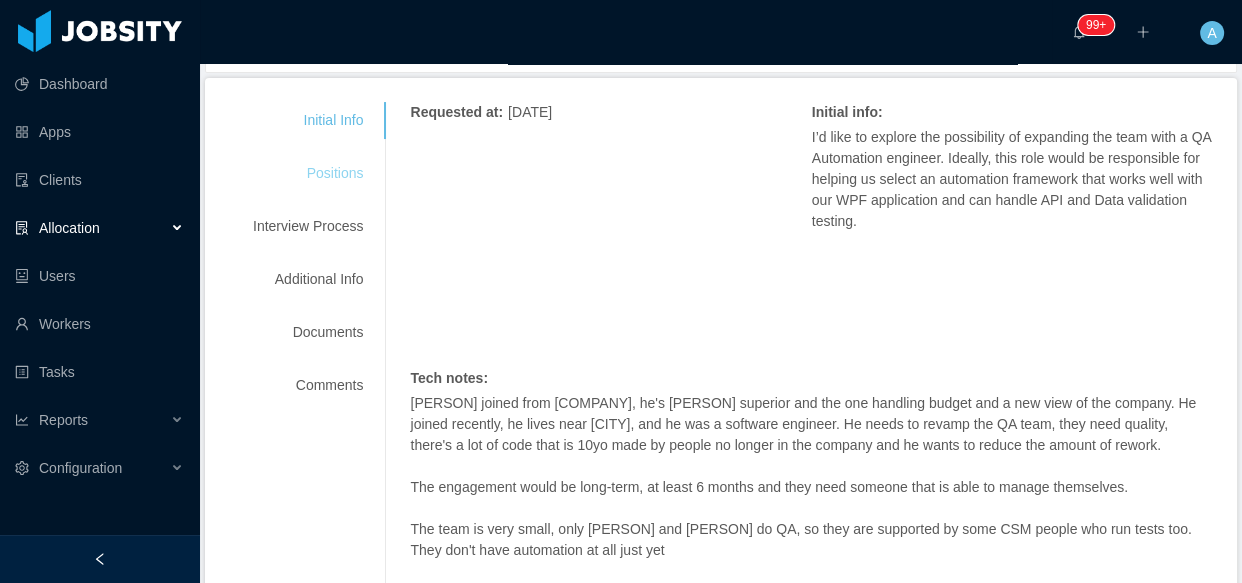 click on "Positions" at bounding box center (308, 173) 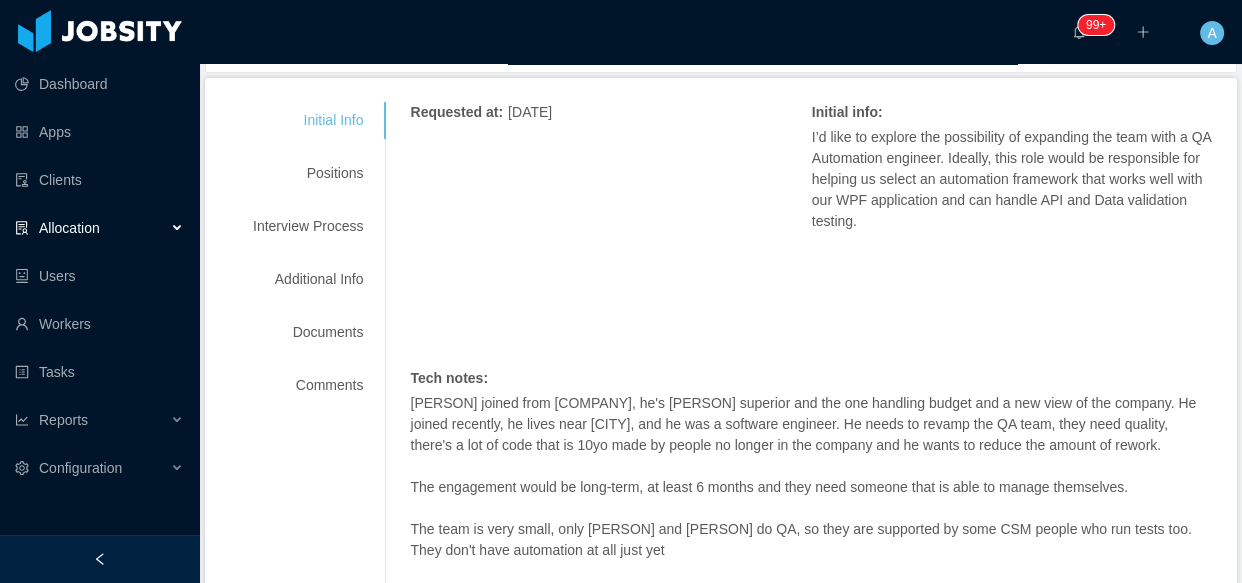 scroll, scrollTop: 191, scrollLeft: 0, axis: vertical 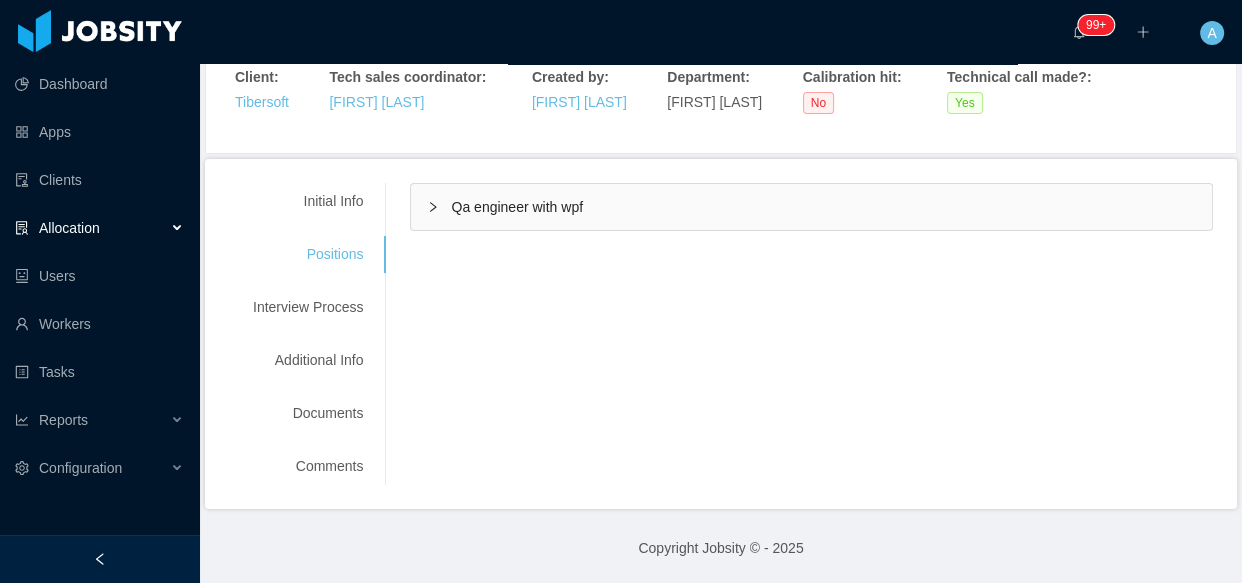 drag, startPoint x: 594, startPoint y: 229, endPoint x: 590, endPoint y: 219, distance: 10.770329 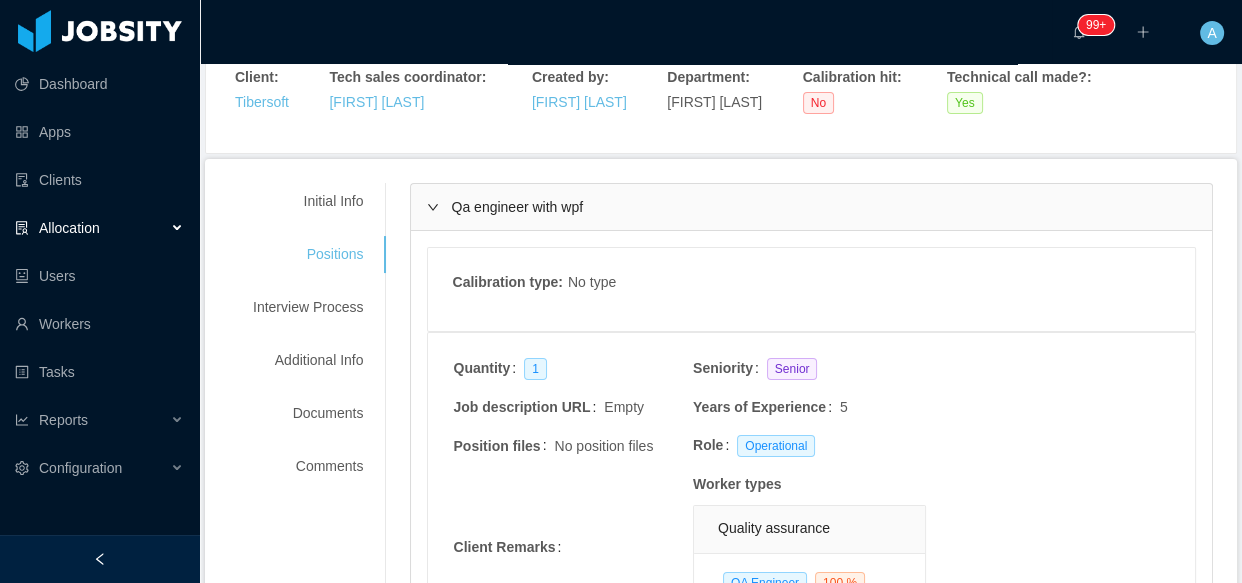 click on "Qa engineer with wpf" at bounding box center (811, 207) 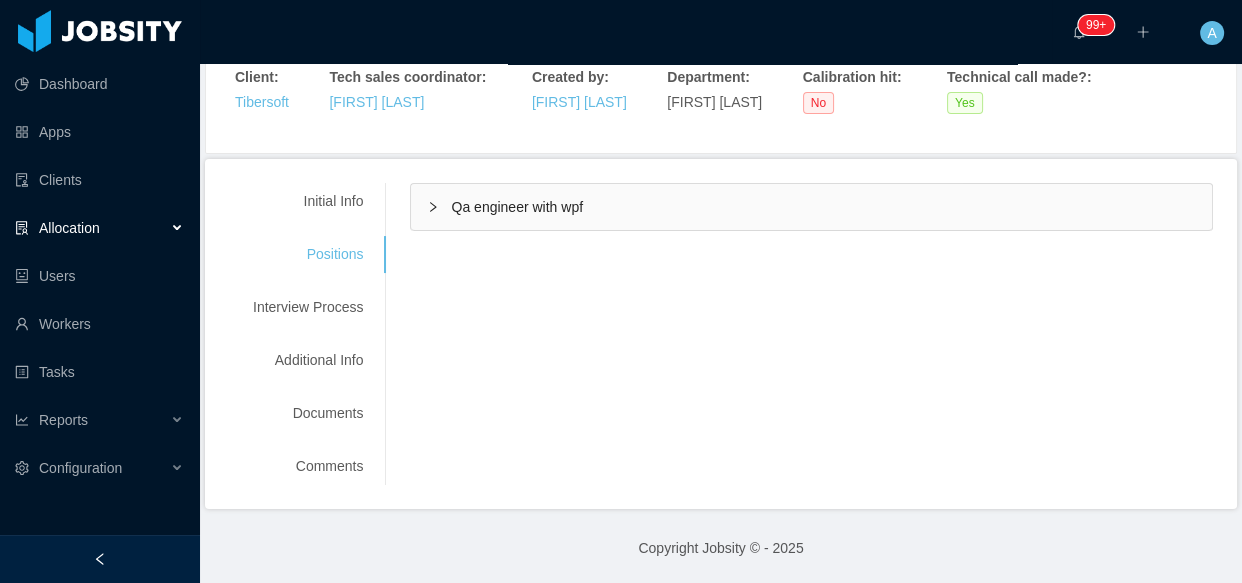 click on "Qa engineer with wpf" at bounding box center (811, 207) 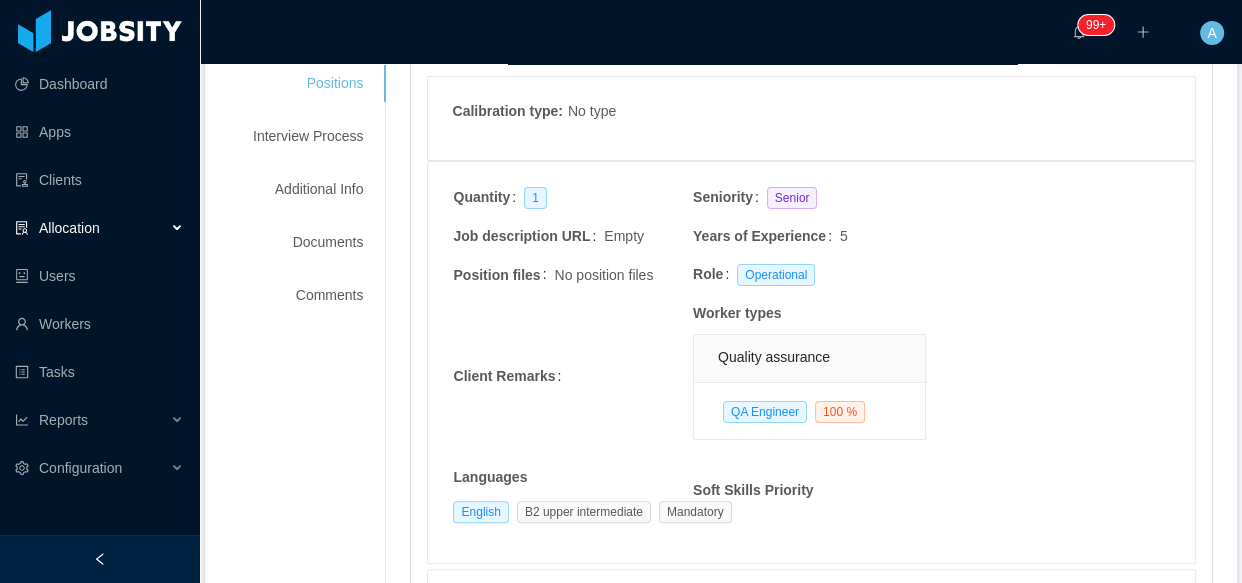 scroll, scrollTop: 373, scrollLeft: 0, axis: vertical 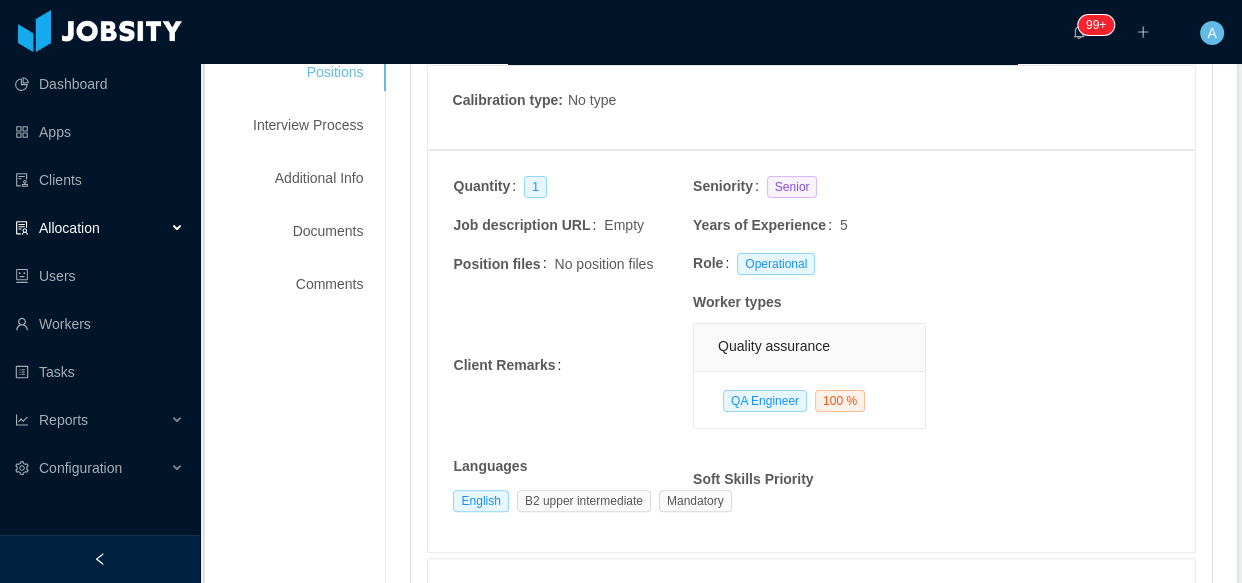 click on "Senior" at bounding box center [792, 187] 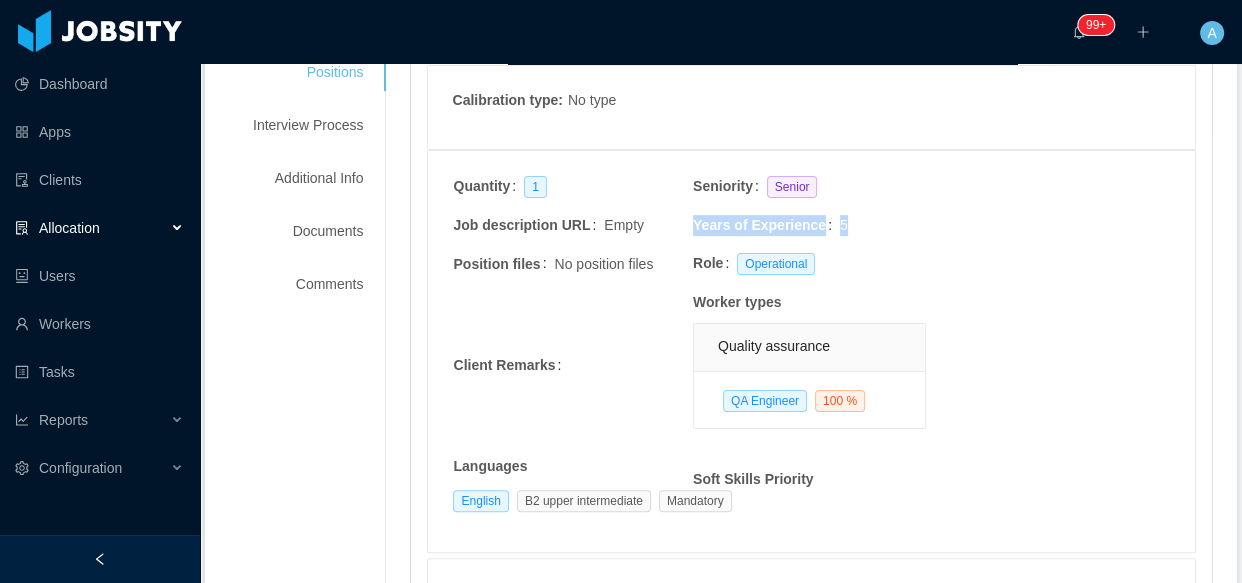 drag, startPoint x: 676, startPoint y: 220, endPoint x: 873, endPoint y: 333, distance: 227.10791 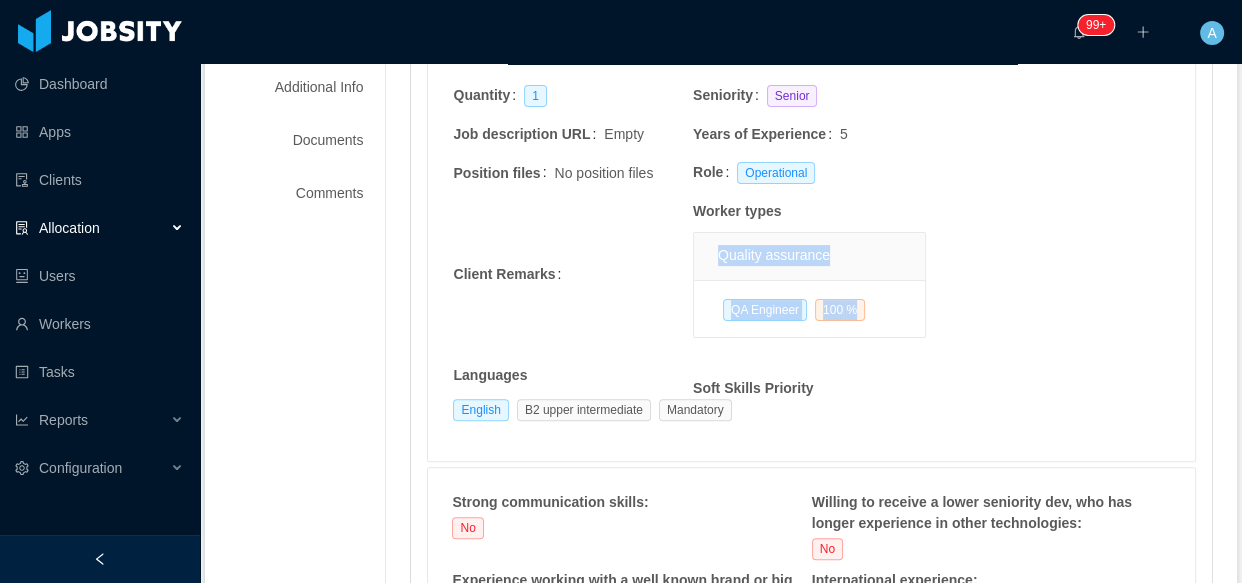 drag, startPoint x: 706, startPoint y: 252, endPoint x: 877, endPoint y: 294, distance: 176.08237 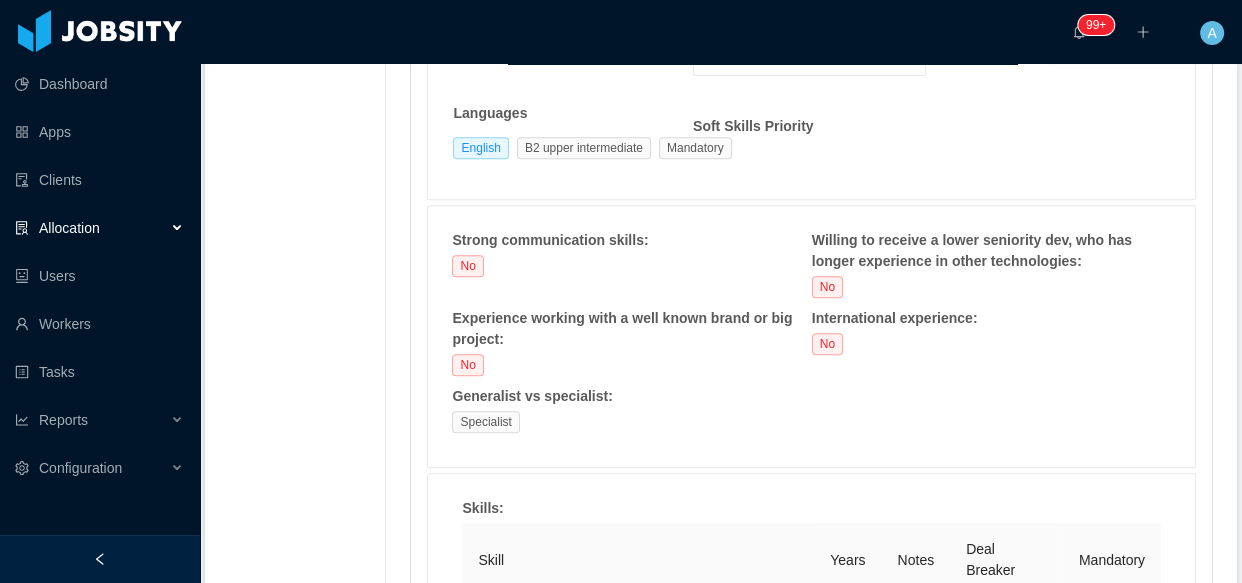 scroll, scrollTop: 737, scrollLeft: 0, axis: vertical 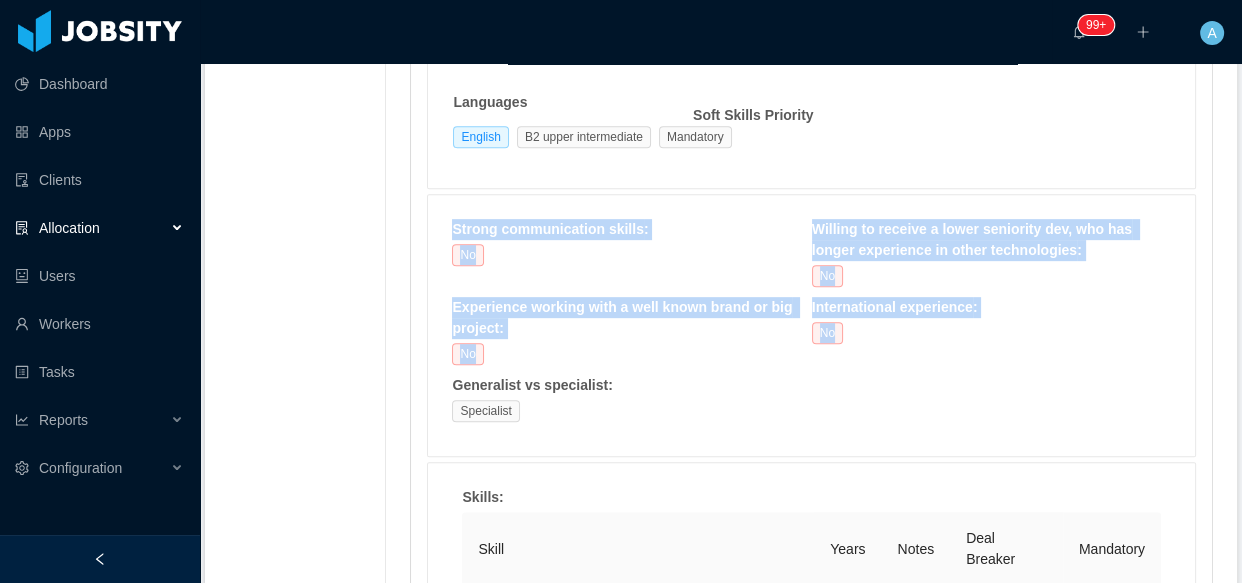 drag, startPoint x: 439, startPoint y: 216, endPoint x: 683, endPoint y: 327, distance: 268.06155 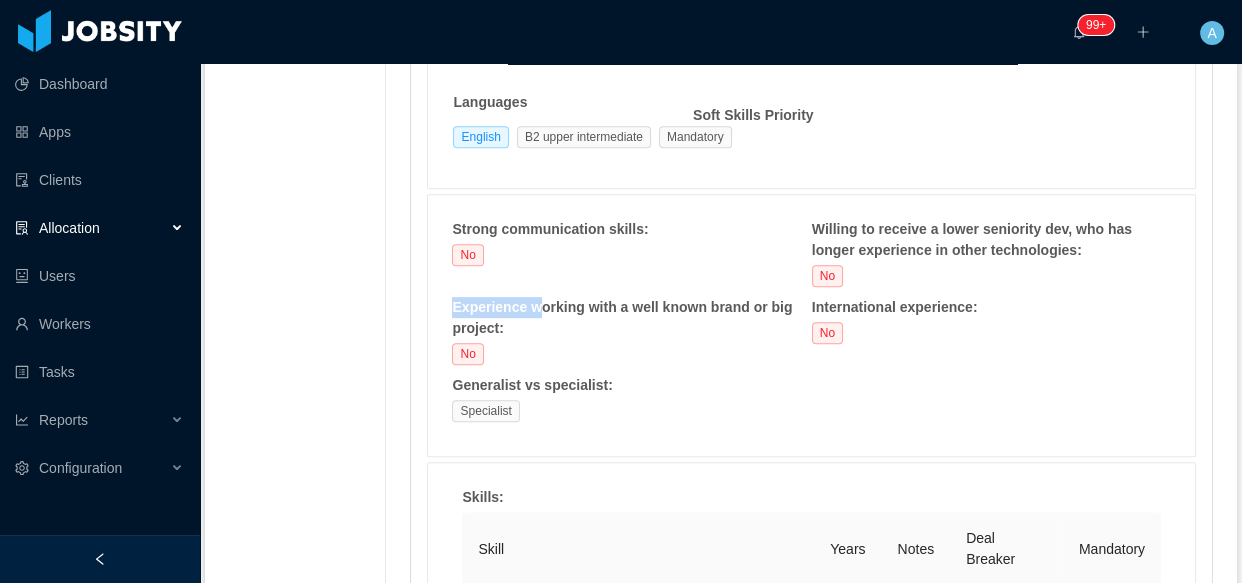 drag, startPoint x: 440, startPoint y: 302, endPoint x: 528, endPoint y: 311, distance: 88.45903 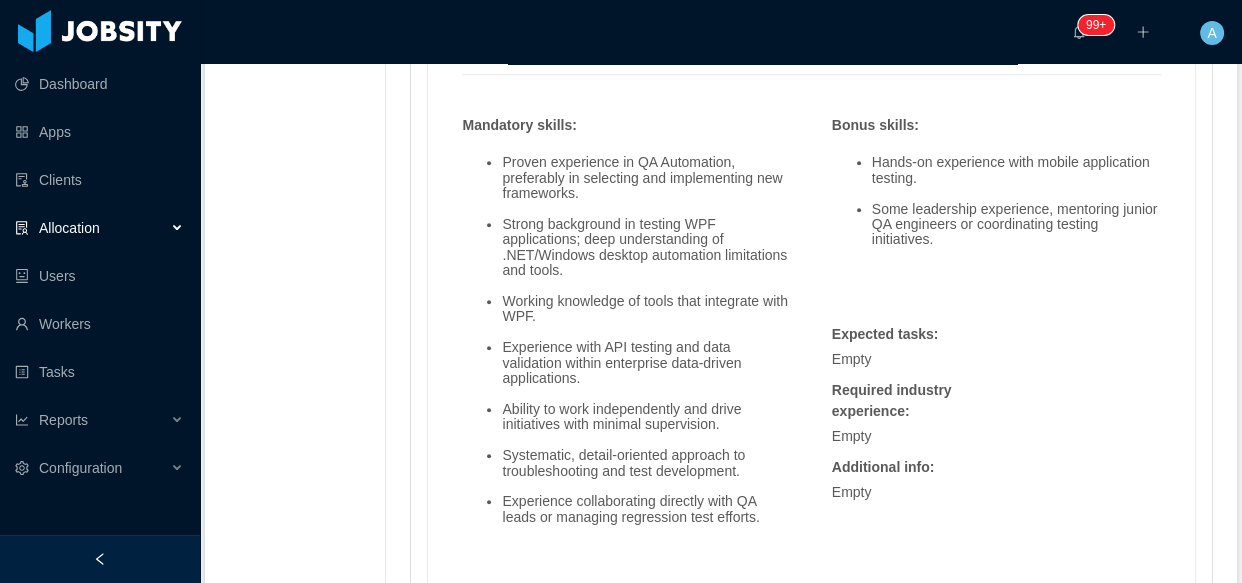 scroll, scrollTop: 1464, scrollLeft: 0, axis: vertical 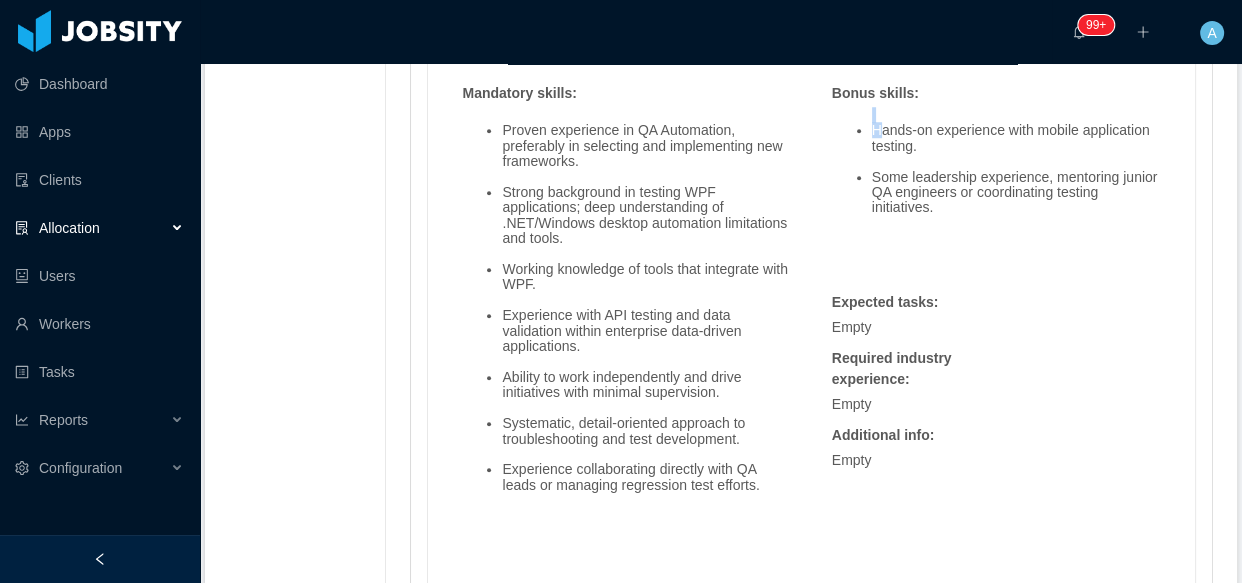 drag, startPoint x: 860, startPoint y: 124, endPoint x: 873, endPoint y: 134, distance: 16.40122 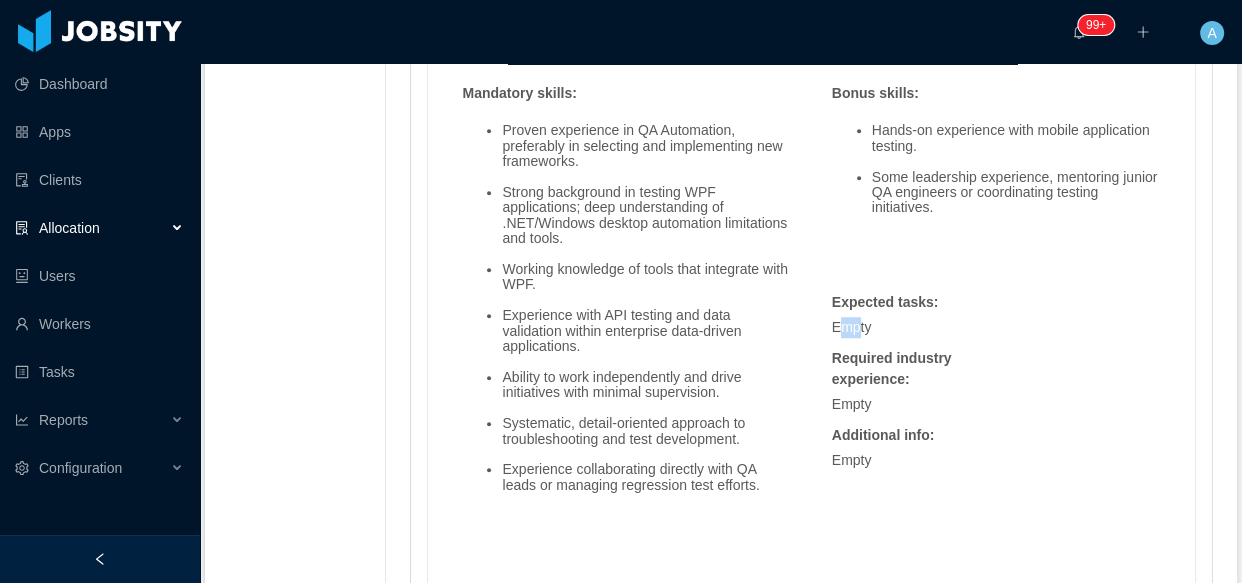 drag, startPoint x: 826, startPoint y: 330, endPoint x: 858, endPoint y: 362, distance: 45.254833 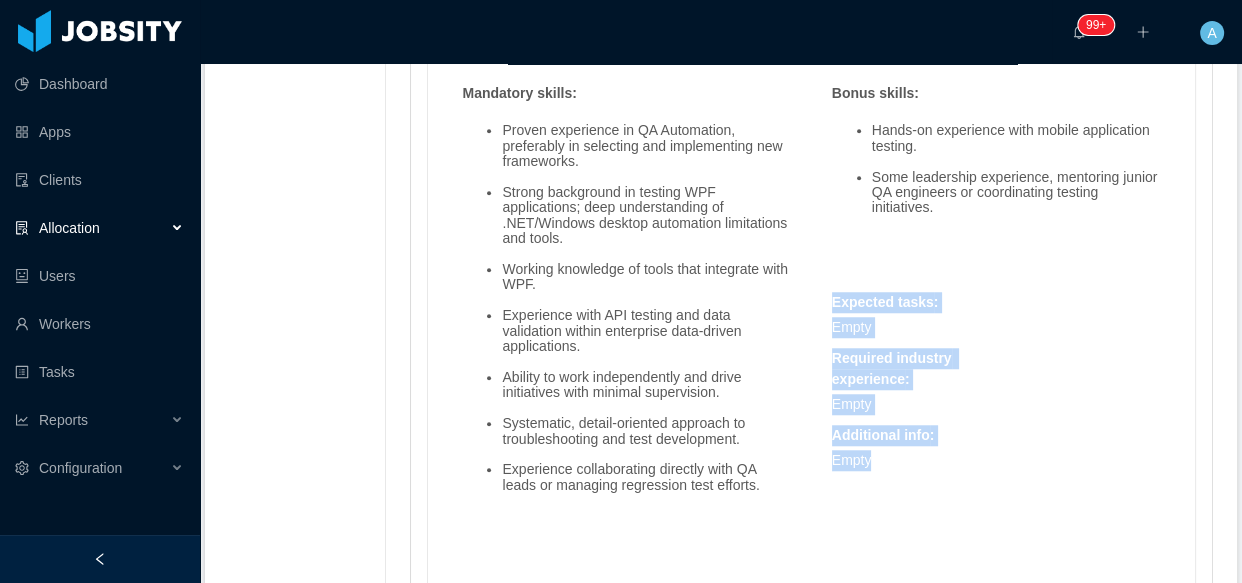 drag, startPoint x: 820, startPoint y: 304, endPoint x: 888, endPoint y: 470, distance: 179.38785 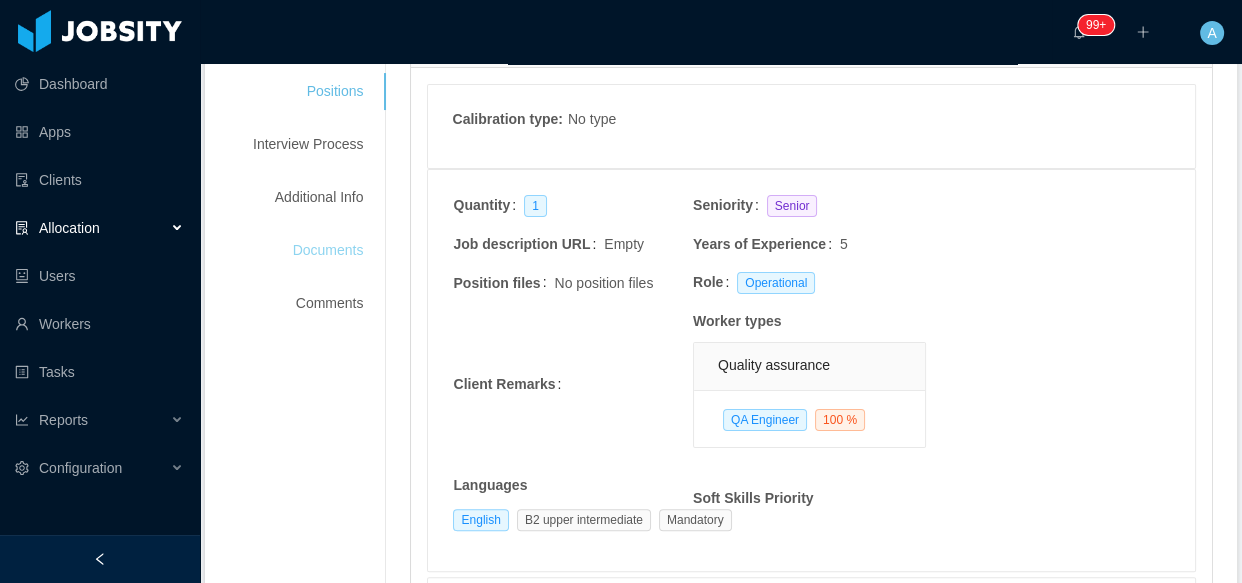 scroll, scrollTop: 313, scrollLeft: 0, axis: vertical 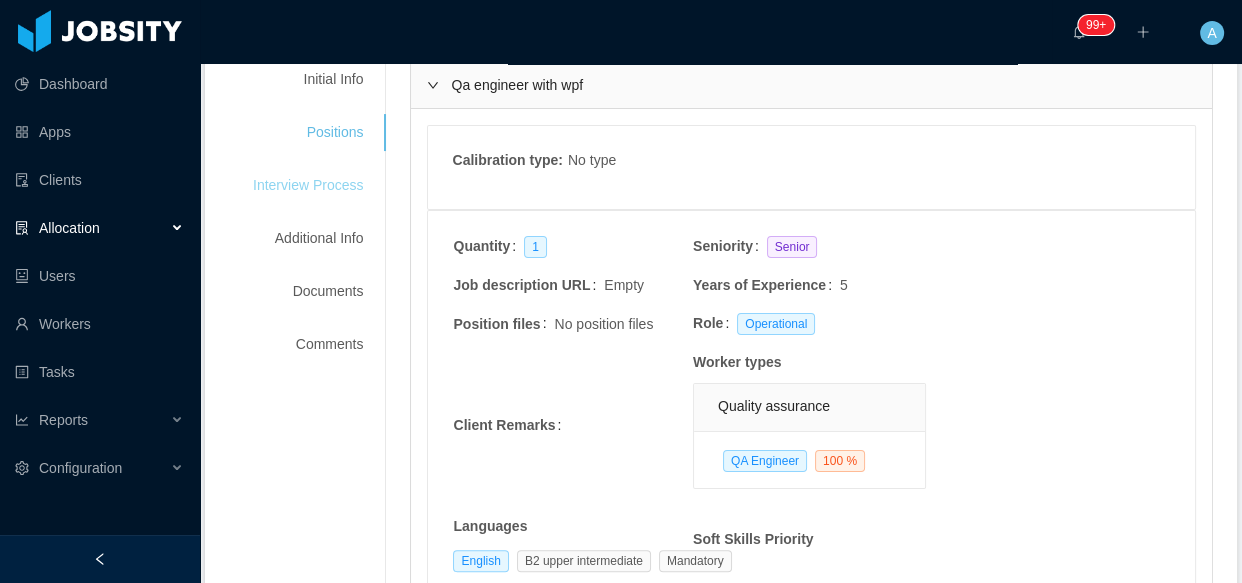 click on "Interview Process" at bounding box center (308, 185) 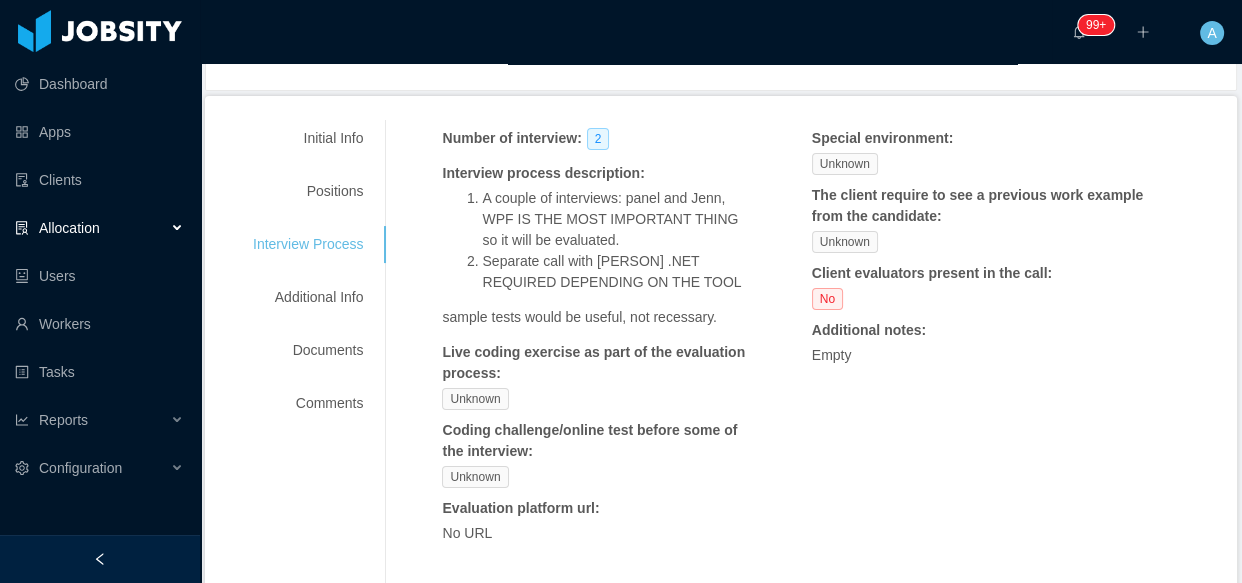 scroll, scrollTop: 222, scrollLeft: 0, axis: vertical 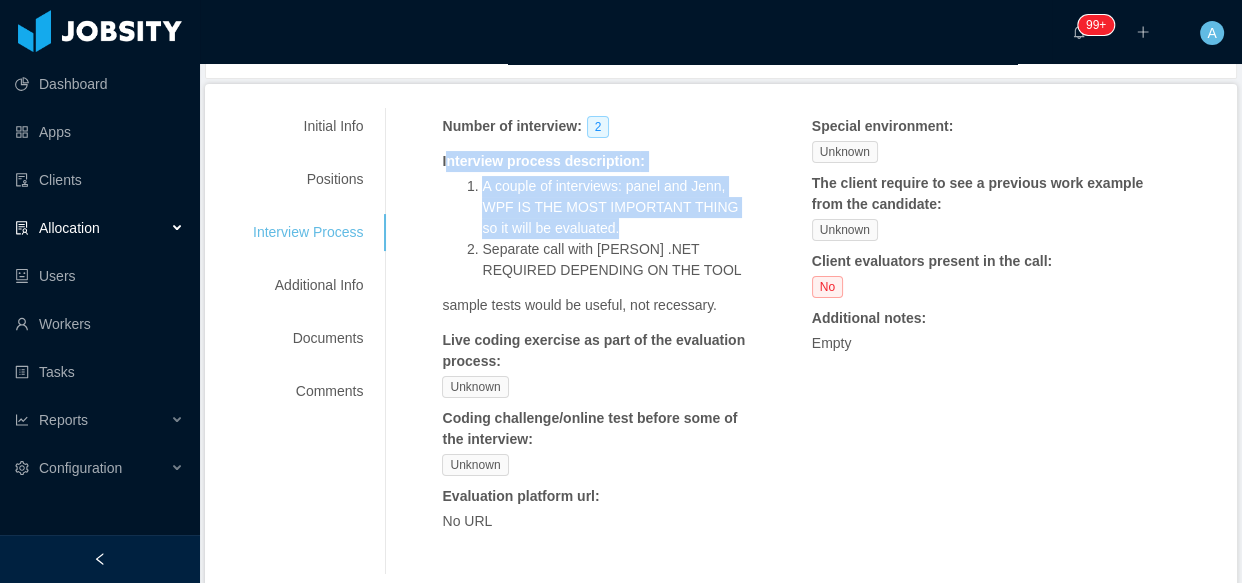 drag, startPoint x: 447, startPoint y: 169, endPoint x: 719, endPoint y: 229, distance: 278.53903 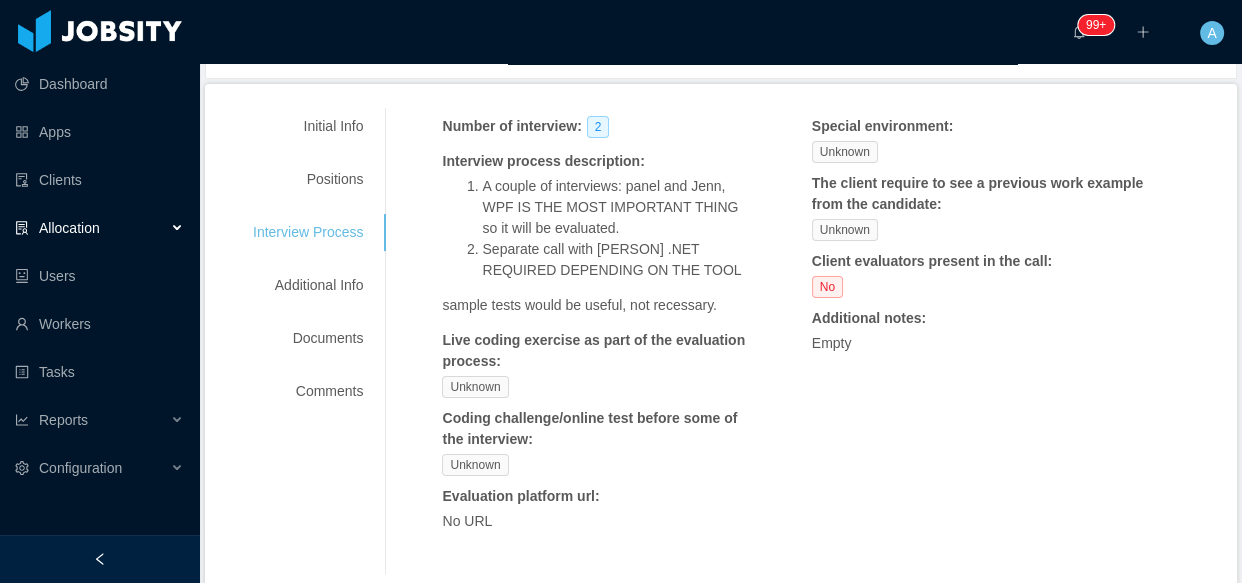 click on "Separate call with John .NET REQUIRED DEPENDING ON THE TOOL" at bounding box center (616, 260) 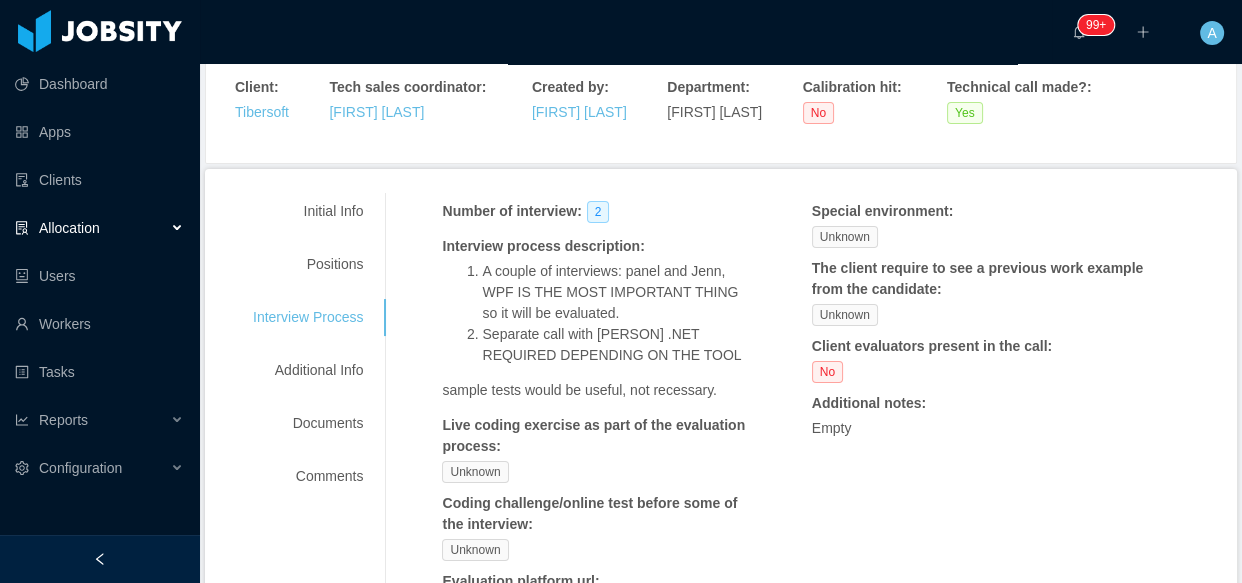 scroll, scrollTop: 175, scrollLeft: 0, axis: vertical 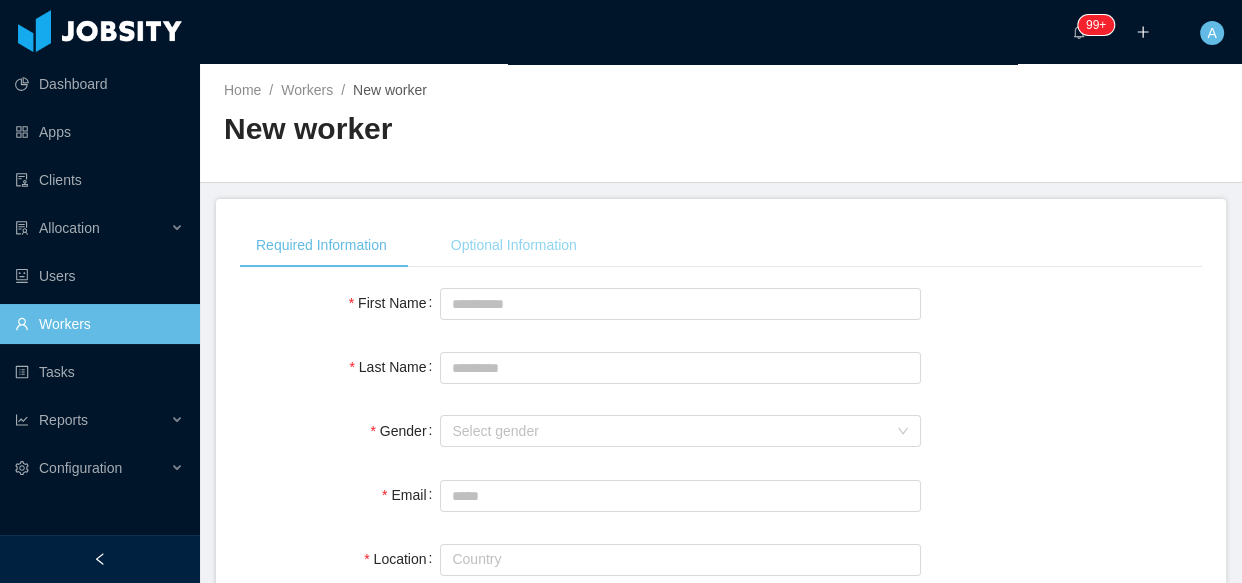 click on "Optional Information" at bounding box center (514, 245) 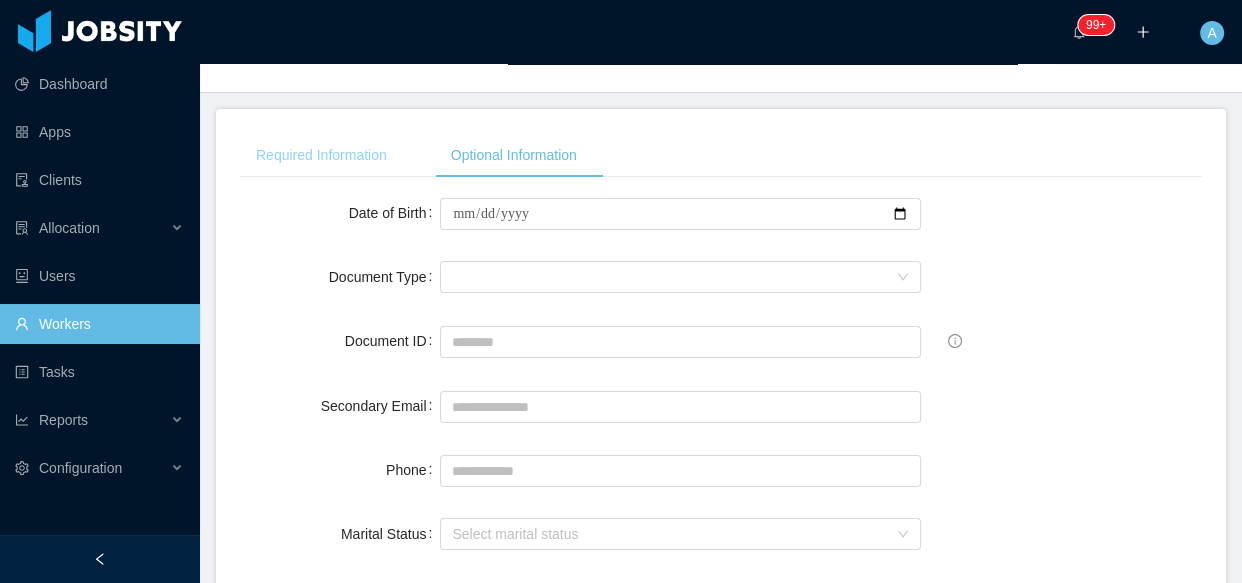 click on "Required Information" at bounding box center (321, 155) 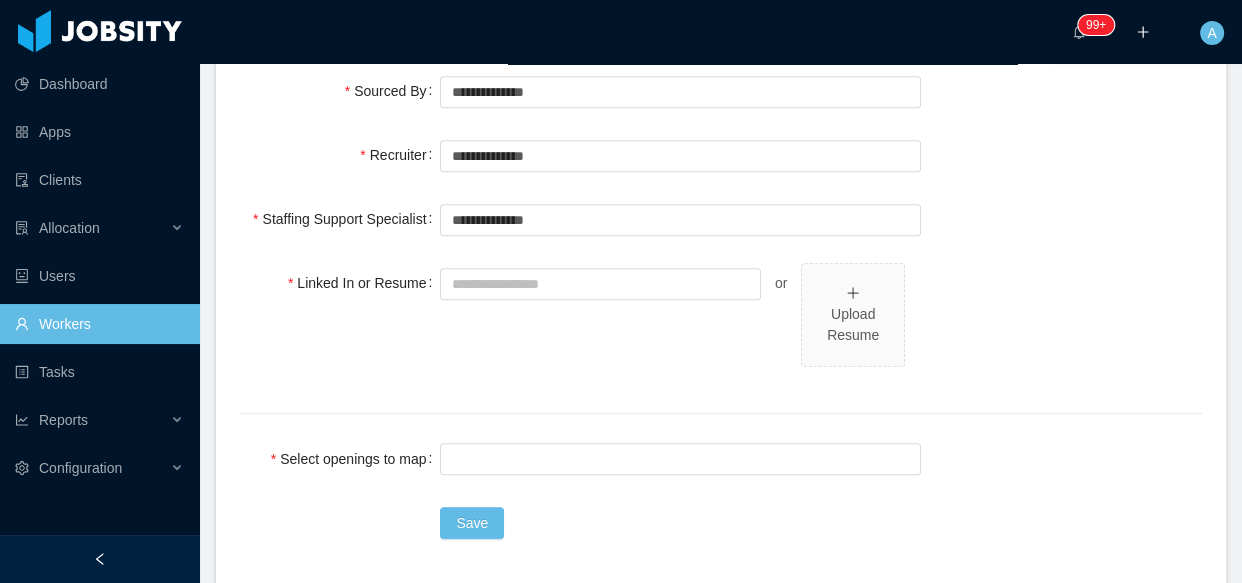 scroll, scrollTop: 548, scrollLeft: 0, axis: vertical 